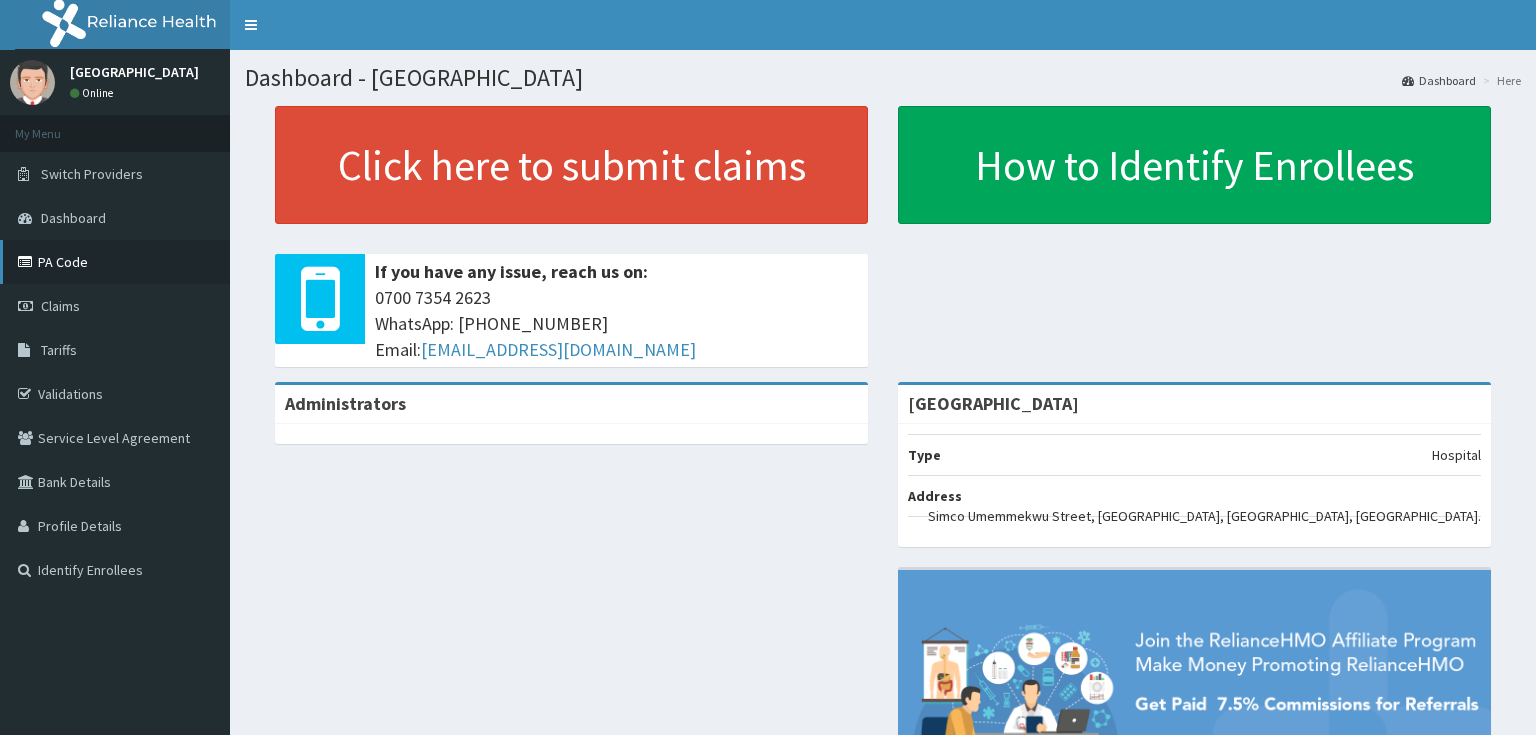 scroll, scrollTop: 0, scrollLeft: 0, axis: both 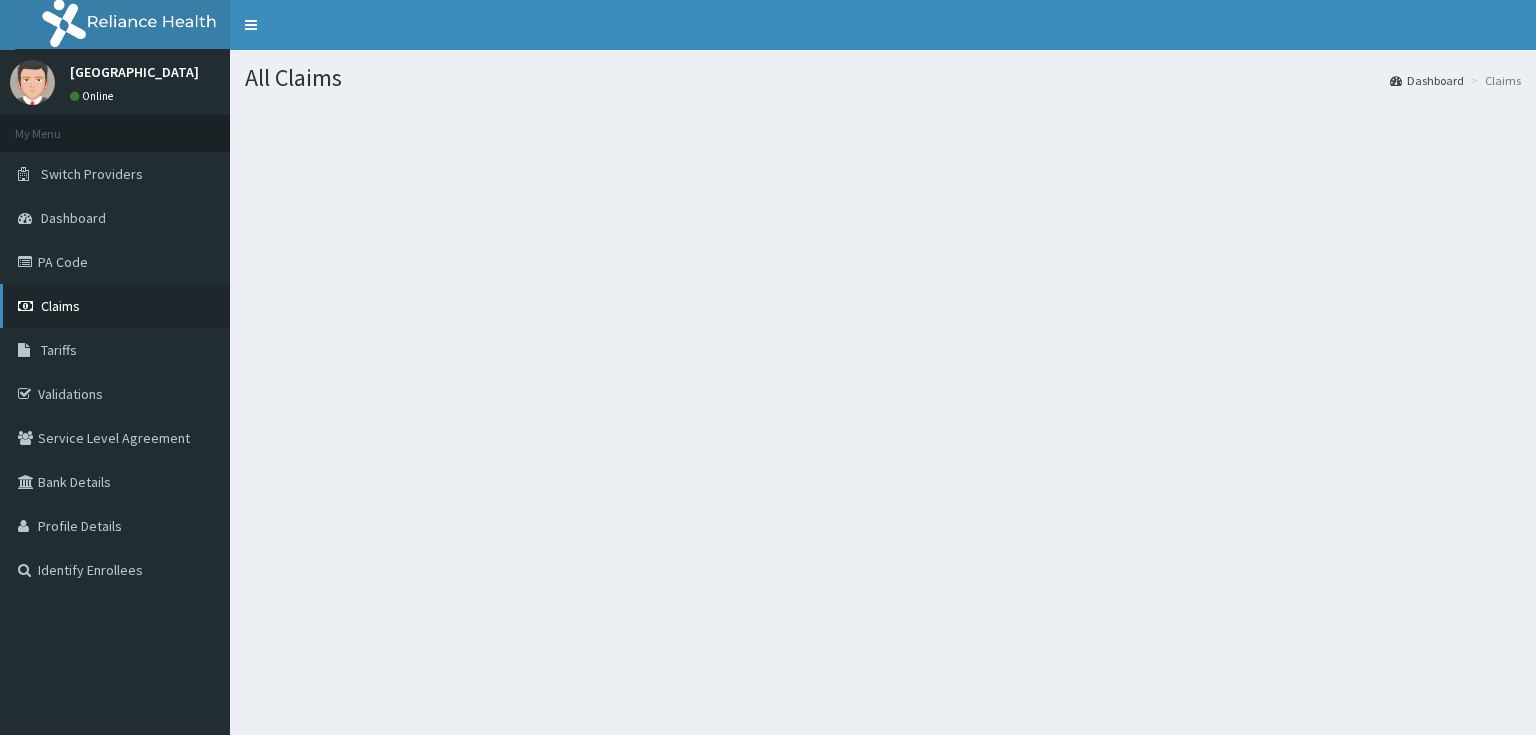 click on "Claims" at bounding box center [60, 306] 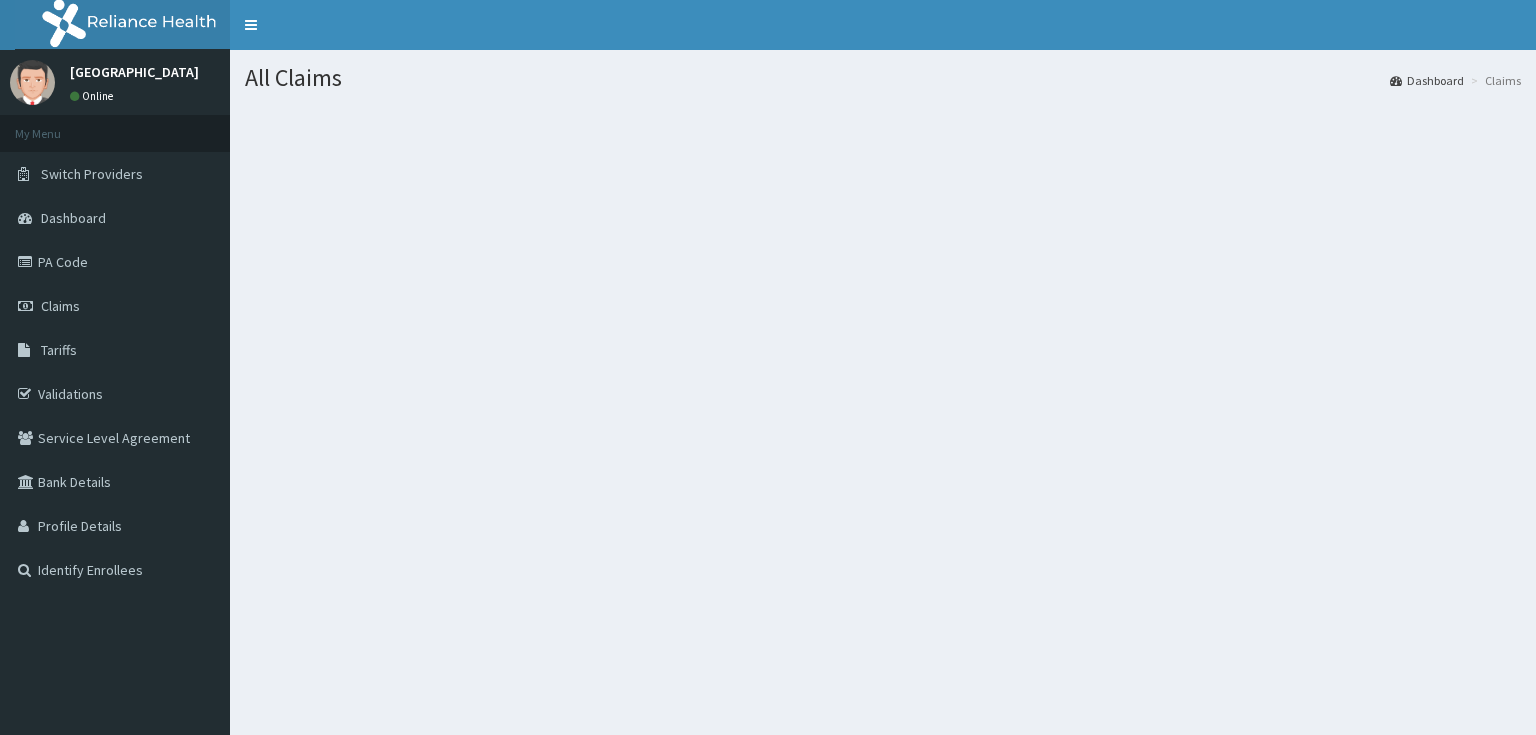 scroll, scrollTop: 0, scrollLeft: 0, axis: both 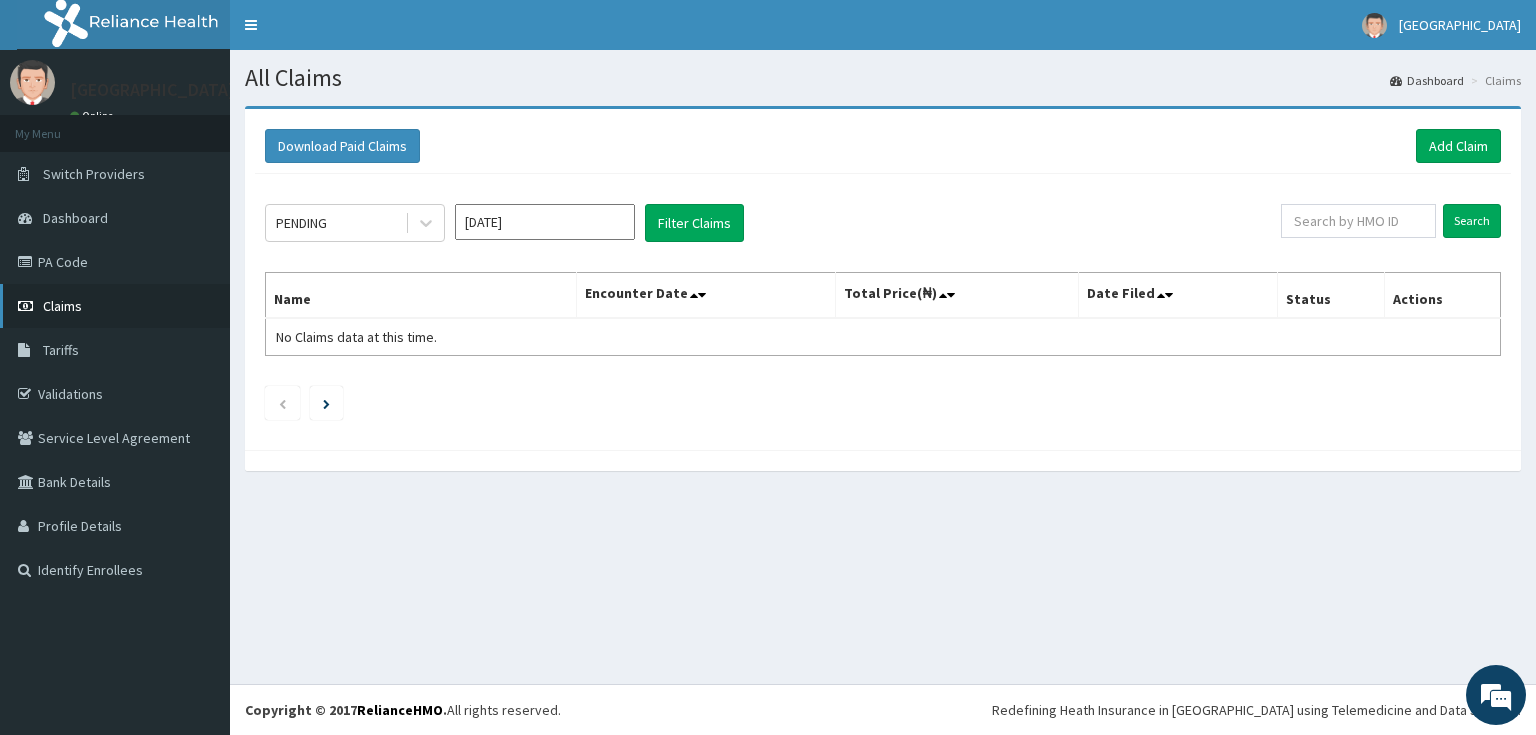 click on "Claims" at bounding box center [115, 306] 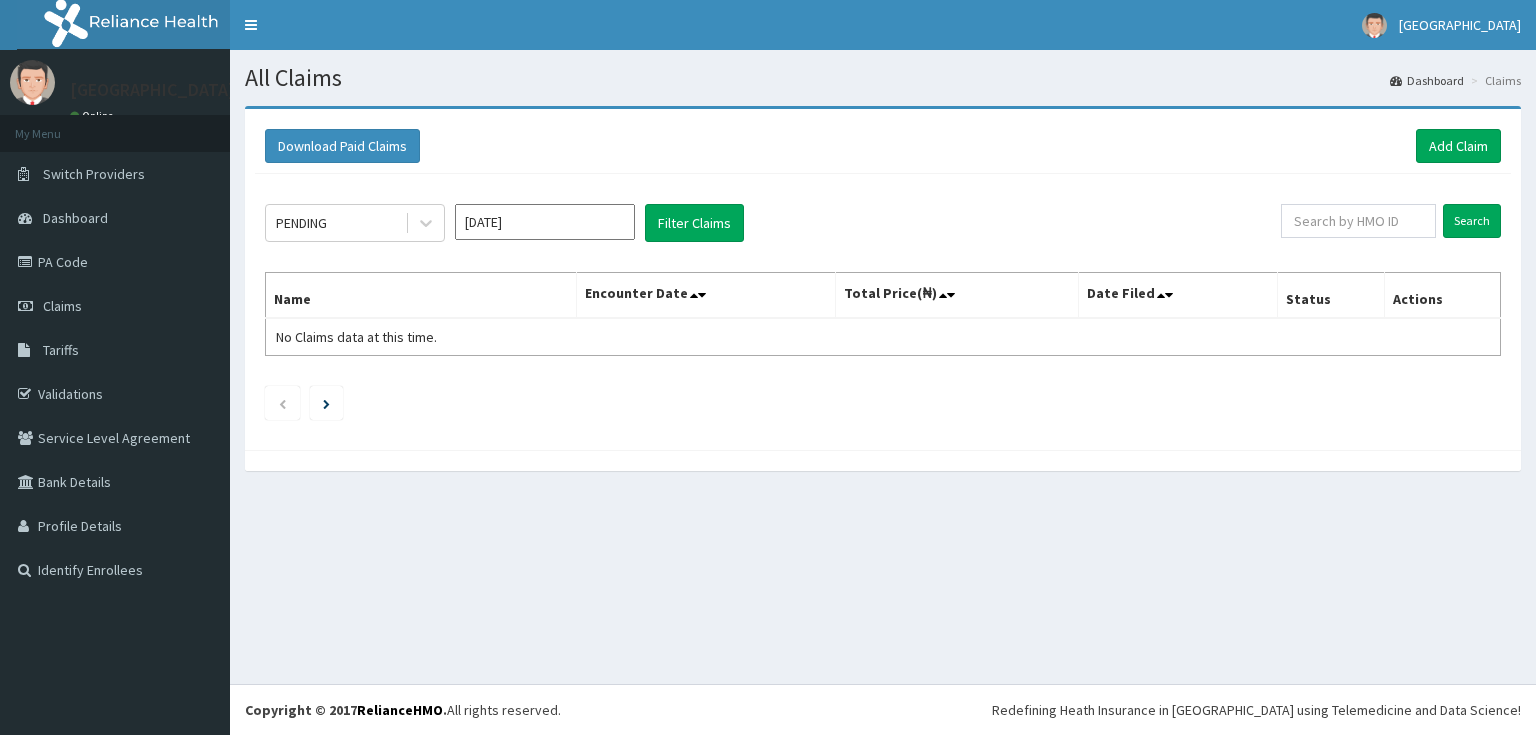 scroll, scrollTop: 0, scrollLeft: 0, axis: both 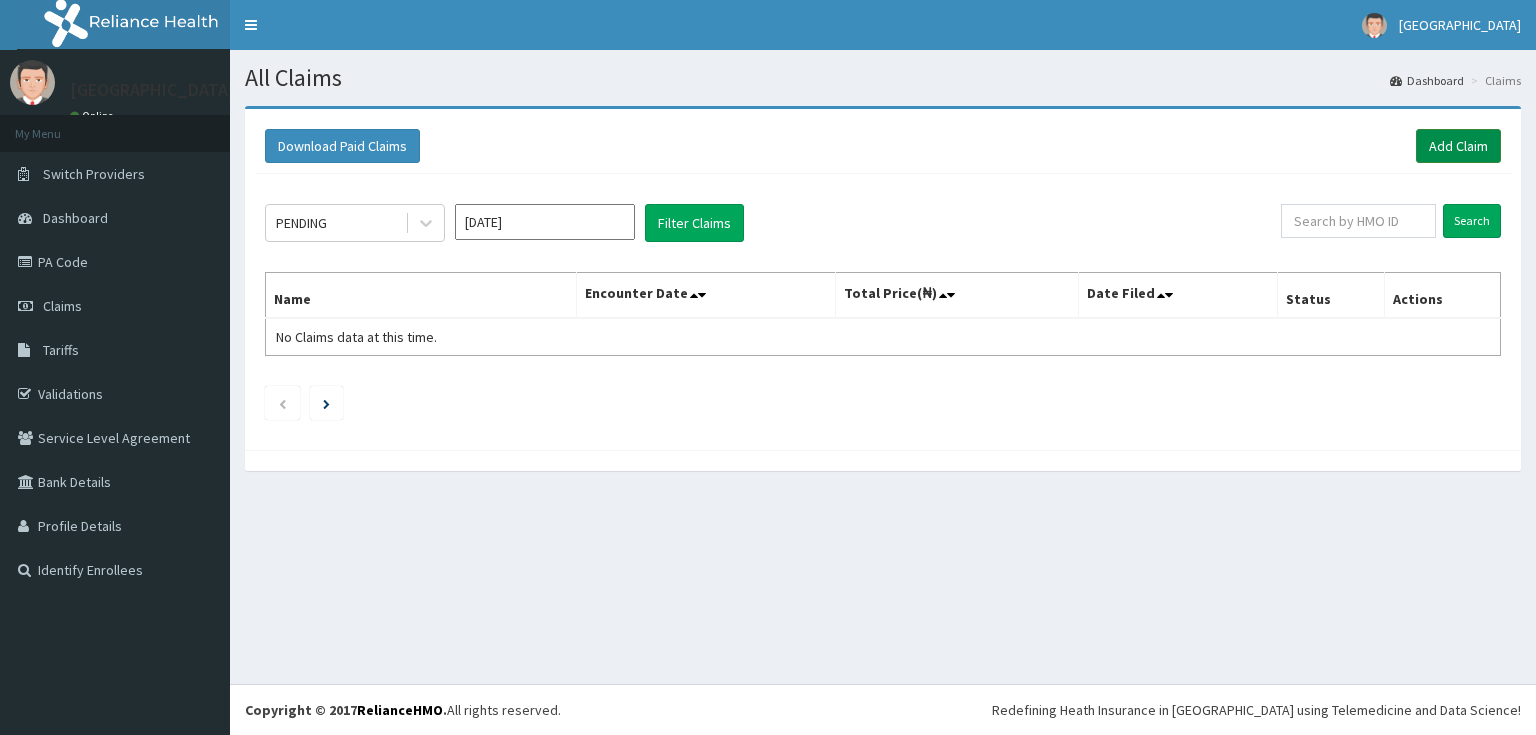 click on "Add Claim" at bounding box center [1458, 146] 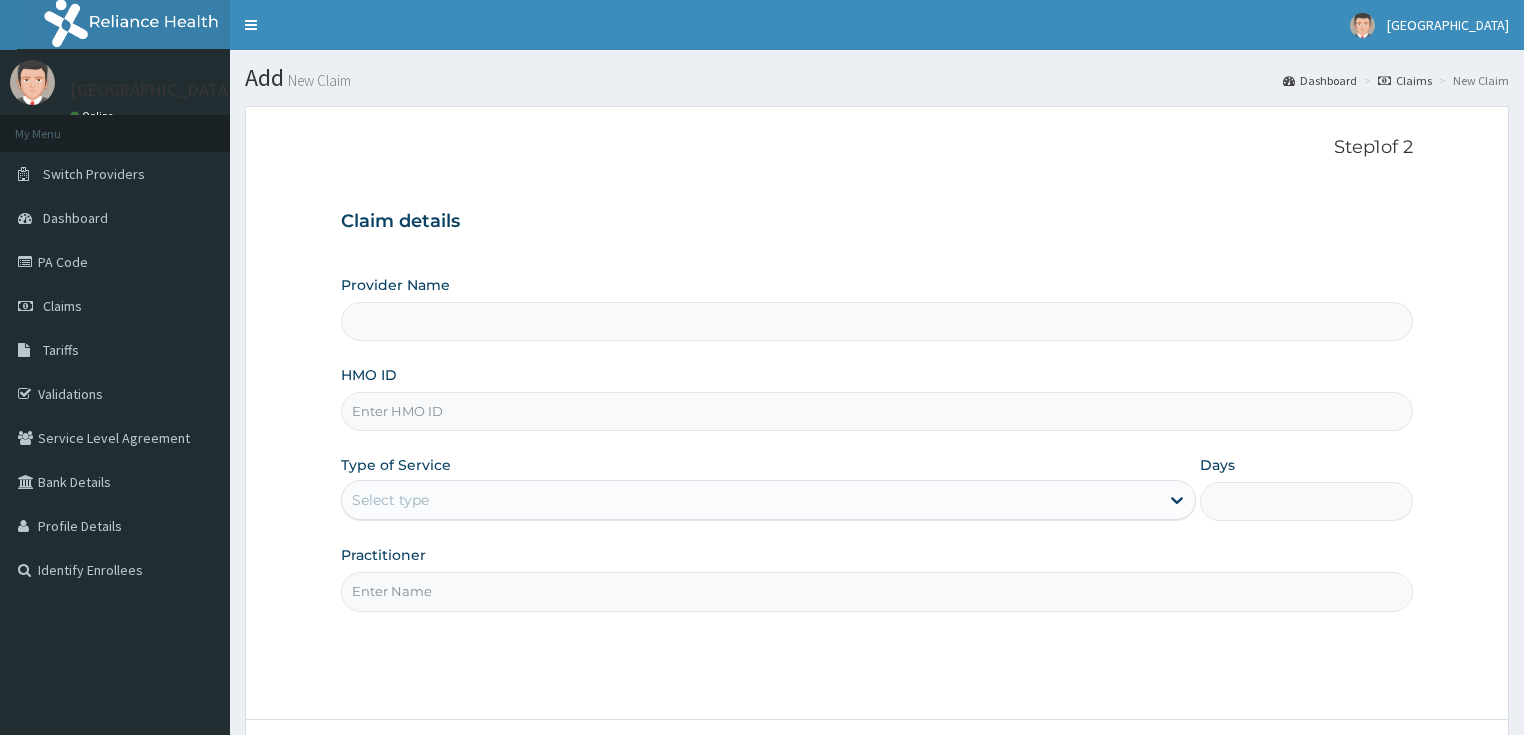 scroll, scrollTop: 0, scrollLeft: 0, axis: both 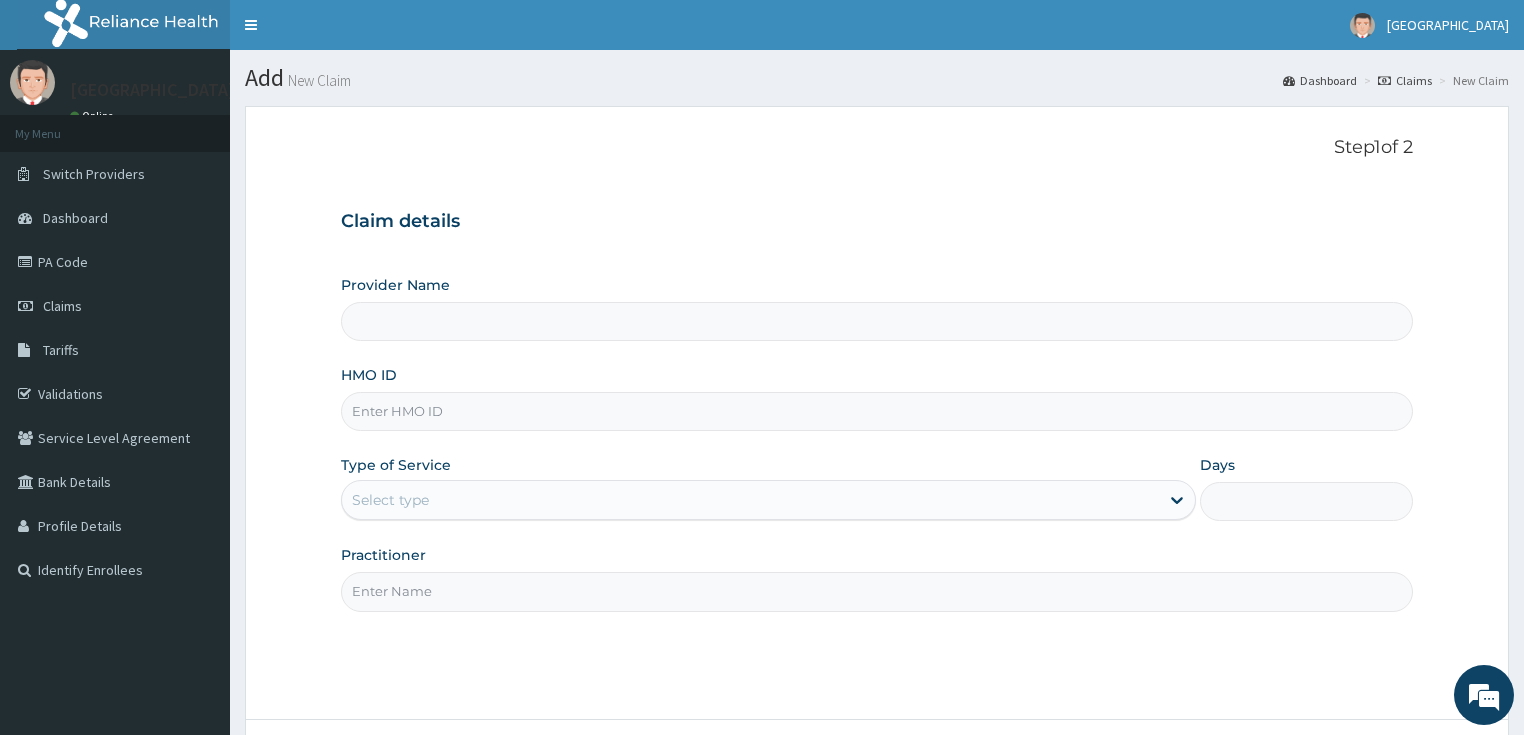 type on "[GEOGRAPHIC_DATA]" 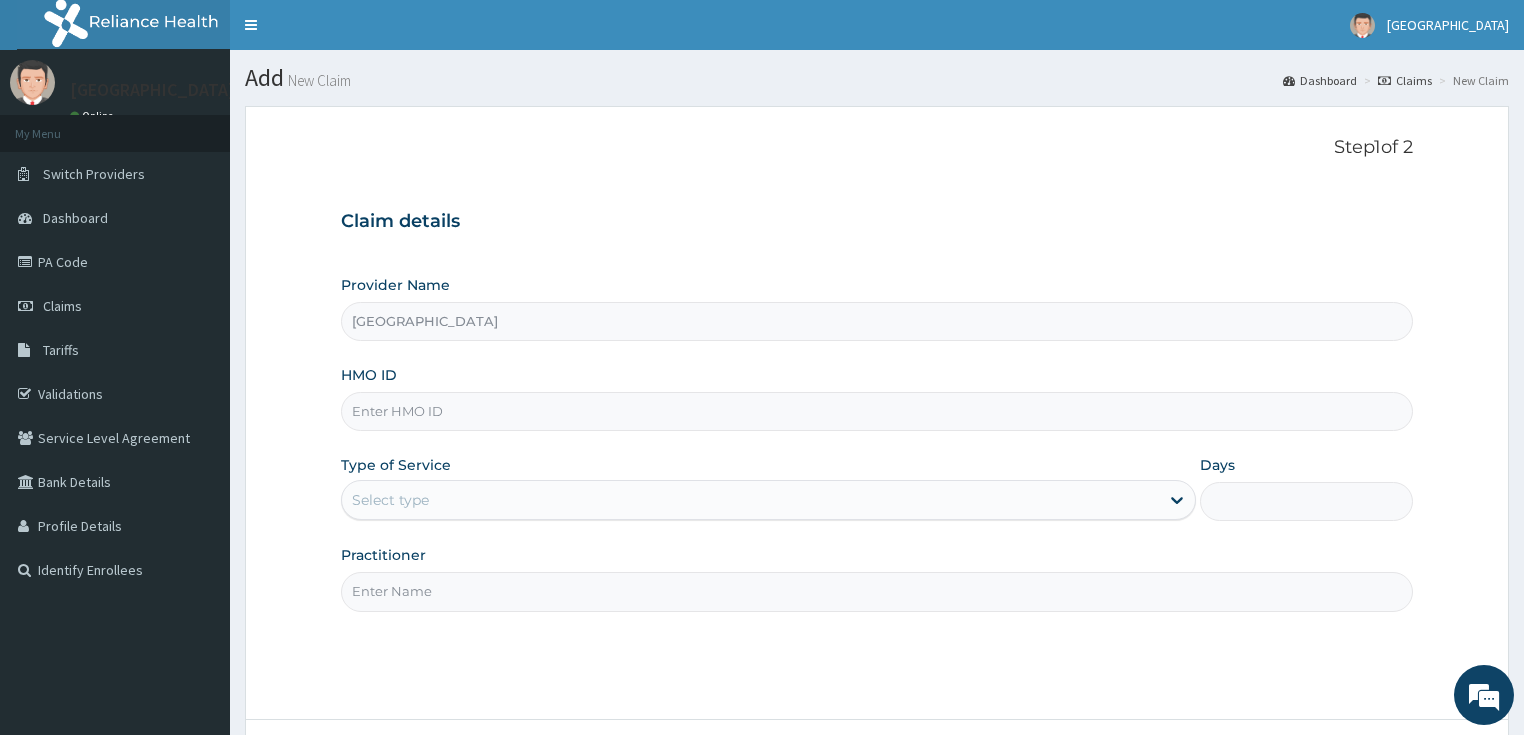 paste on "WON/10008/A" 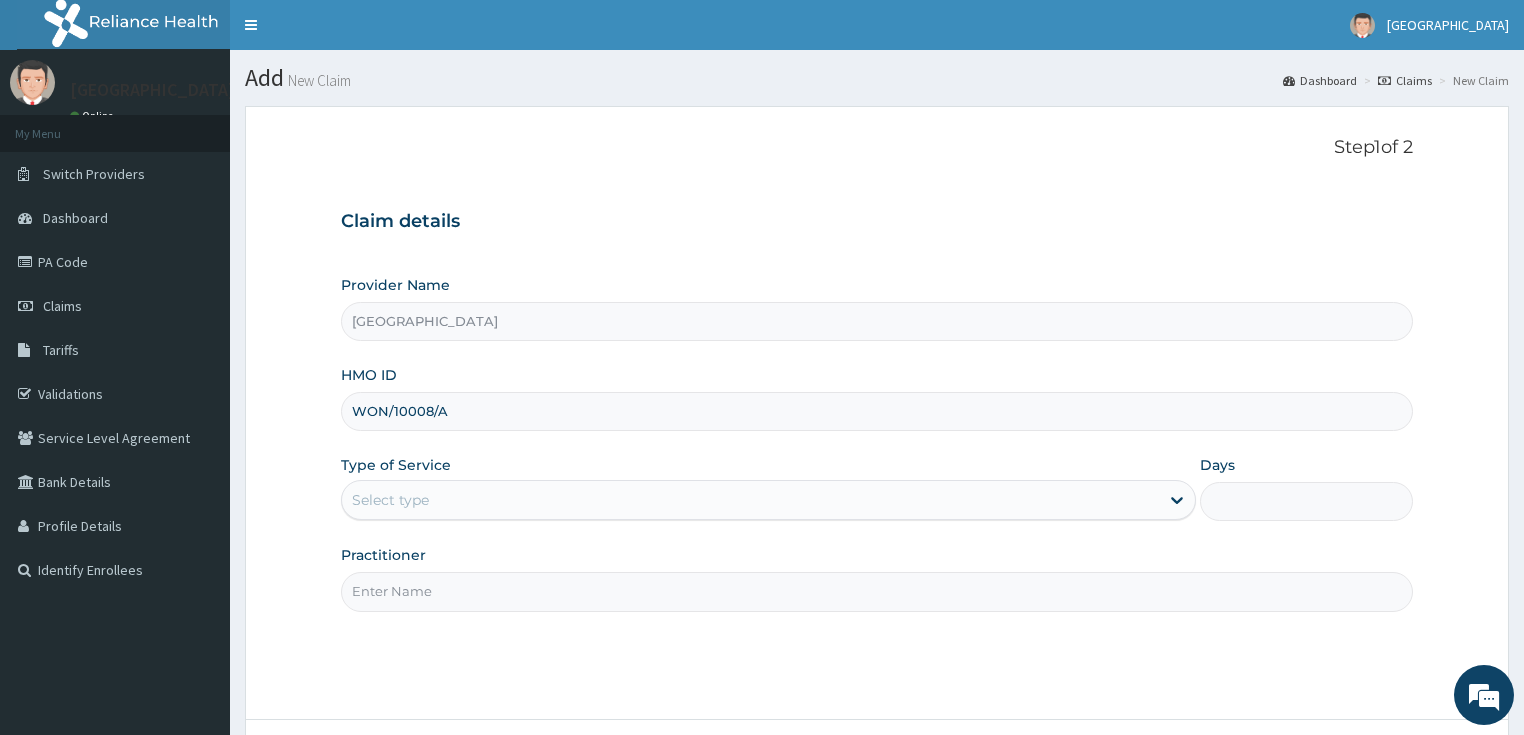 type on "WON/10008/A" 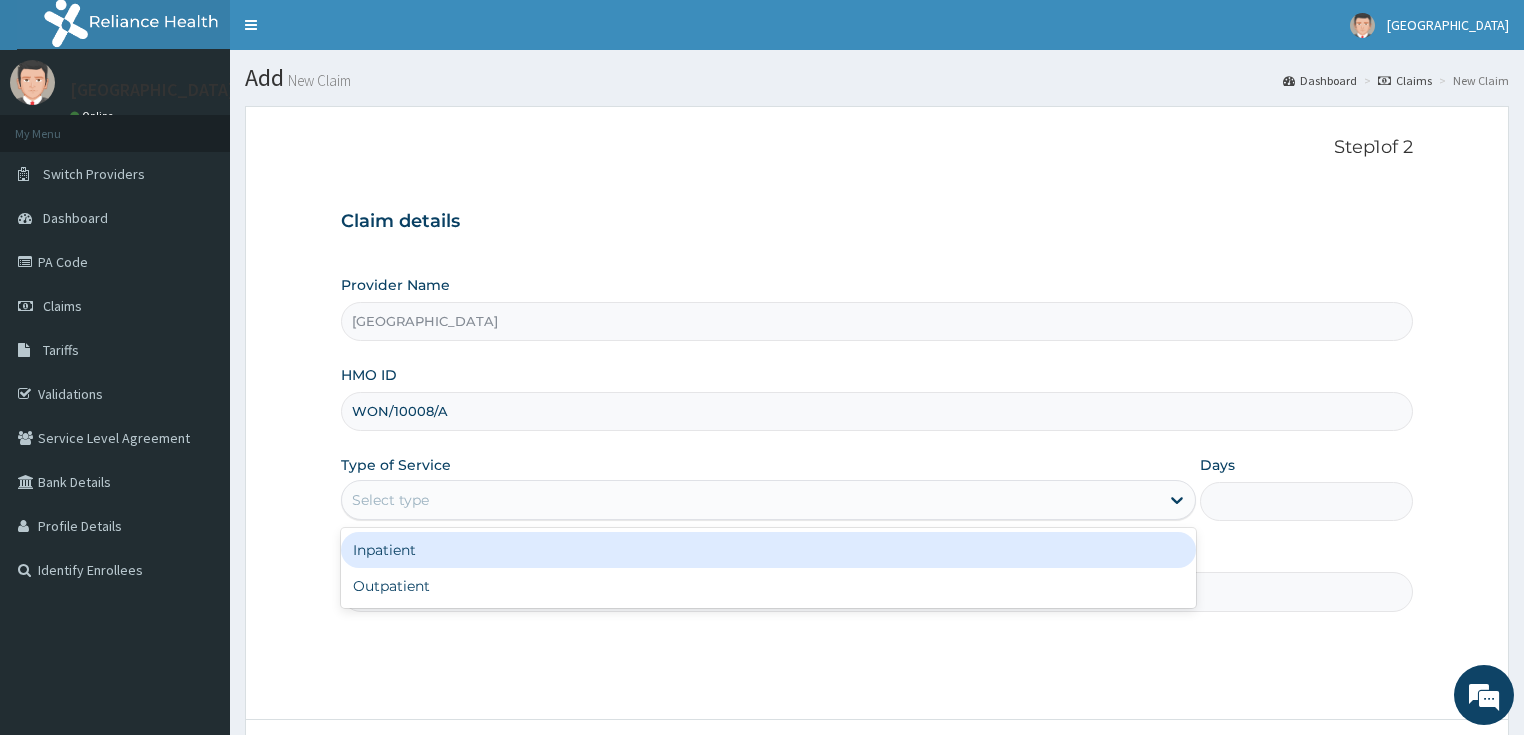 click on "Select type" at bounding box center [390, 500] 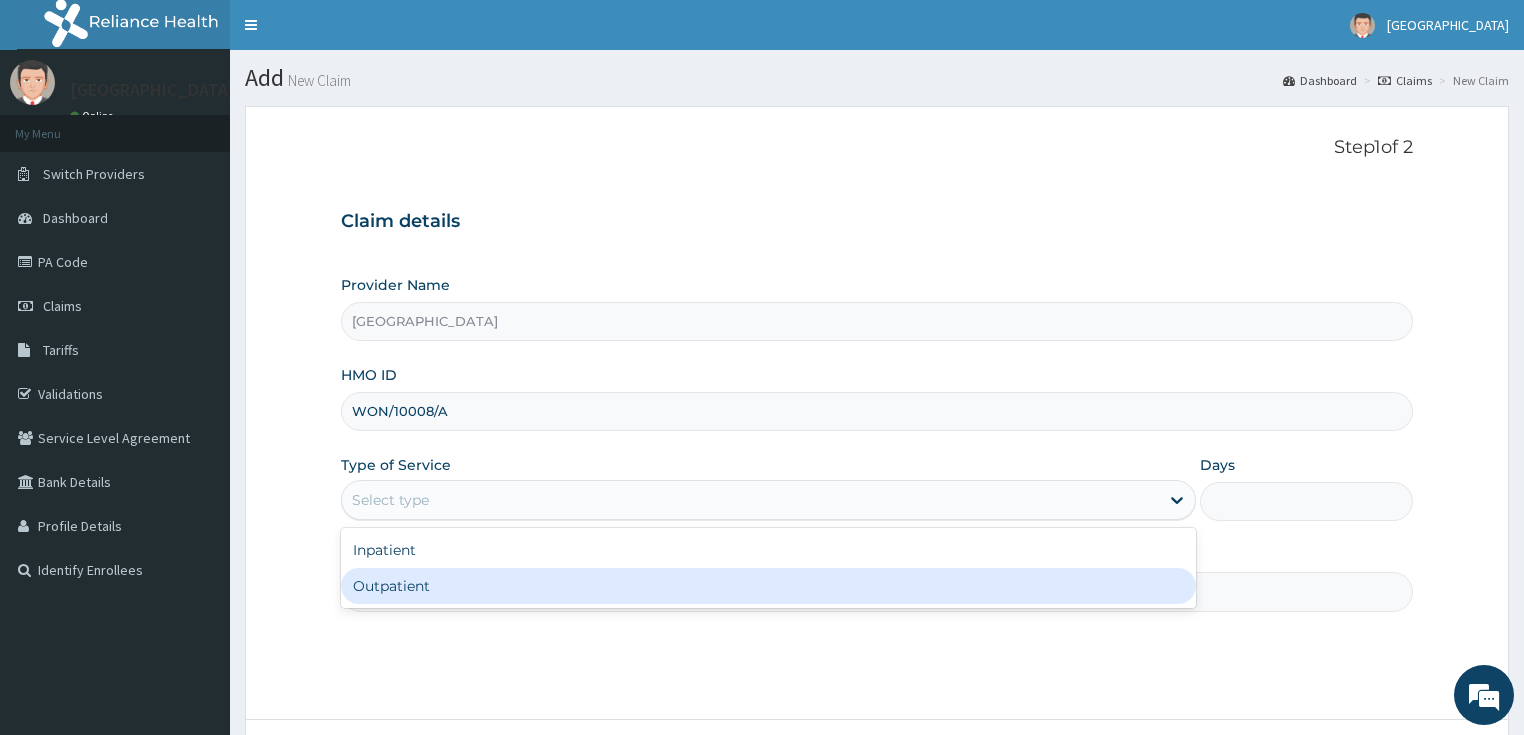 click on "Outpatient" at bounding box center [768, 586] 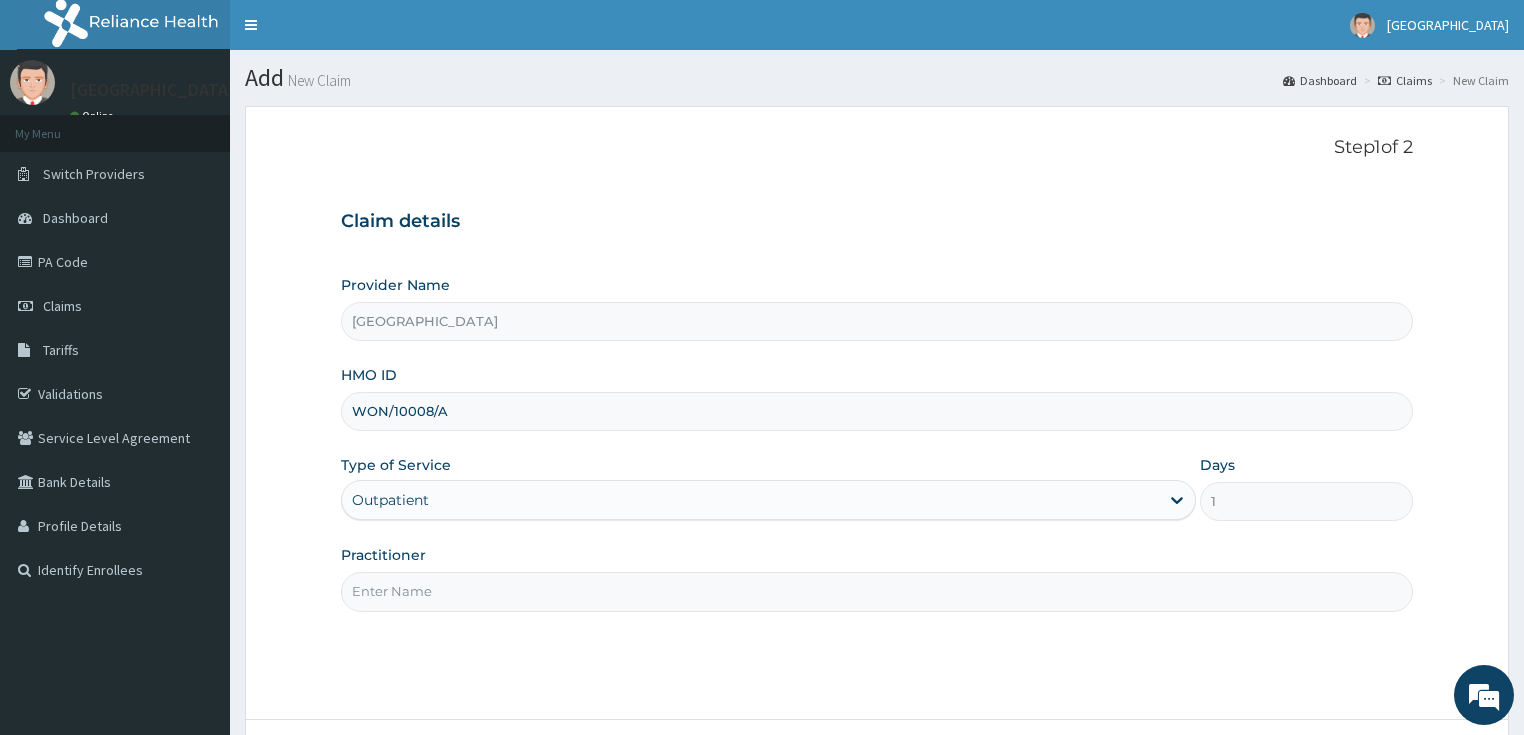 click on "Practitioner" at bounding box center [877, 591] 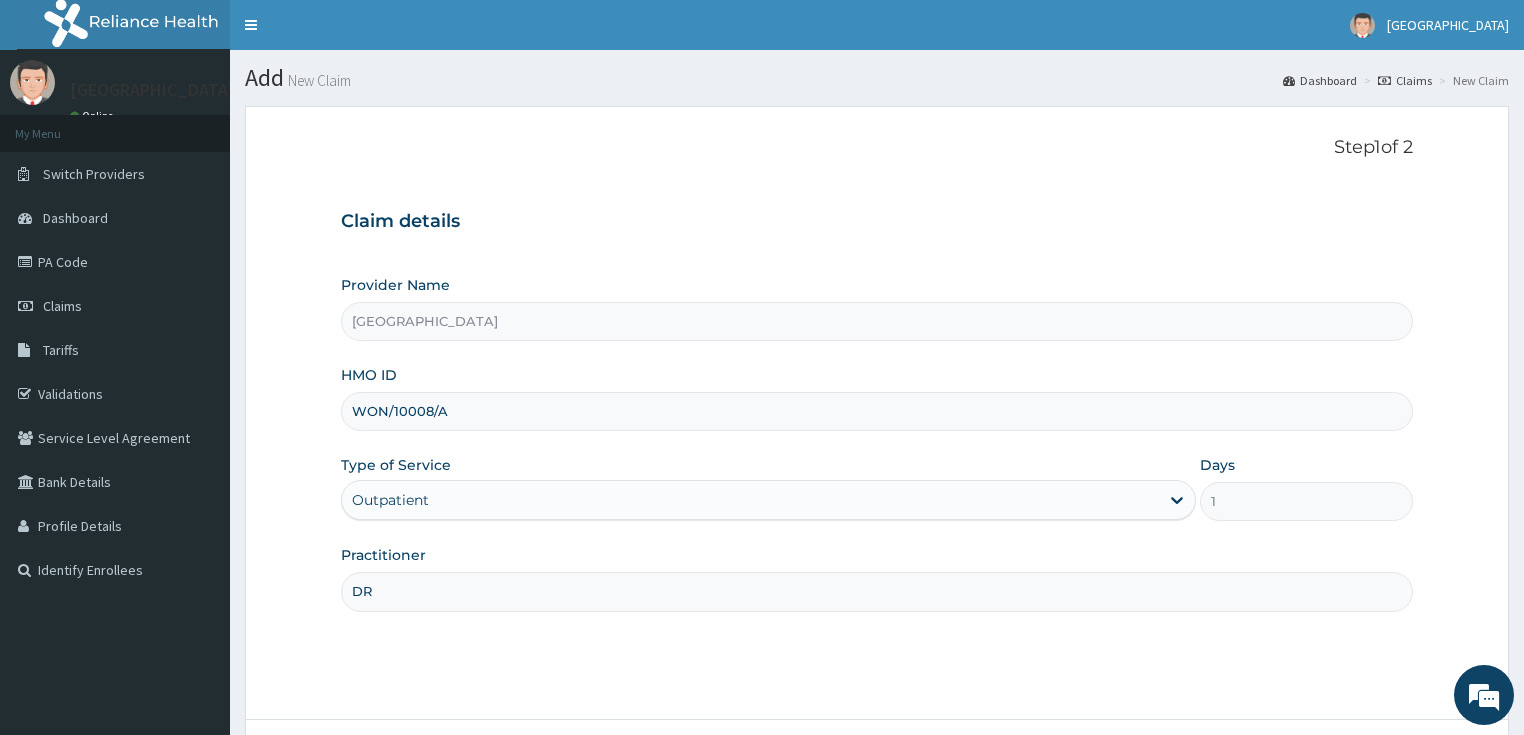 scroll, scrollTop: 0, scrollLeft: 0, axis: both 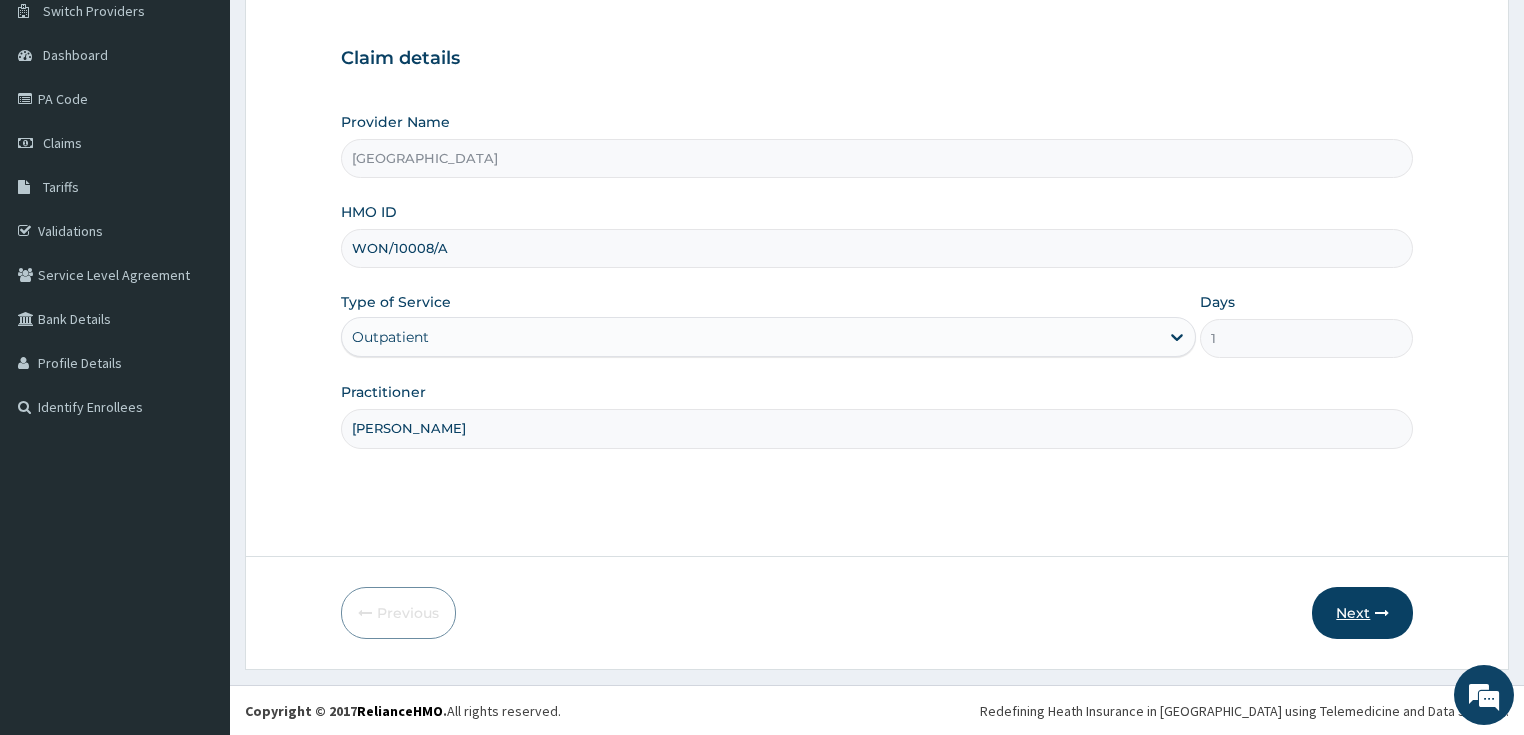 type on "DR OSITA" 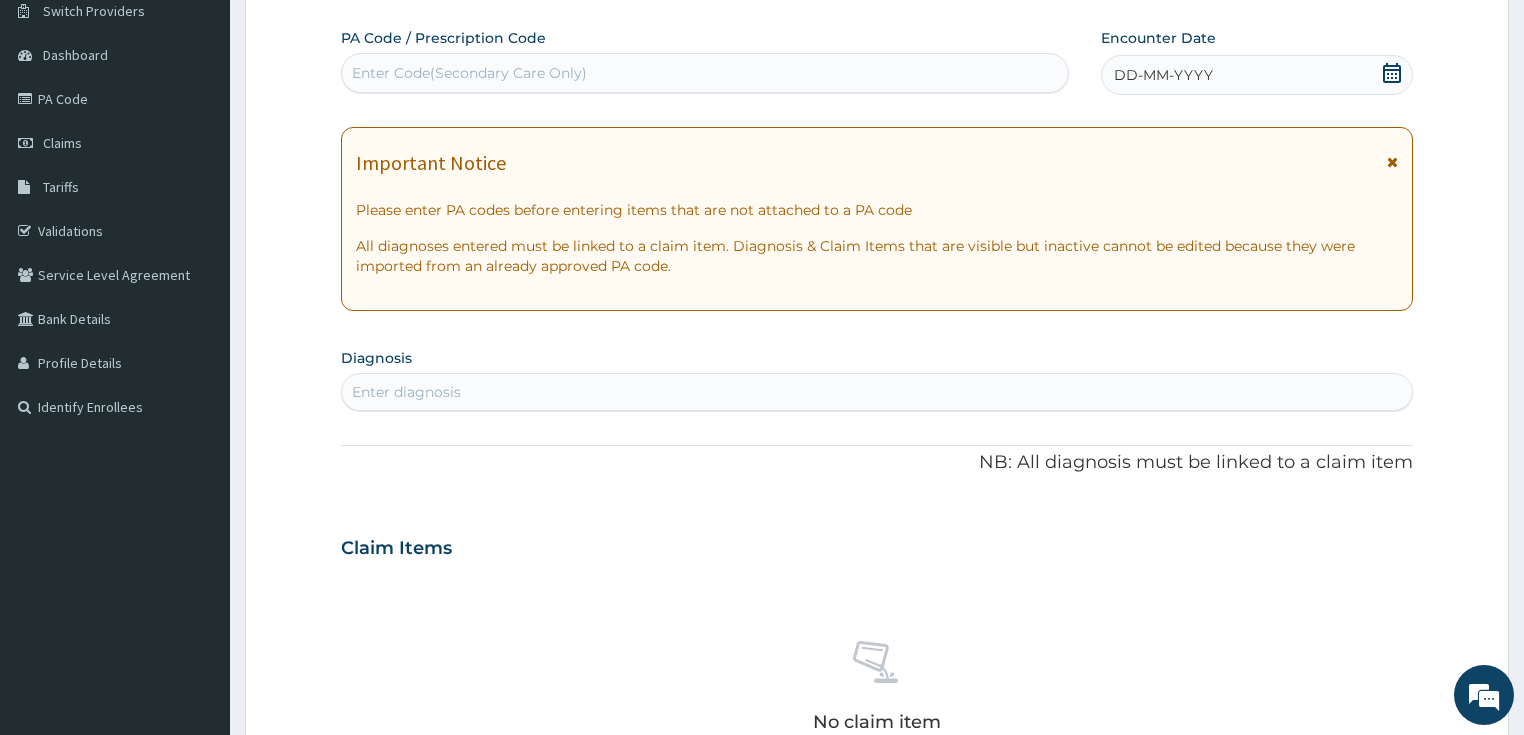 click 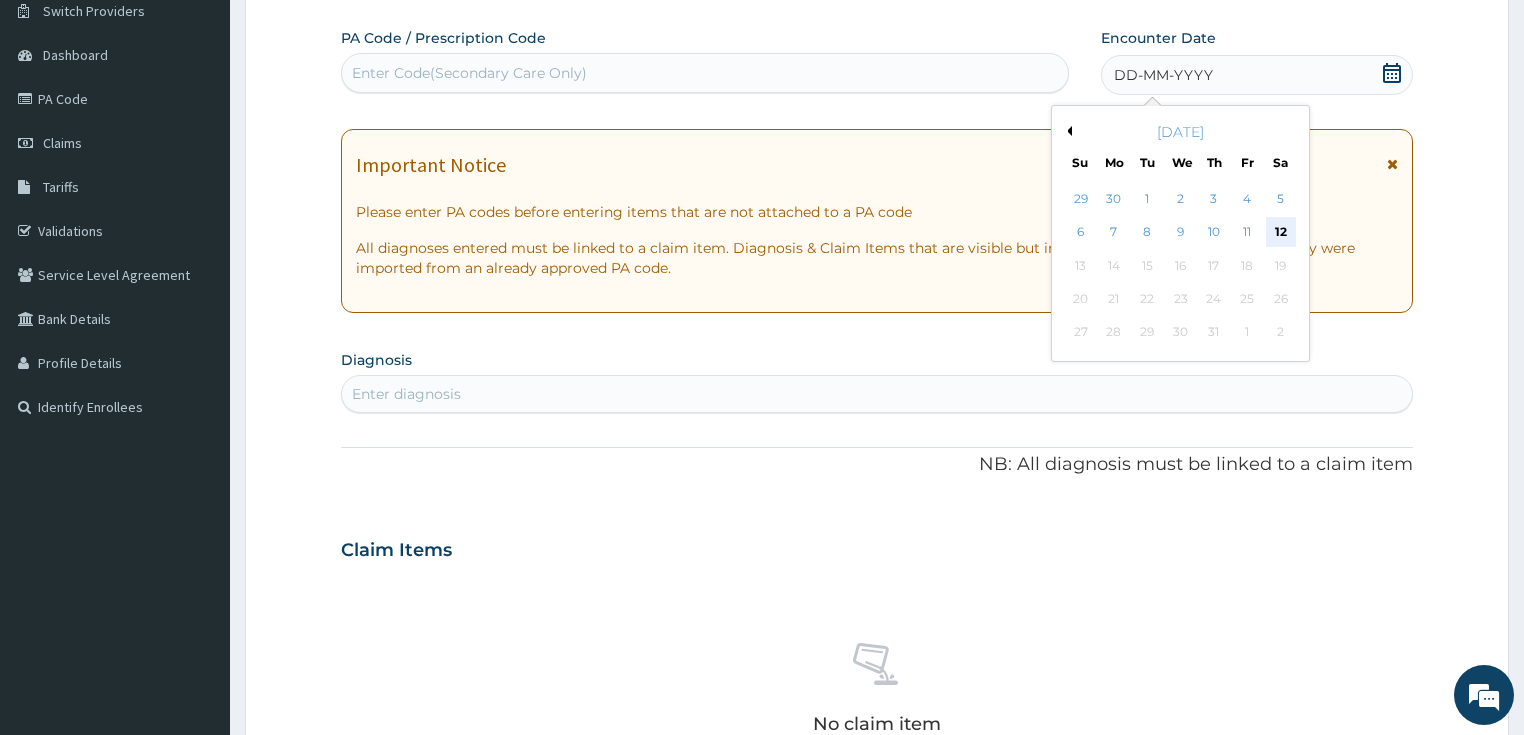 click on "12" at bounding box center (1281, 233) 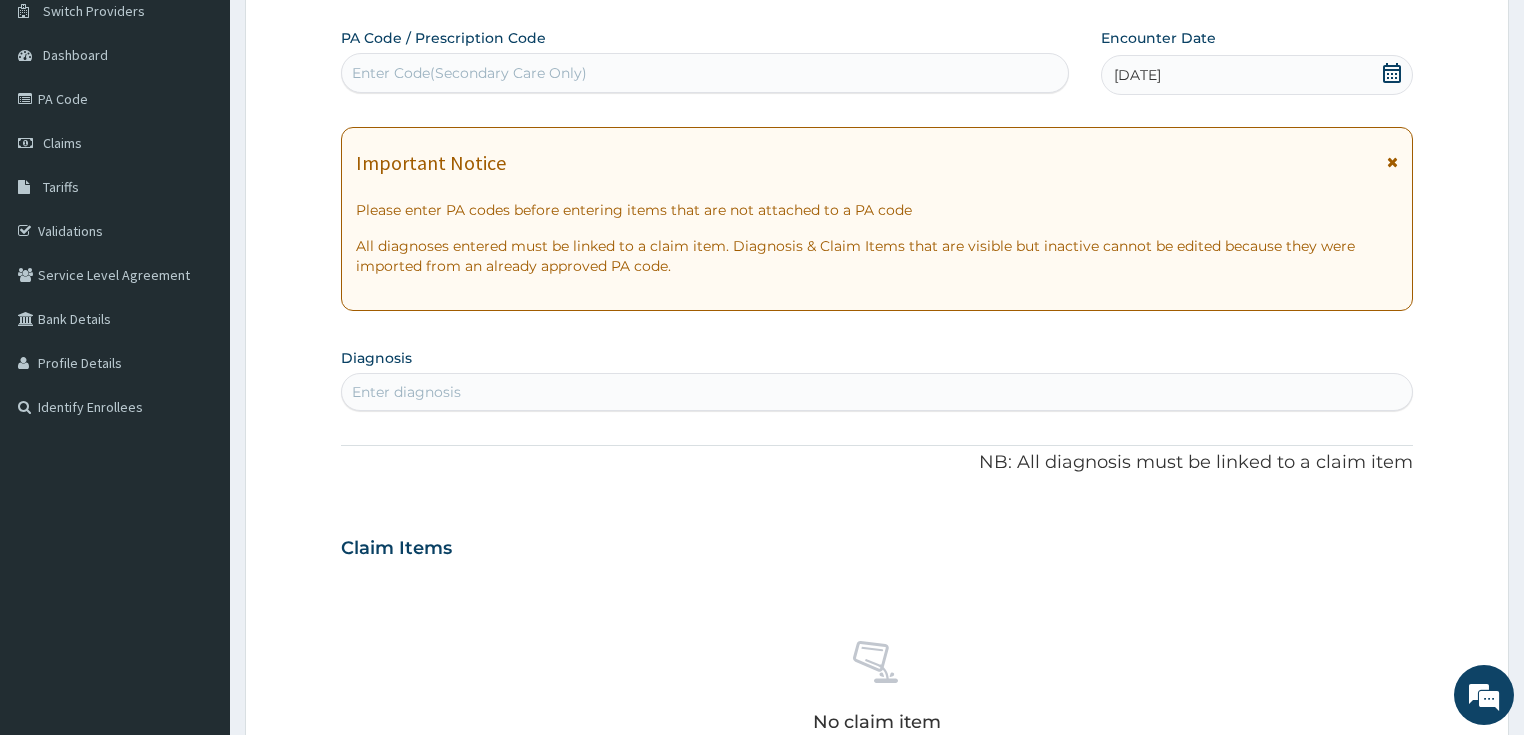 click on "Enter Code(Secondary Care Only)" at bounding box center [469, 73] 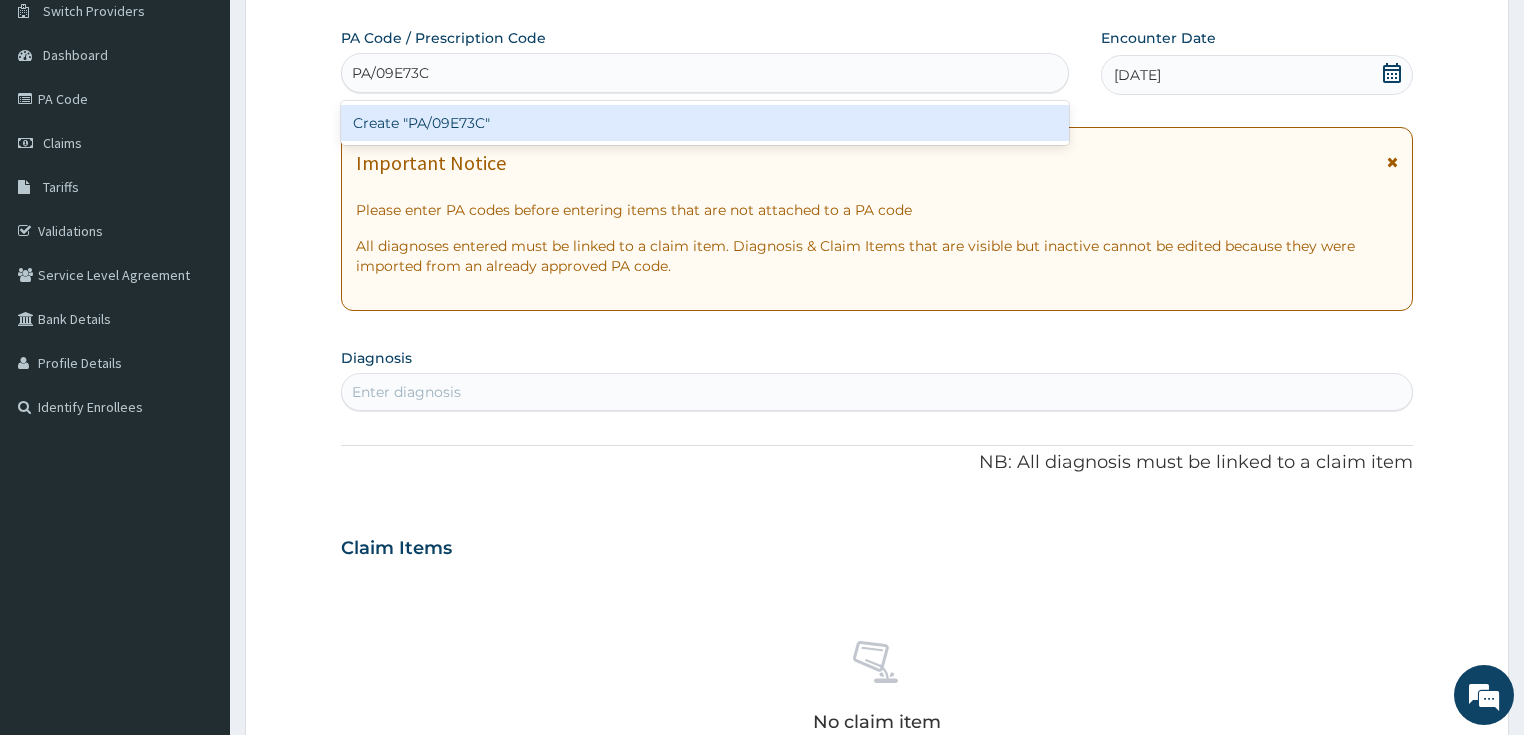 click on "Create "PA/09E73C"" at bounding box center (705, 123) 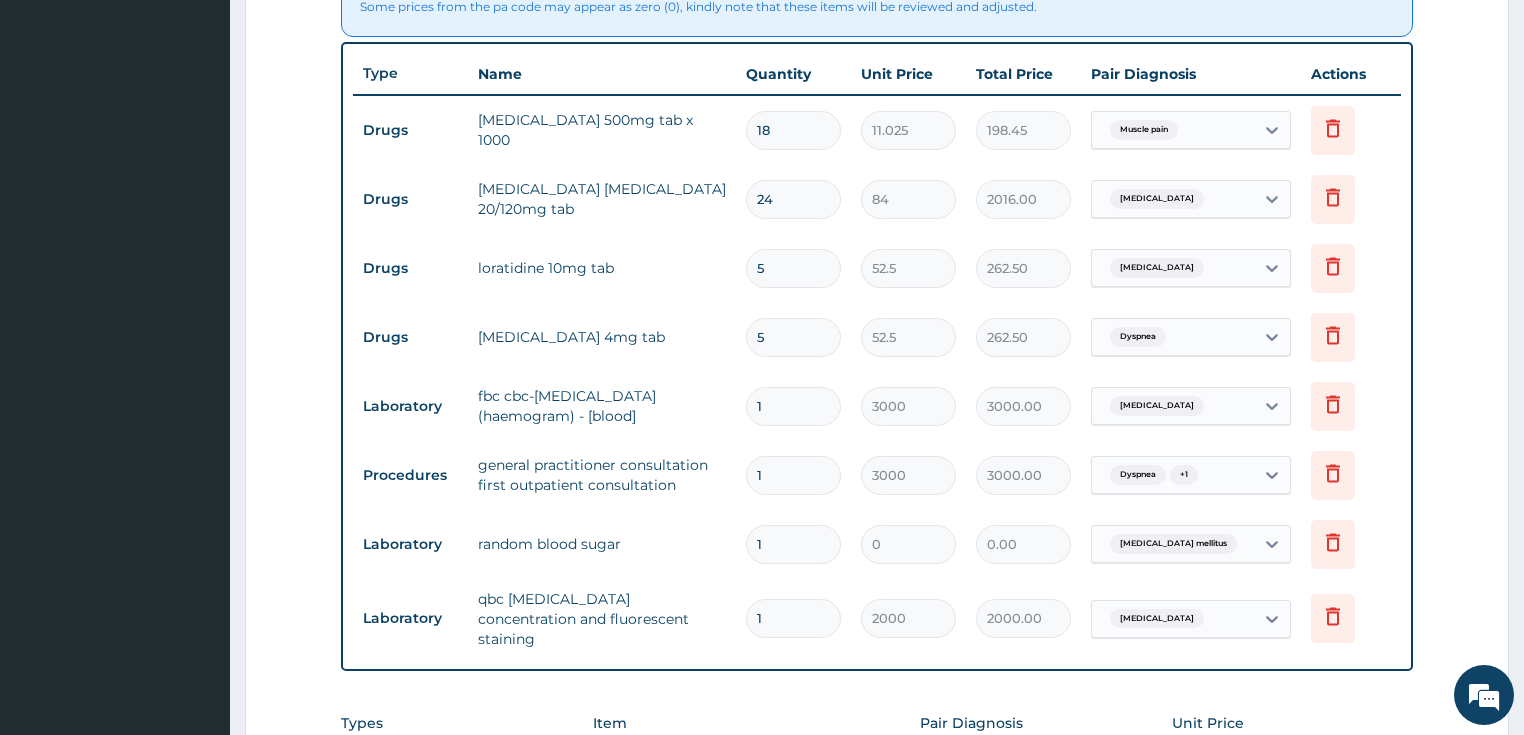 scroll, scrollTop: 939, scrollLeft: 0, axis: vertical 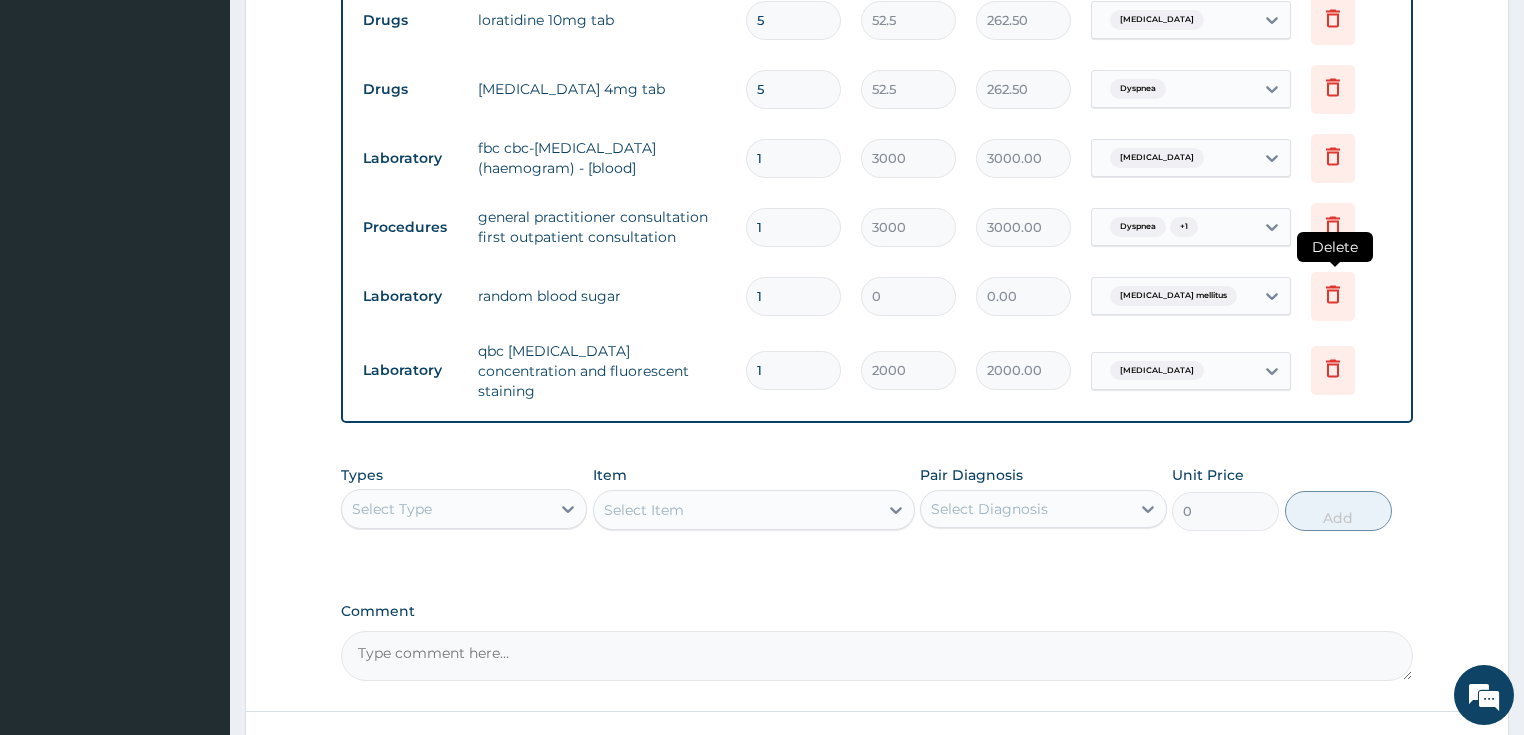 click 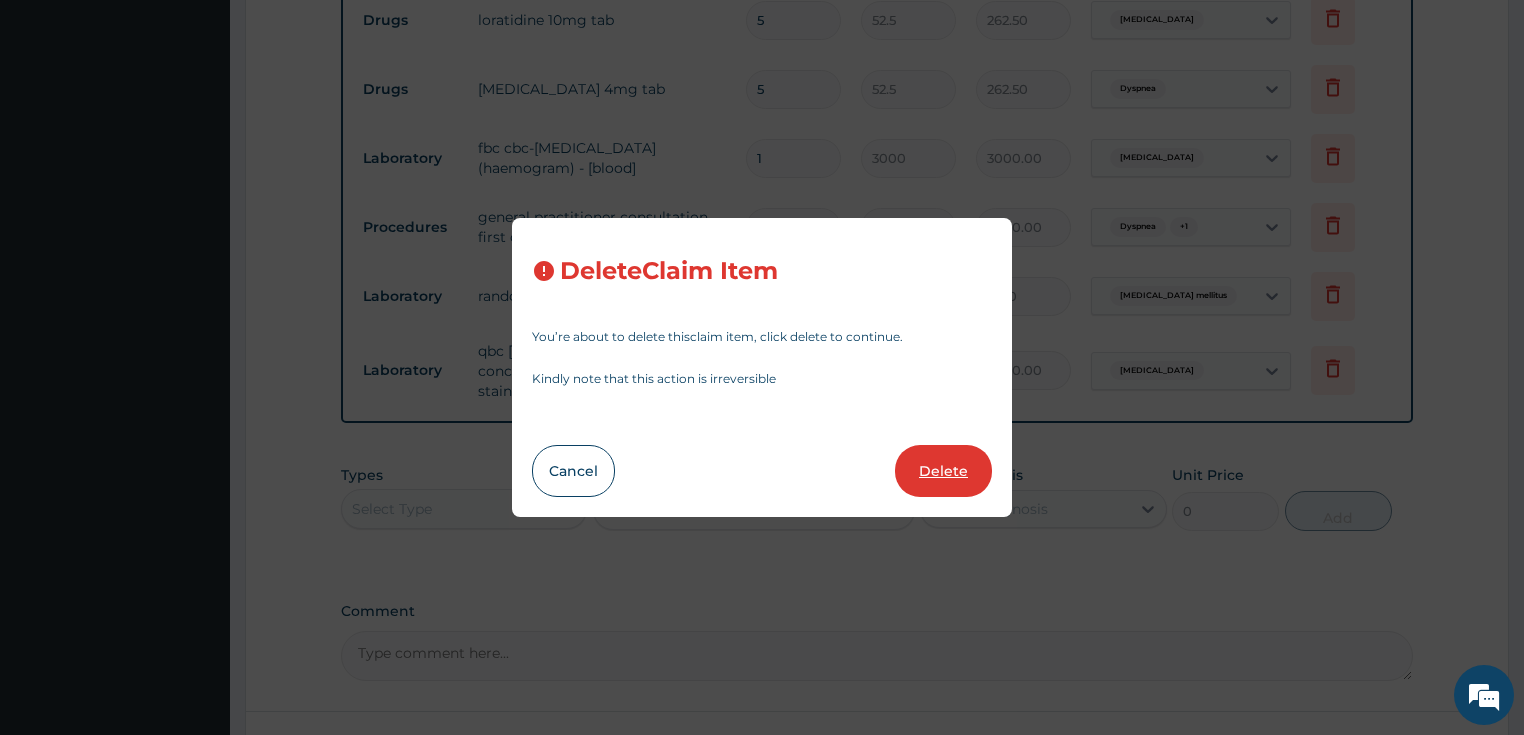 click on "Delete" at bounding box center (943, 471) 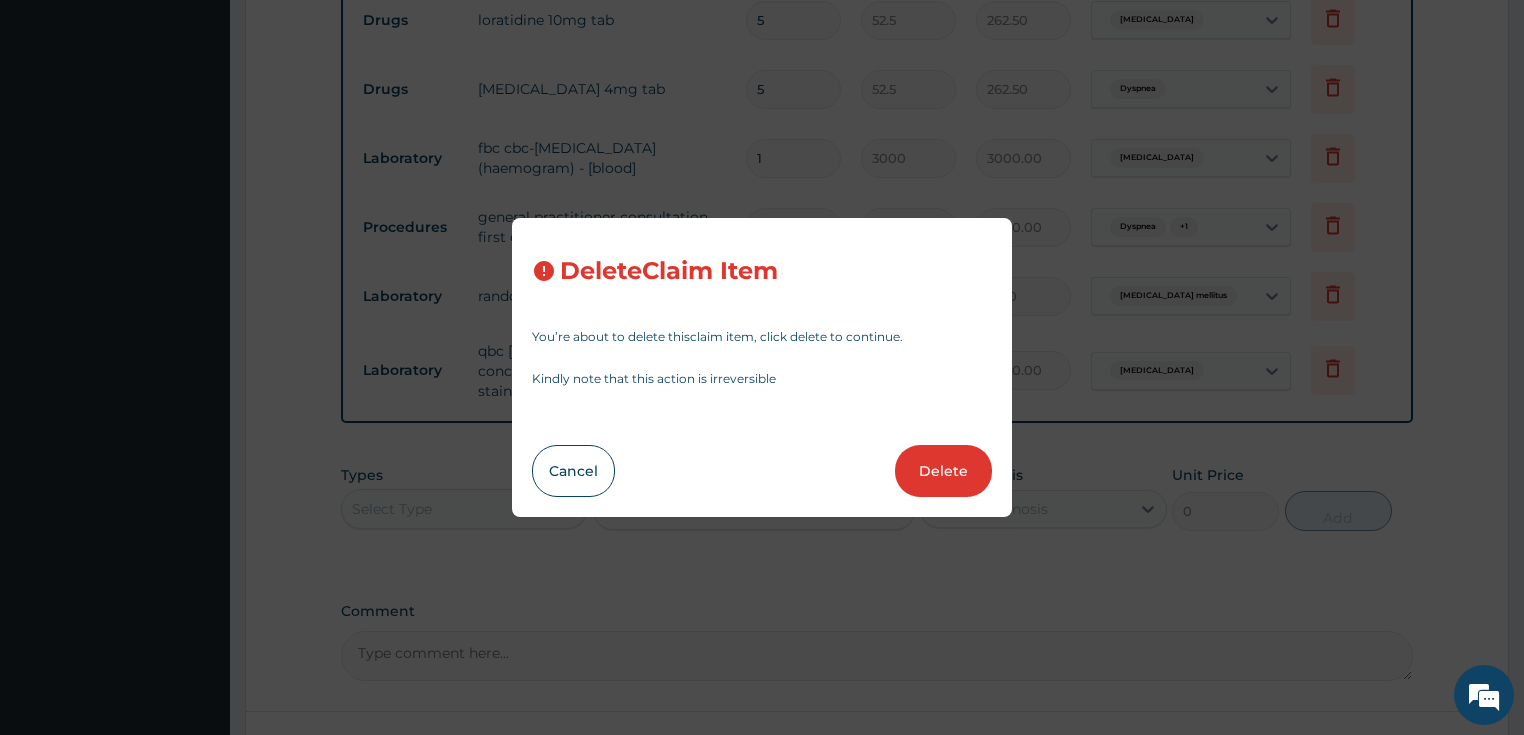 type on "2000" 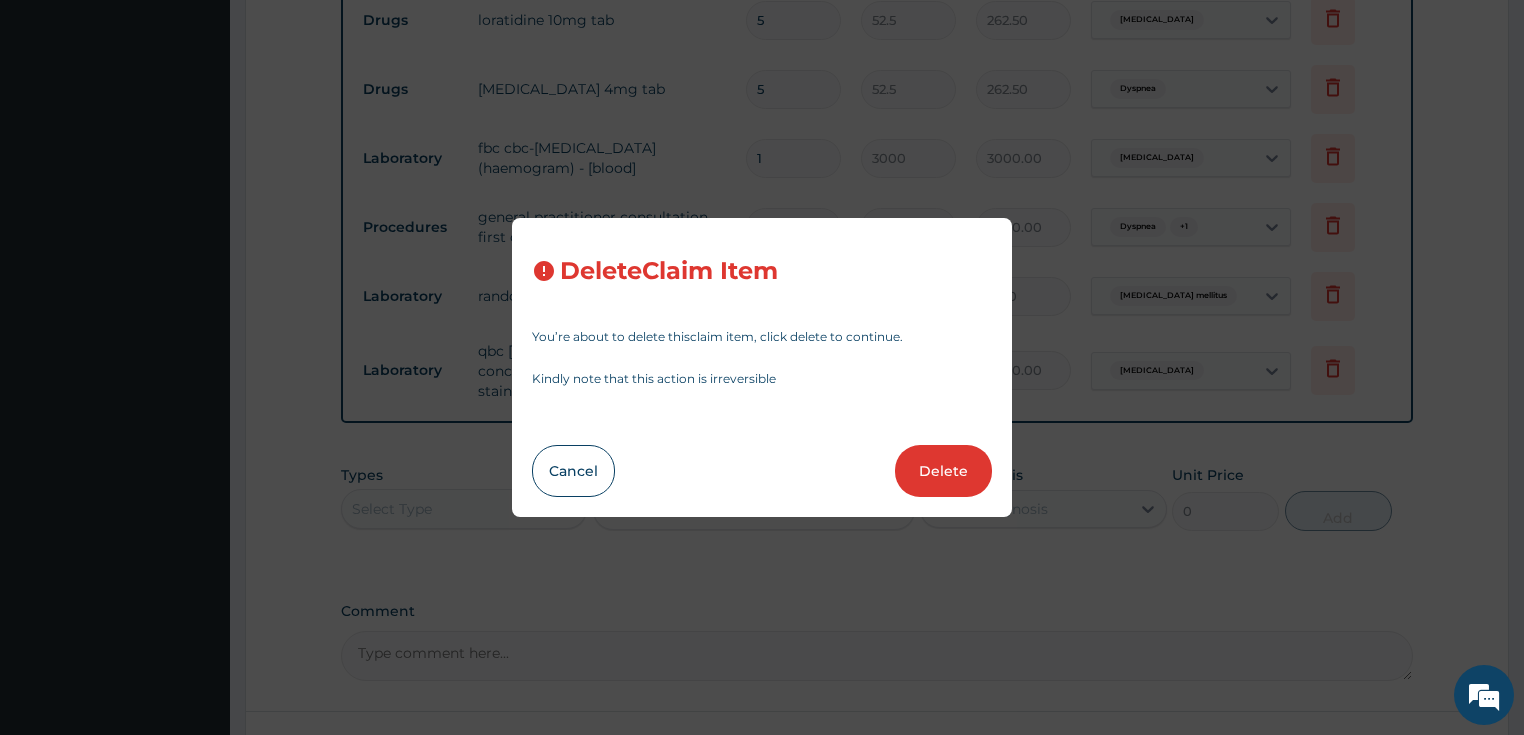 type on "2000.00" 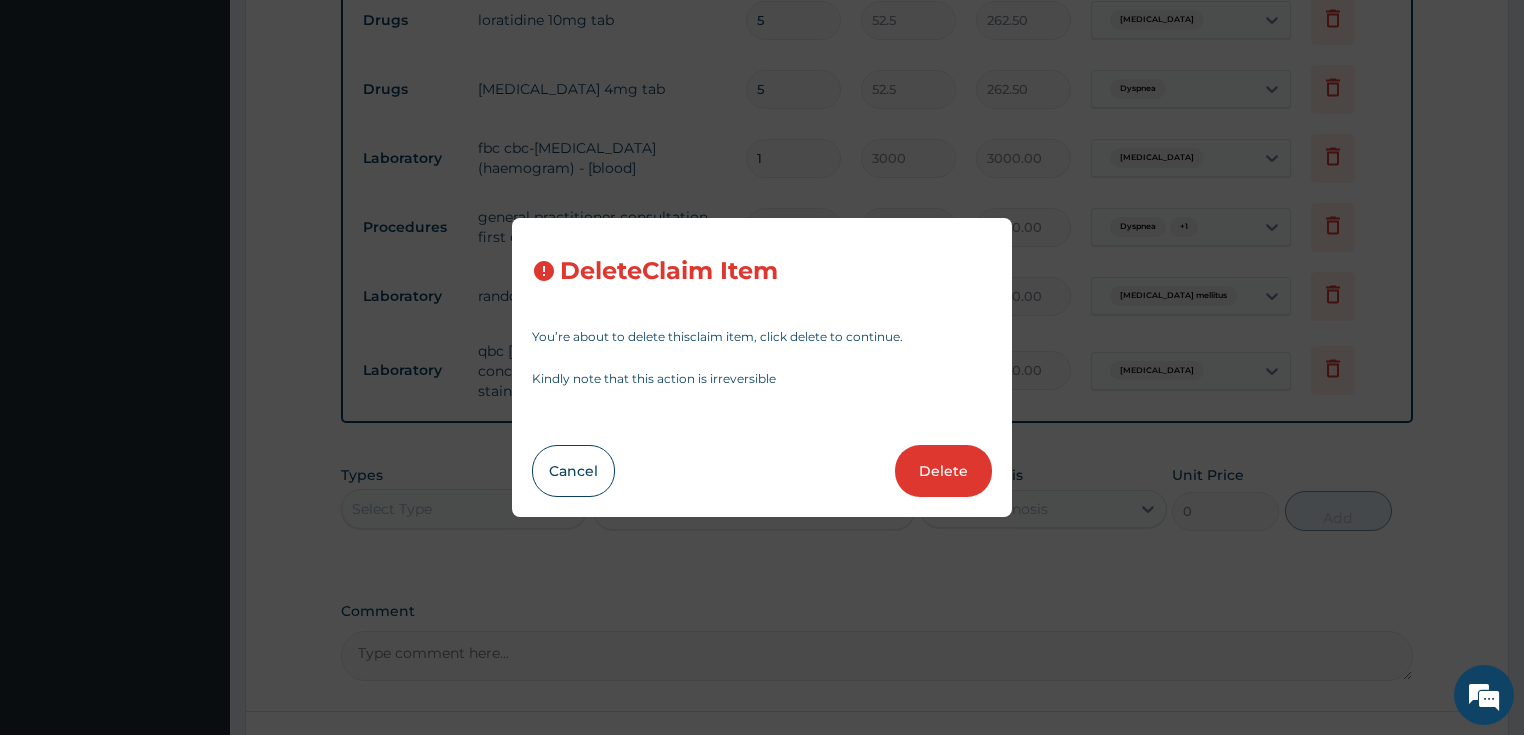 scroll, scrollTop: 1021, scrollLeft: 0, axis: vertical 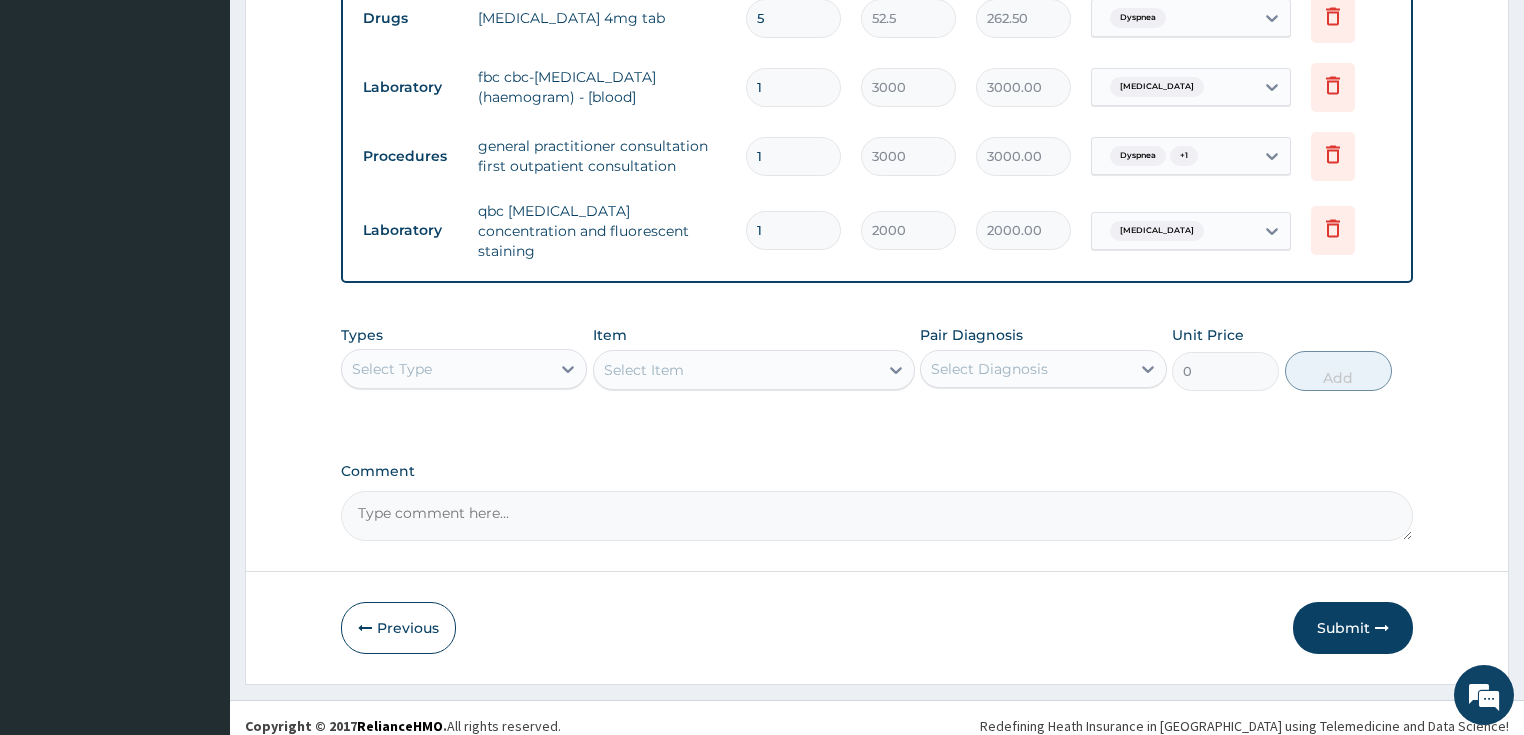 click on "Select Type" at bounding box center [446, 369] 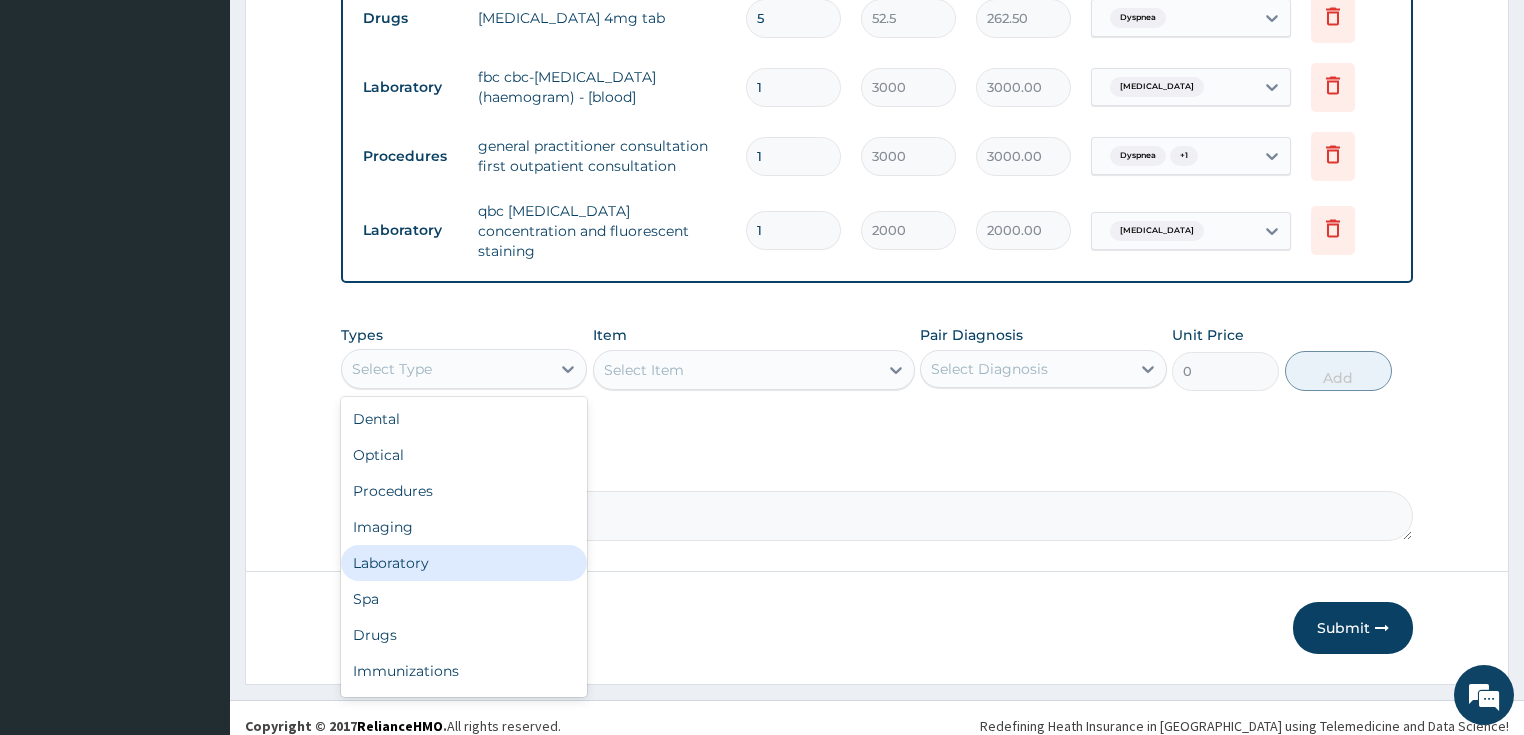 click on "Laboratory" at bounding box center (464, 563) 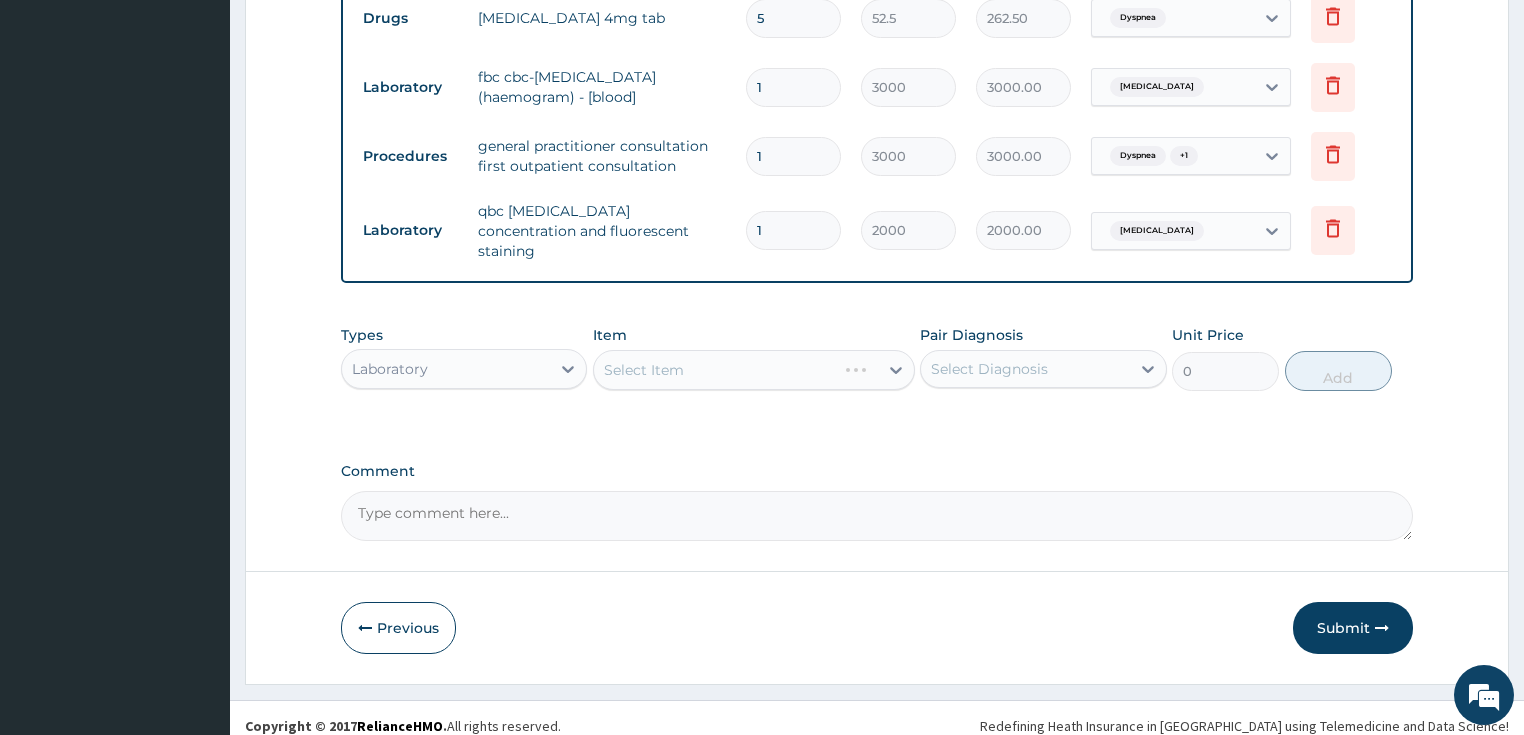 click on "Select Item" at bounding box center [754, 370] 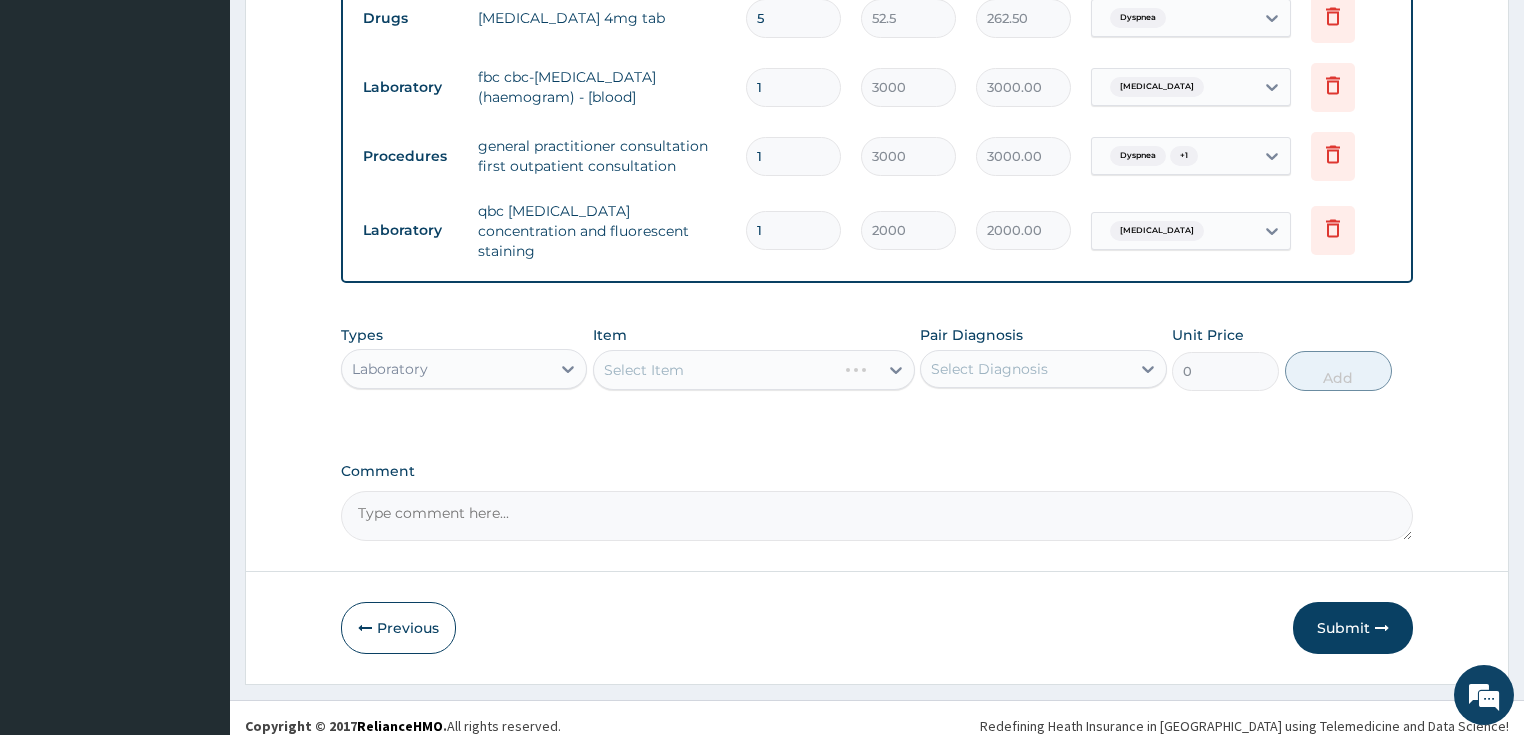 click on "Select Item" at bounding box center (754, 370) 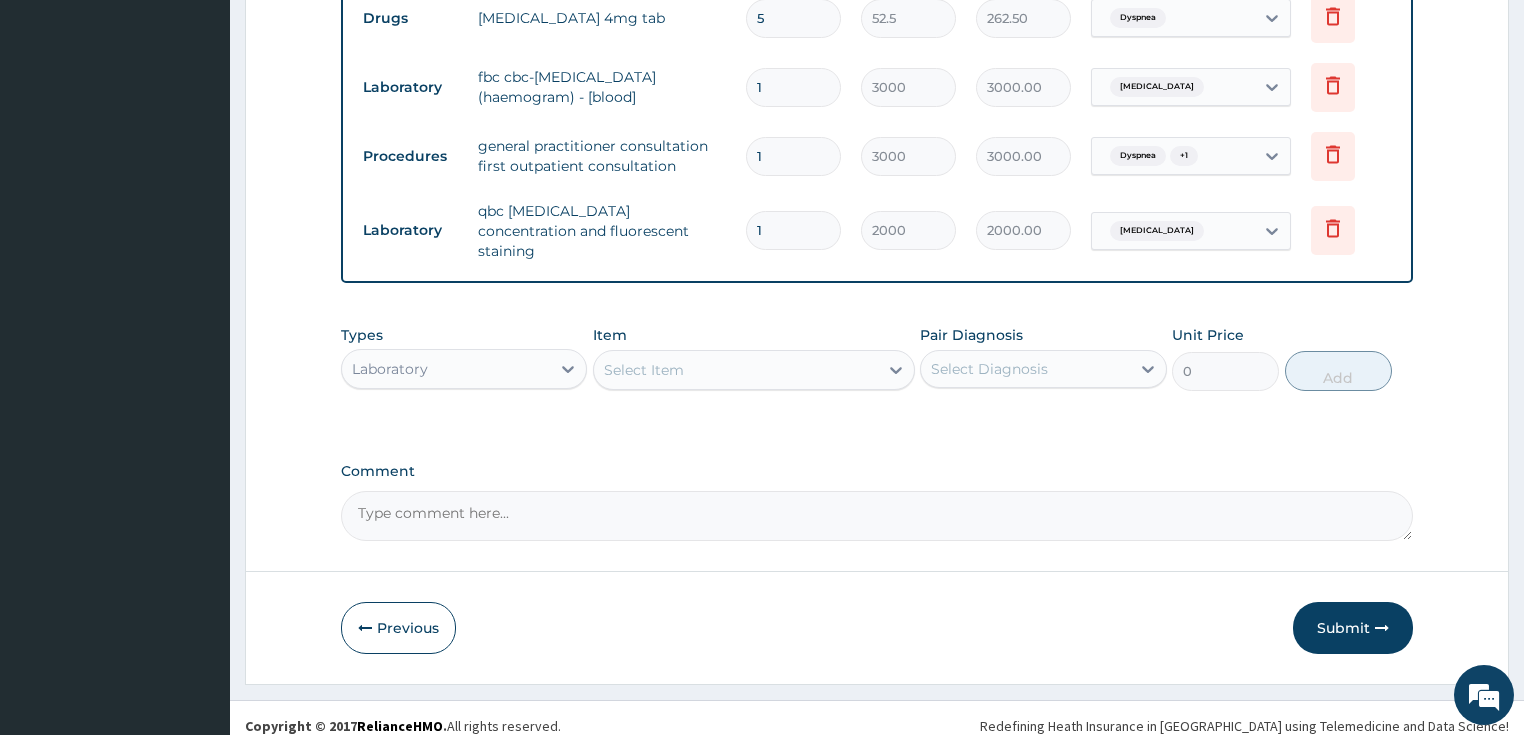 click on "Select Item" at bounding box center [736, 370] 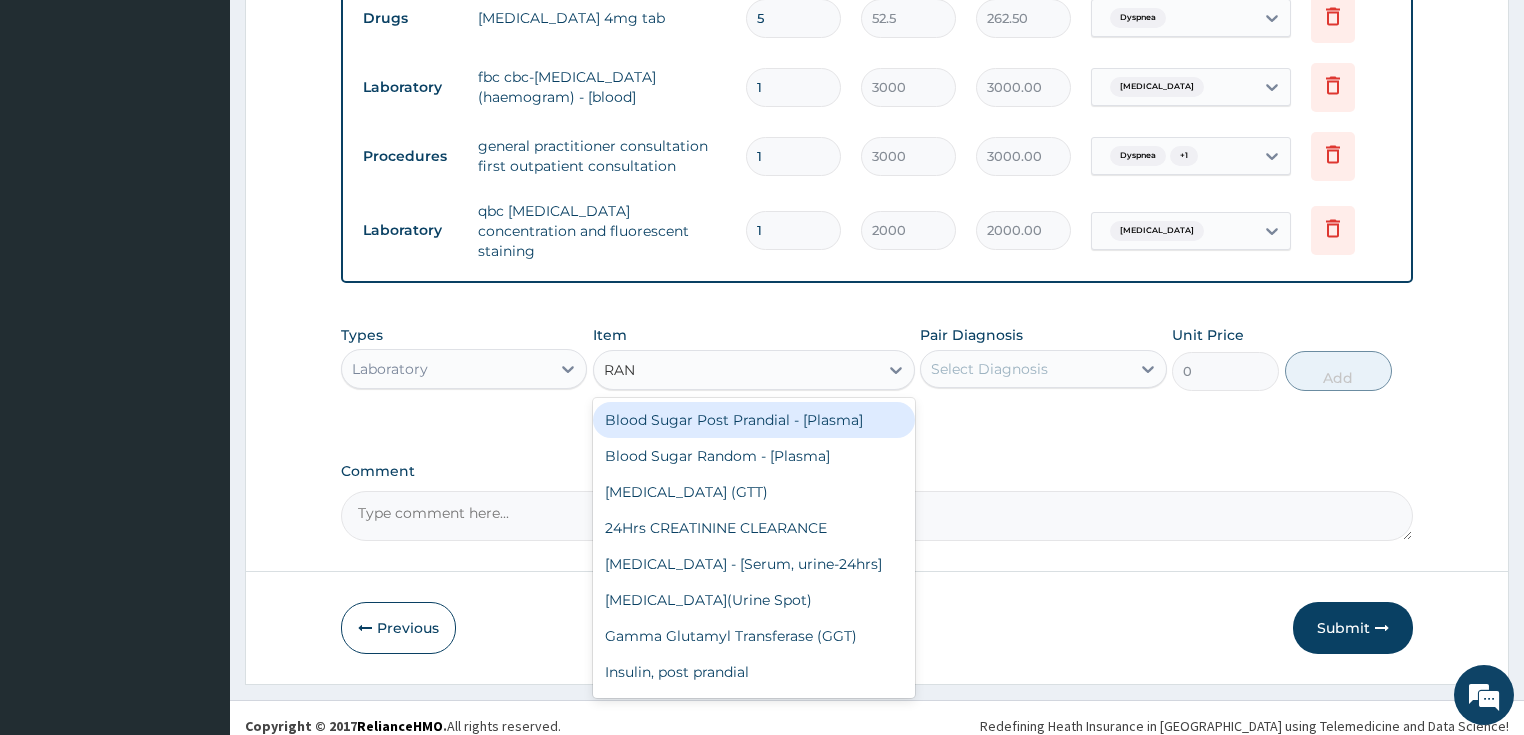 type on "RAND" 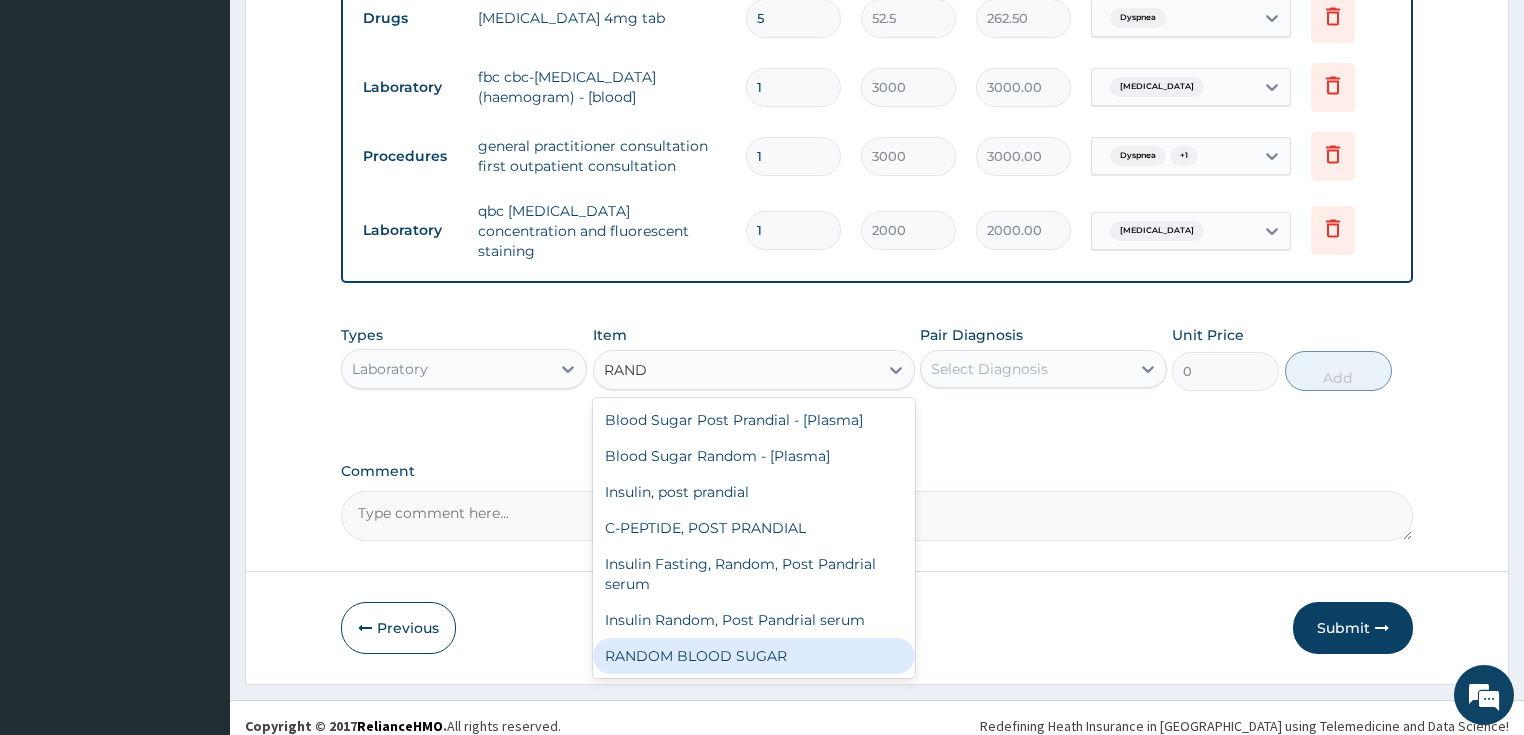 click on "RANDOM BLOOD SUGAR" at bounding box center [754, 656] 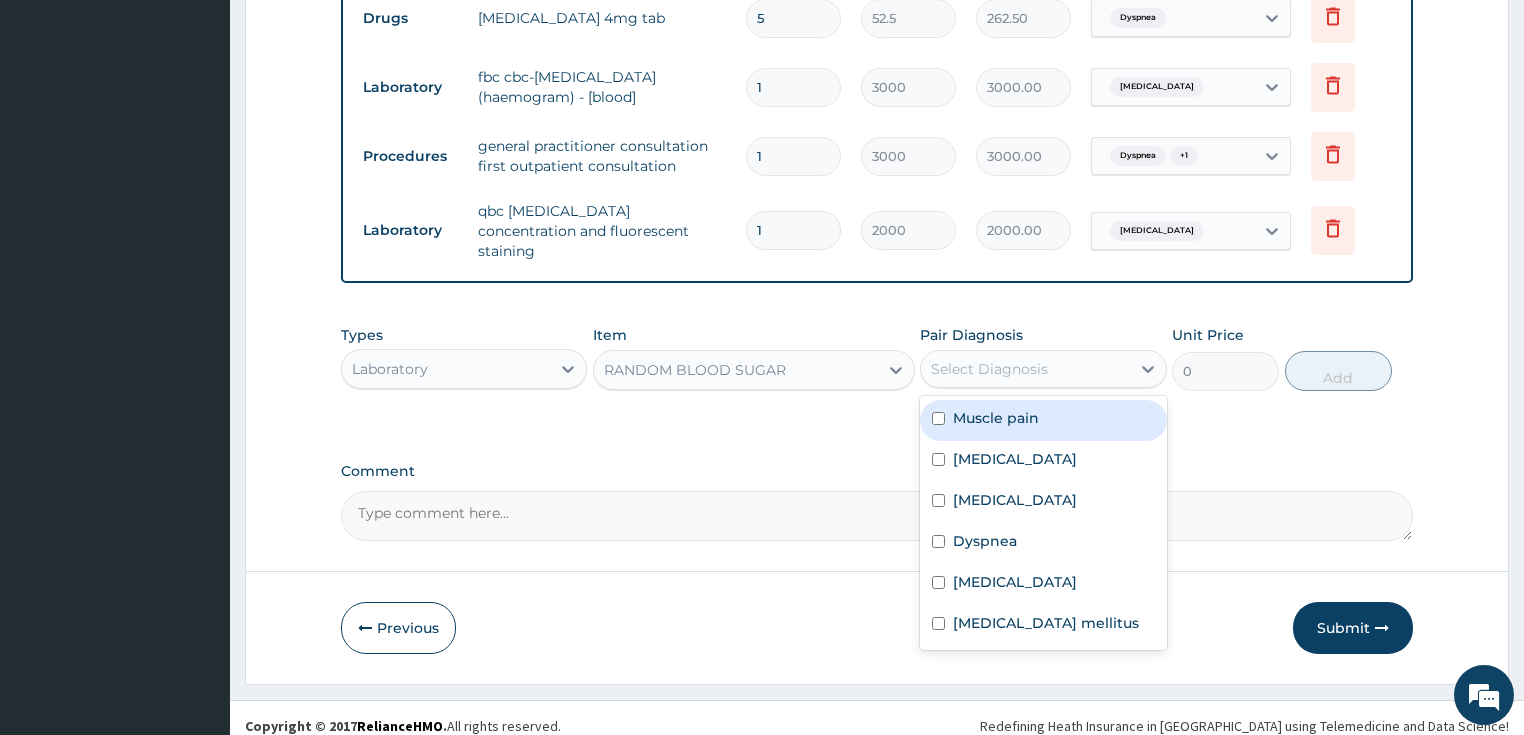 click on "Select Diagnosis" at bounding box center [989, 369] 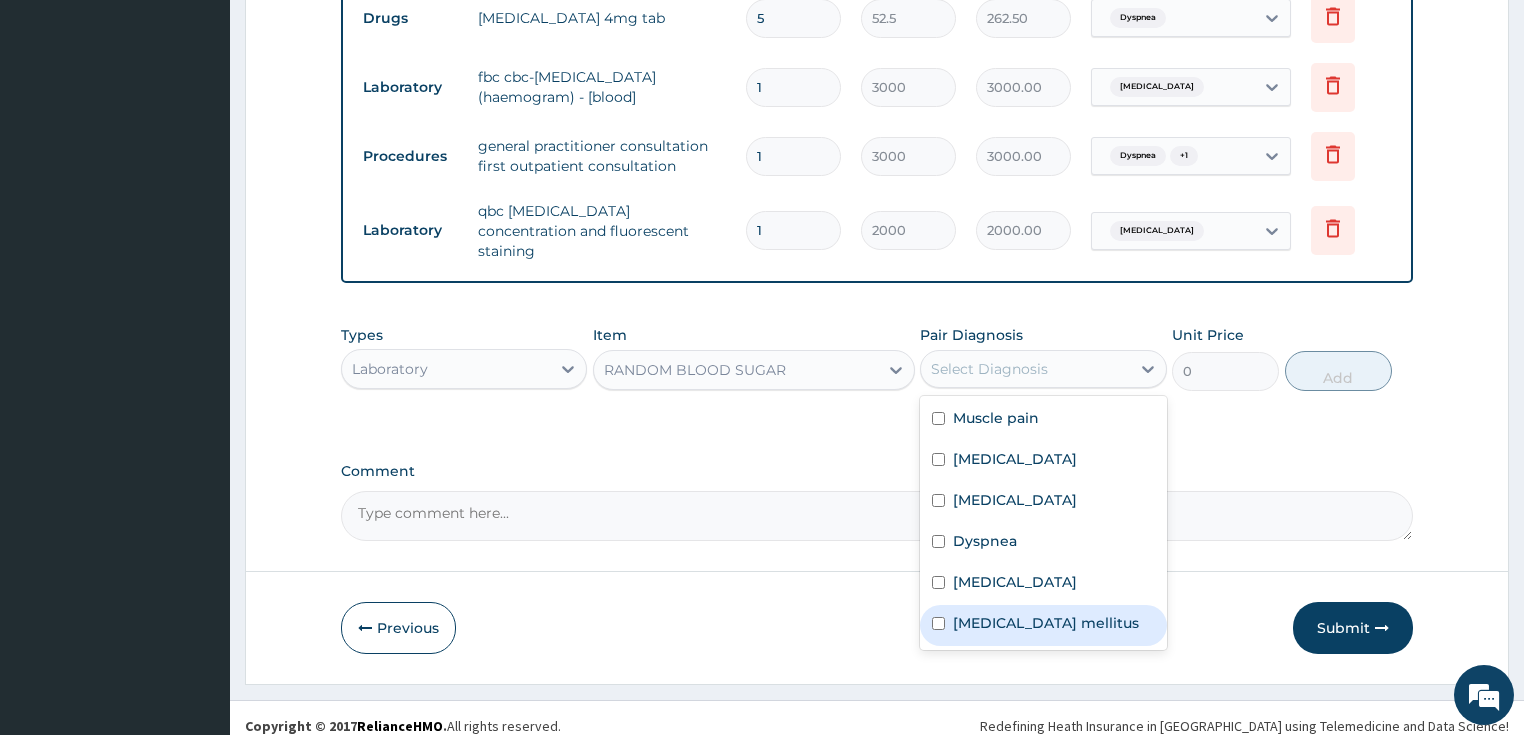 click on "Diabetes mellitus" at bounding box center (1046, 623) 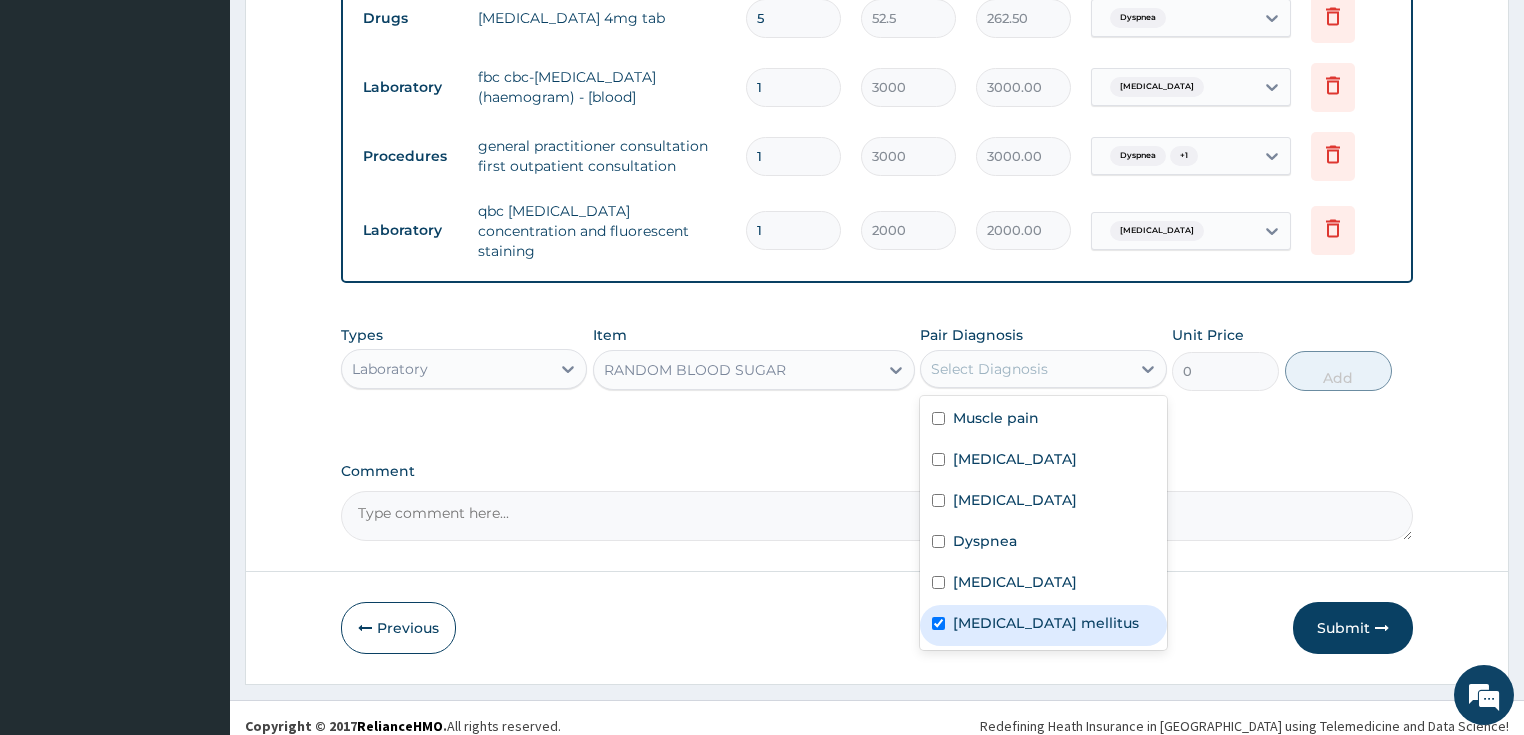 checkbox on "true" 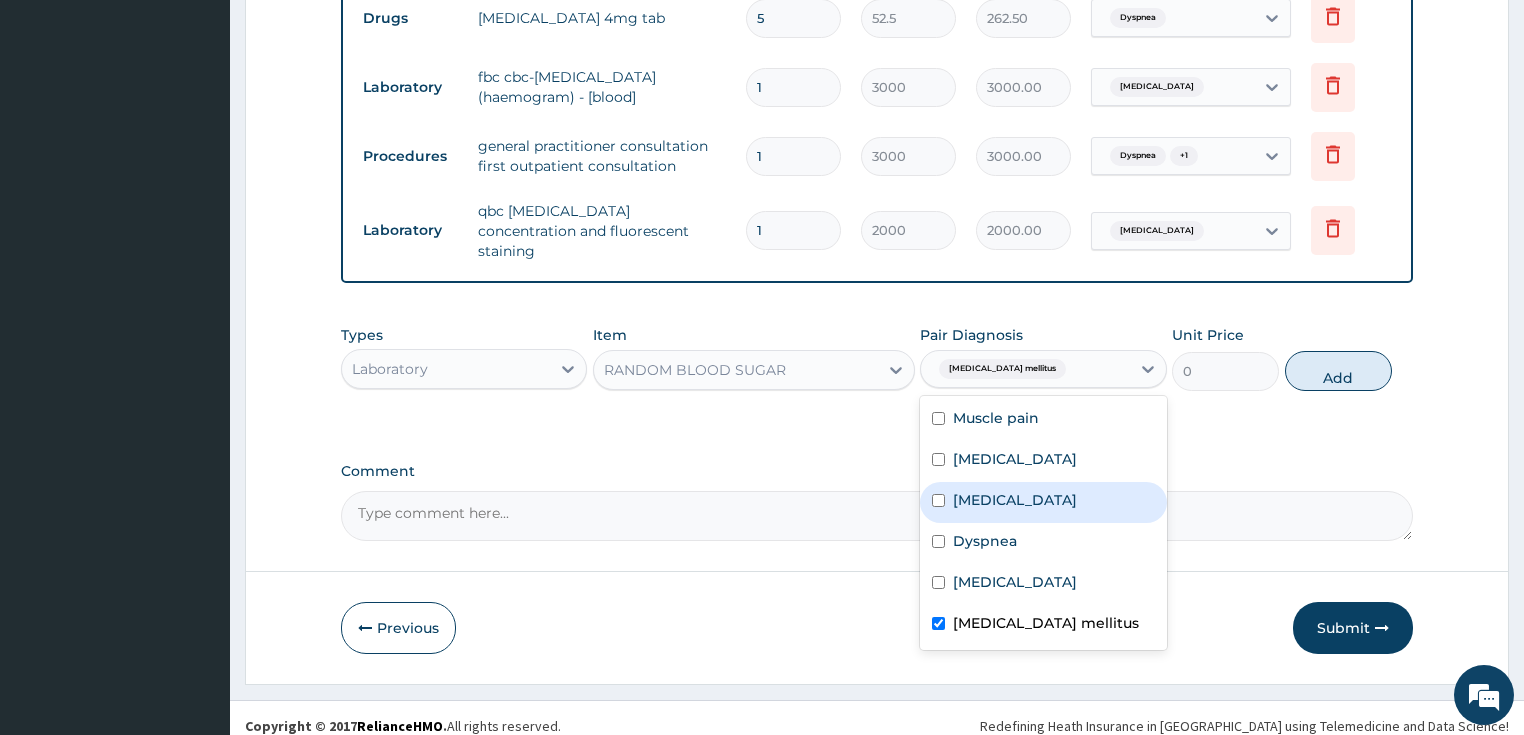 click on "RANDOM BLOOD SUGAR" at bounding box center (736, 370) 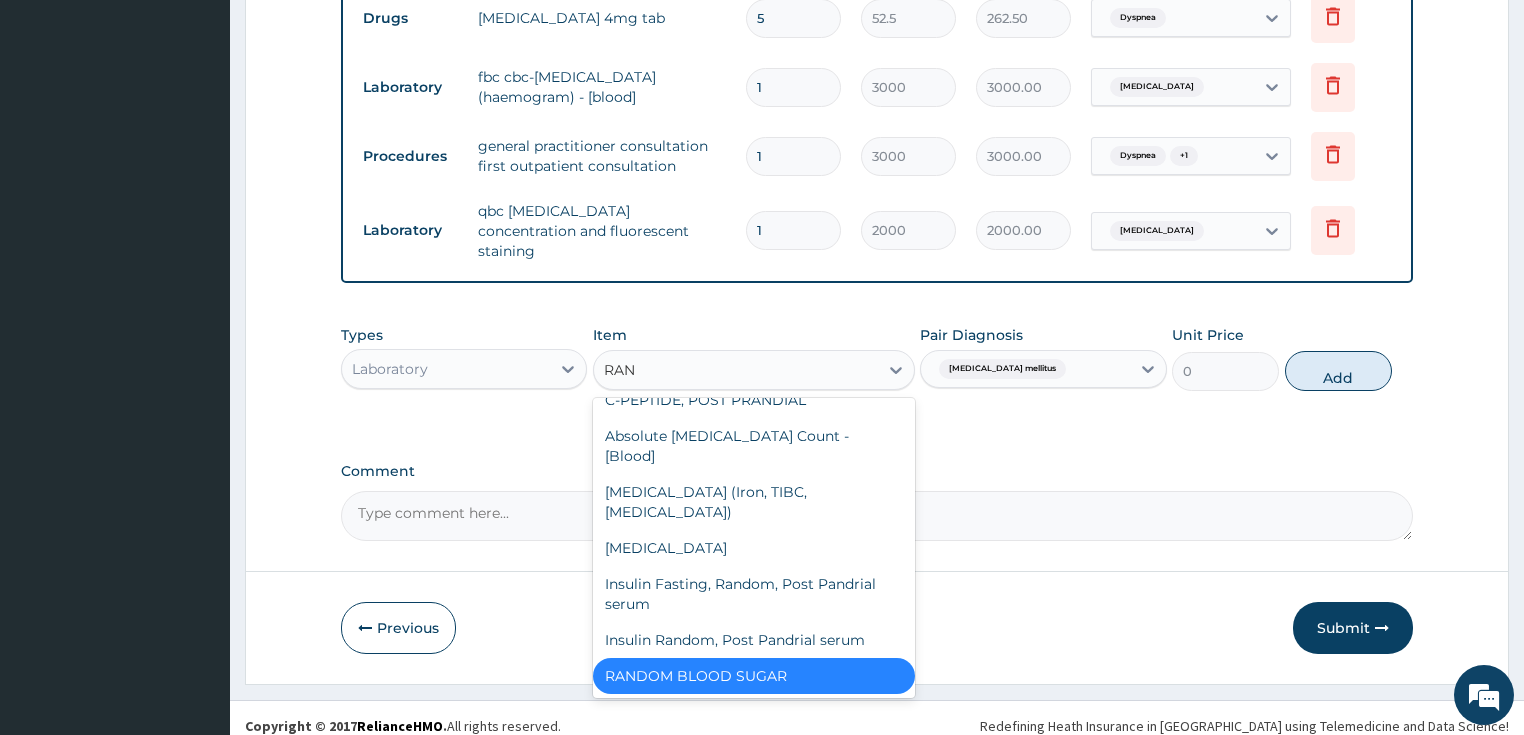 scroll, scrollTop: 328, scrollLeft: 0, axis: vertical 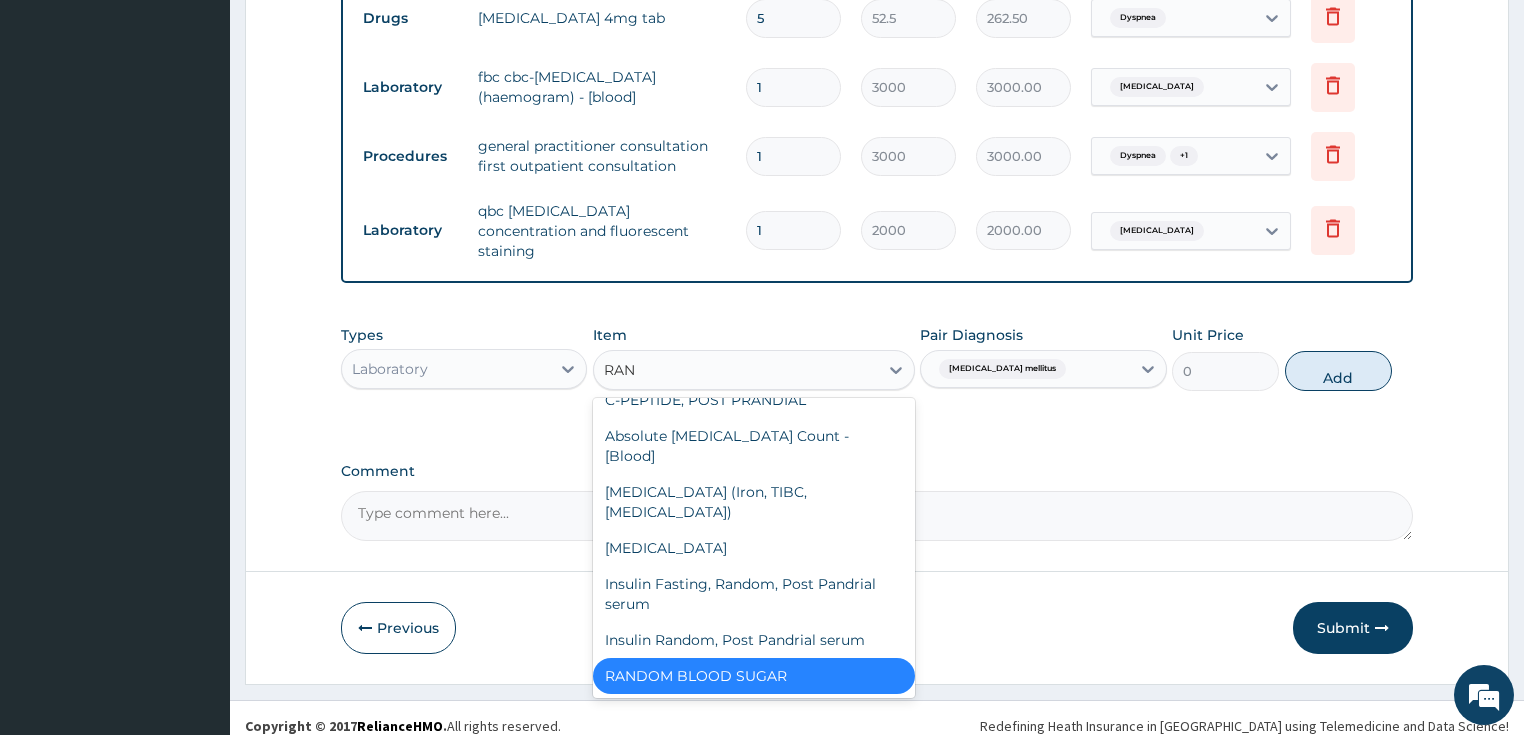 type on "RAND" 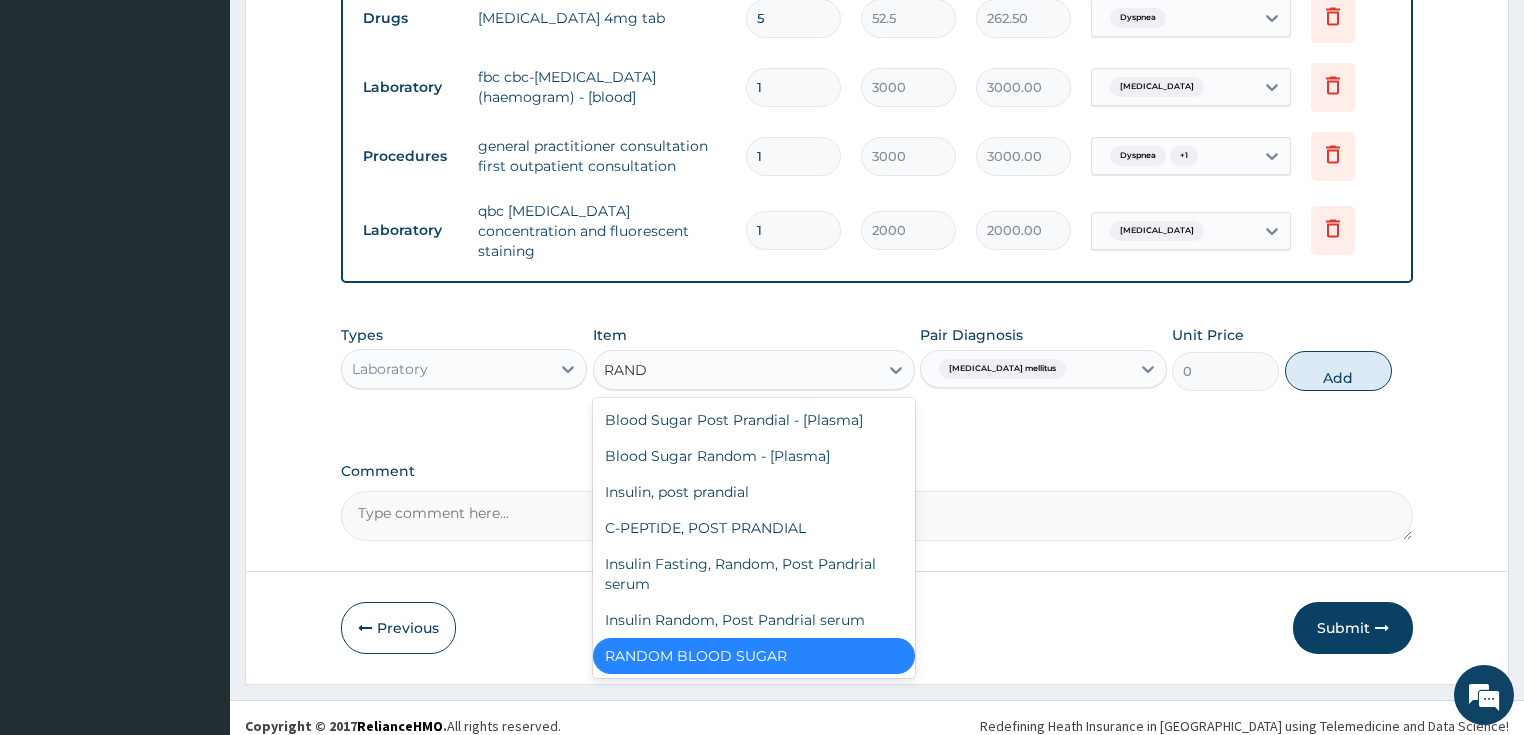 scroll, scrollTop: 0, scrollLeft: 0, axis: both 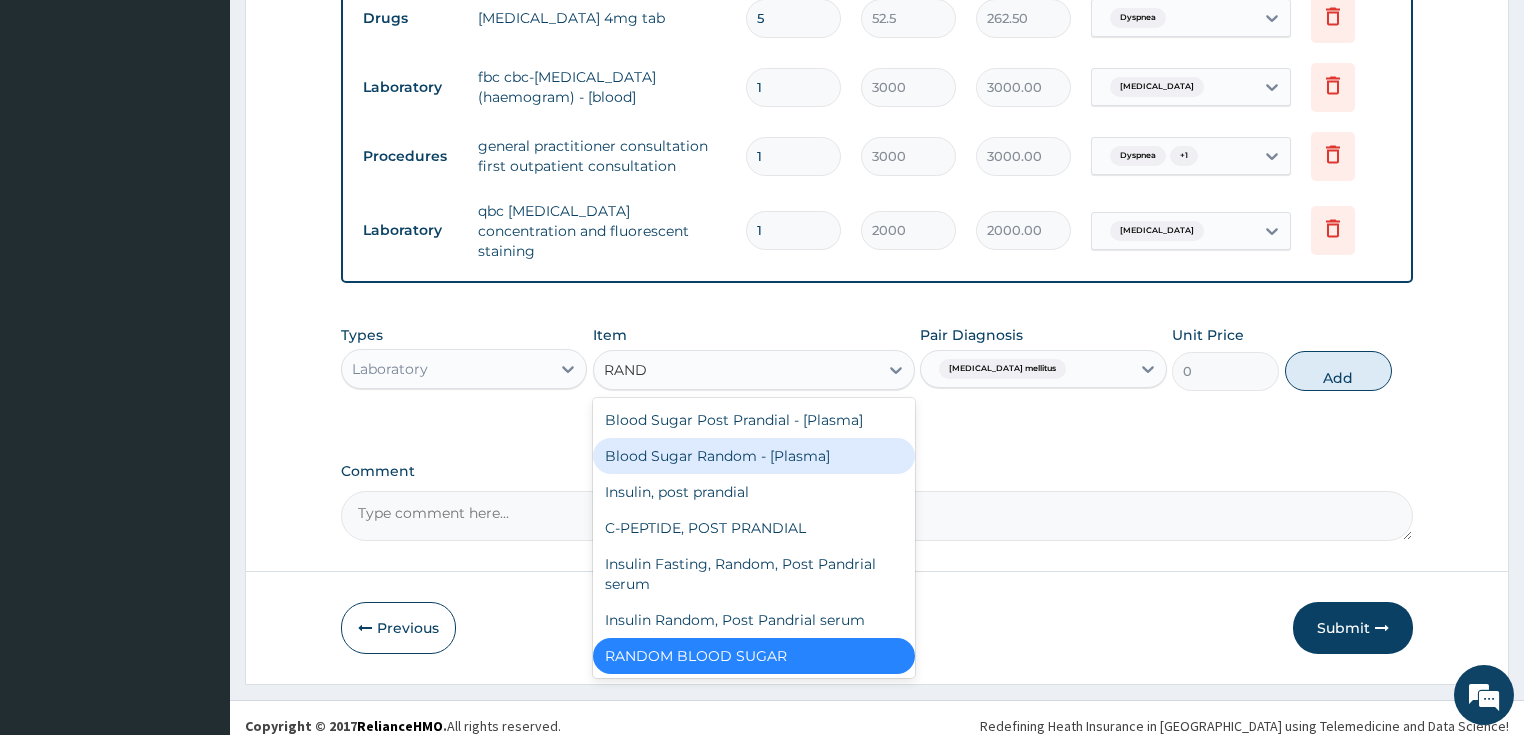 click on "Blood Sugar Random - [Plasma]" at bounding box center [754, 456] 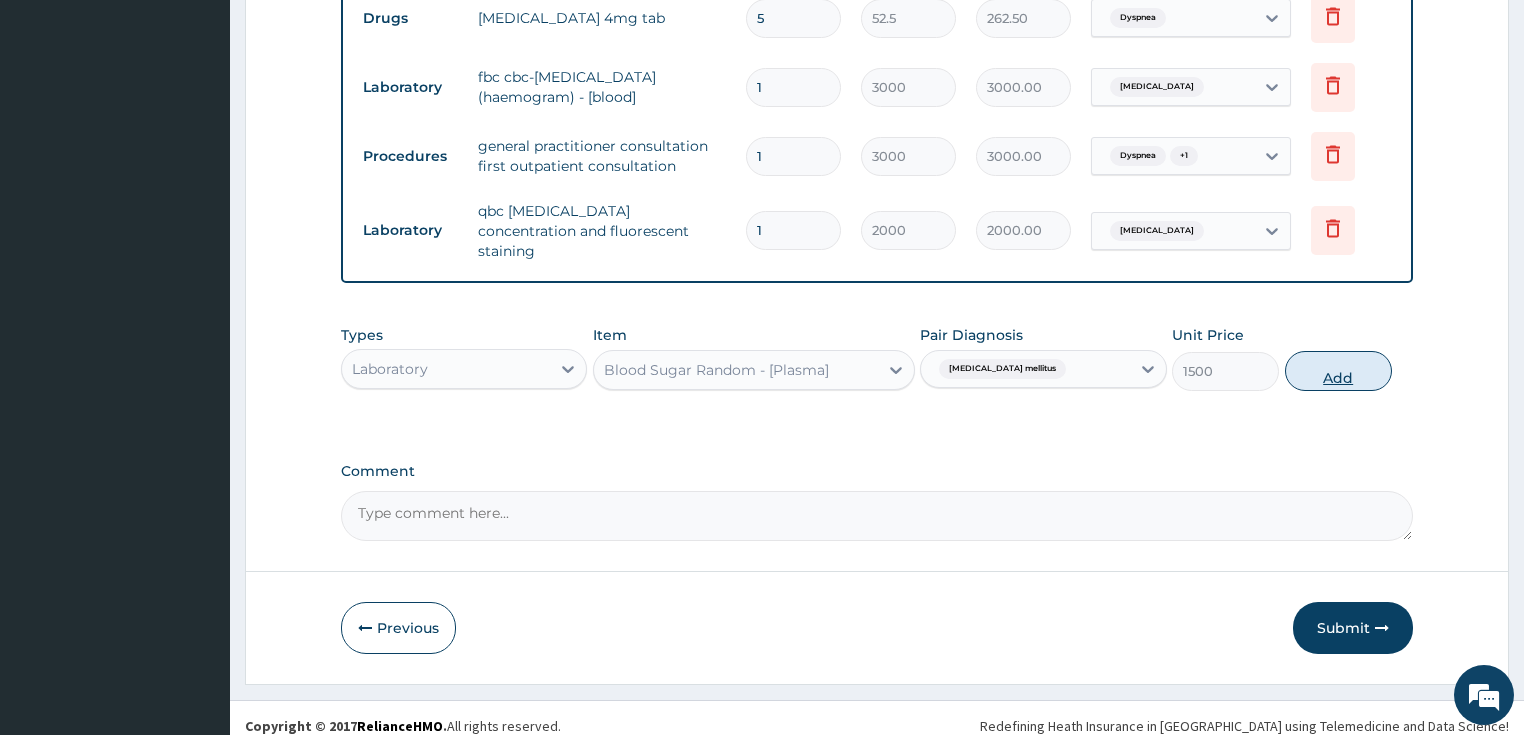 click on "Add" at bounding box center (1338, 371) 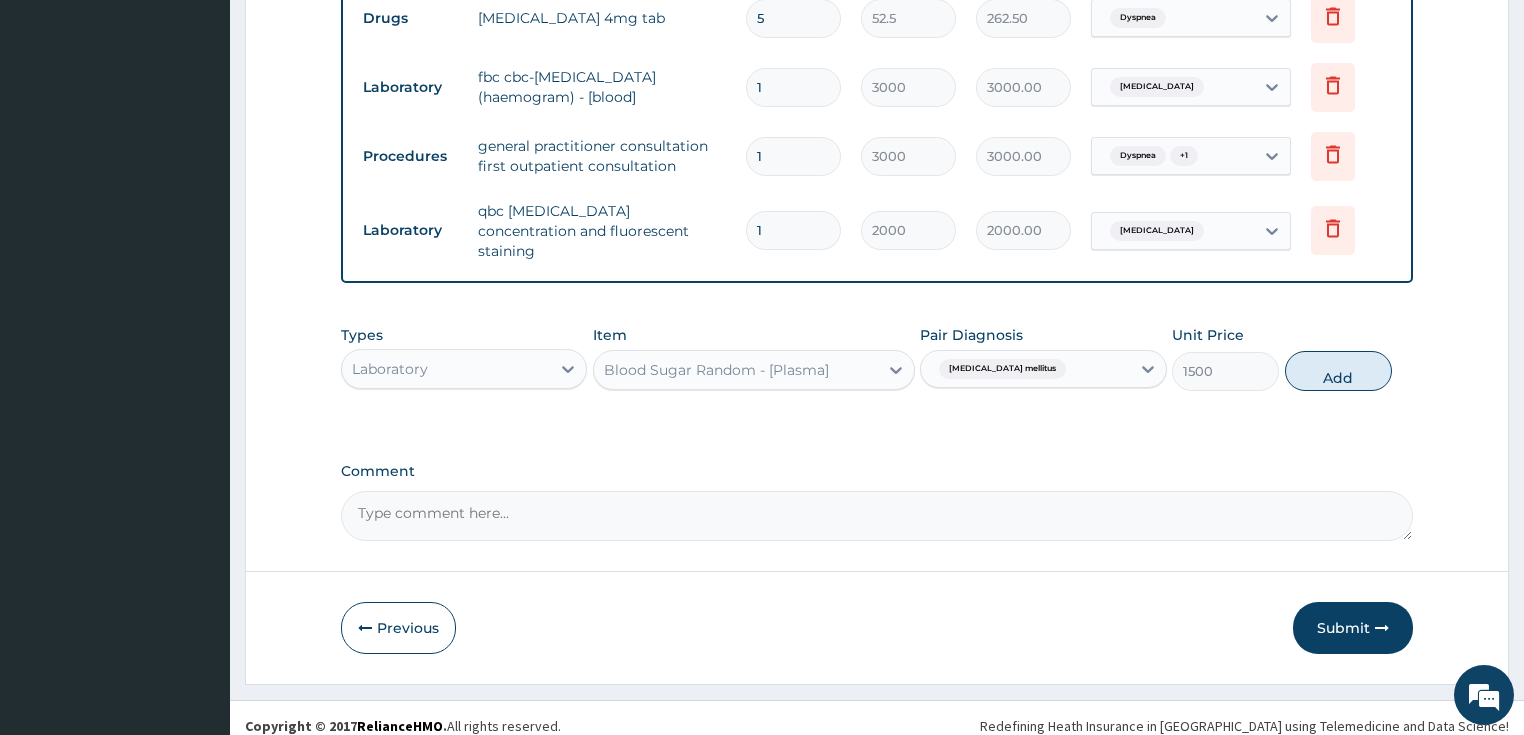 type on "0" 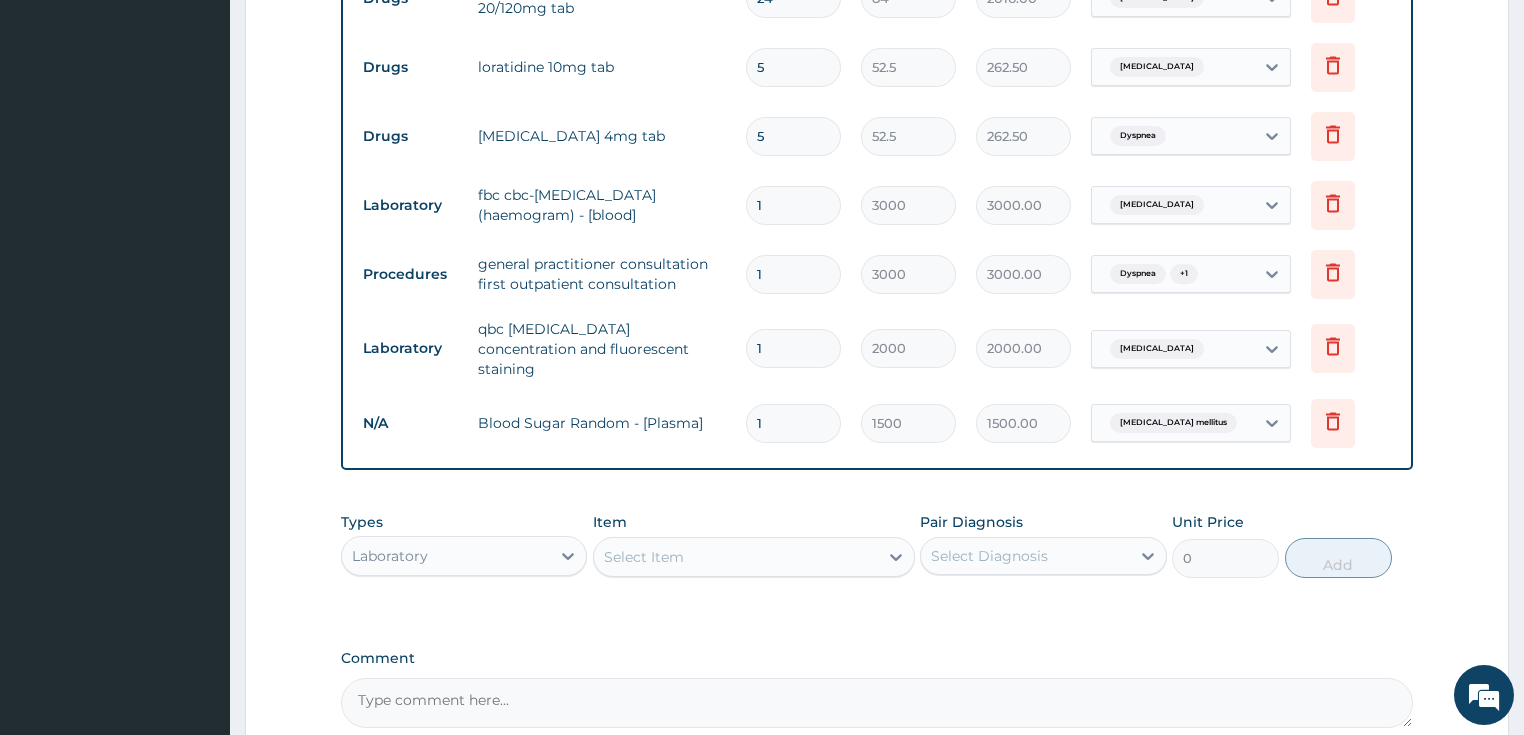 scroll, scrollTop: 1090, scrollLeft: 0, axis: vertical 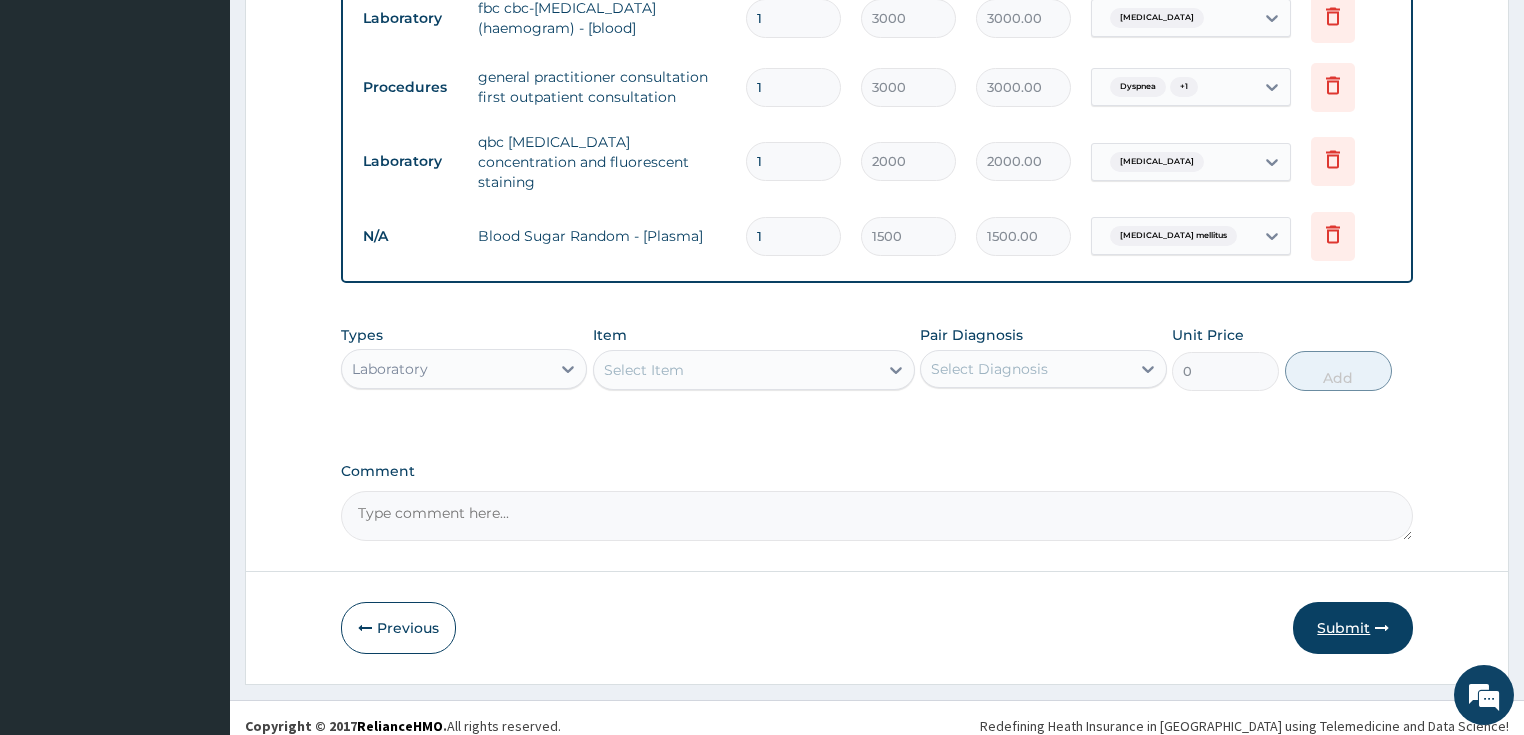 click on "Submit" at bounding box center (1353, 628) 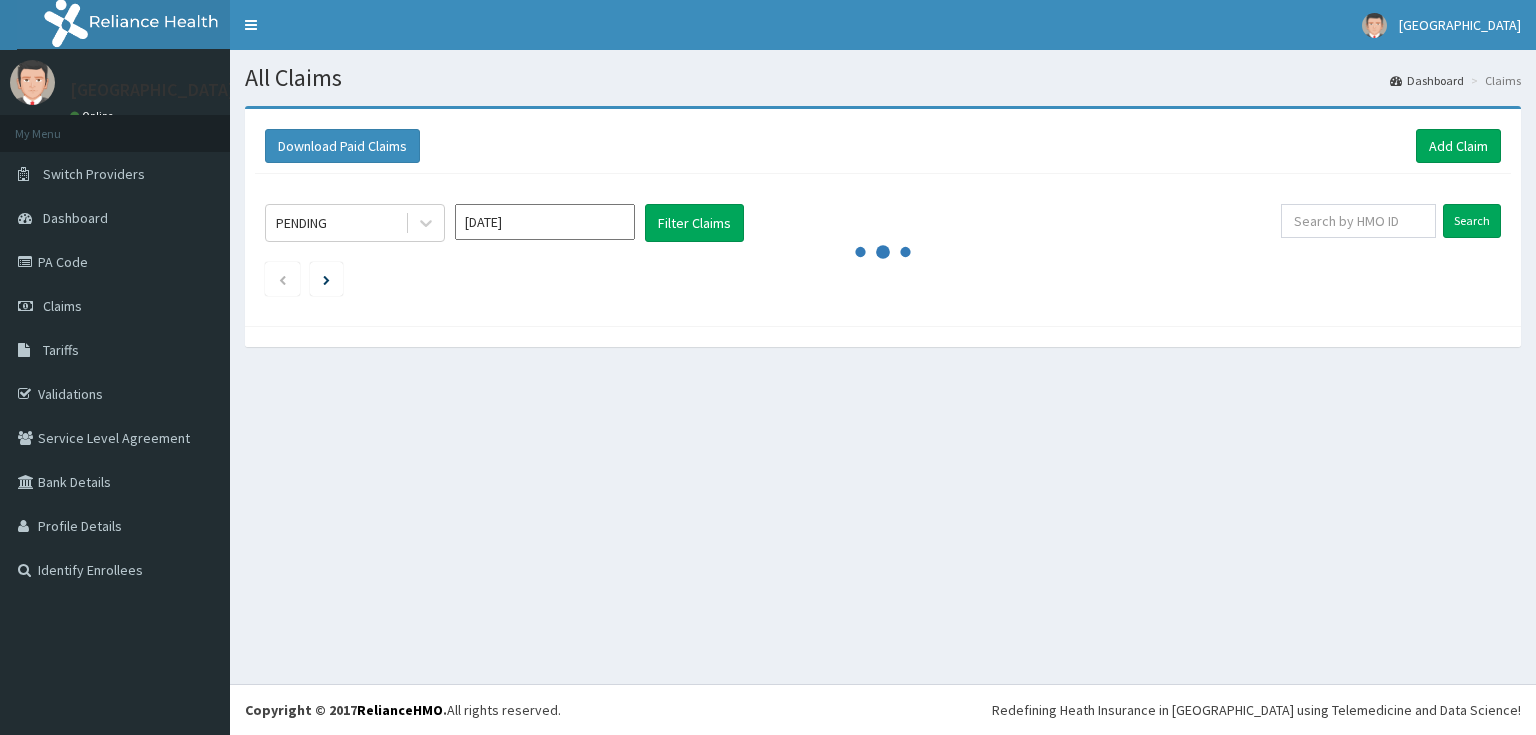 scroll, scrollTop: 0, scrollLeft: 0, axis: both 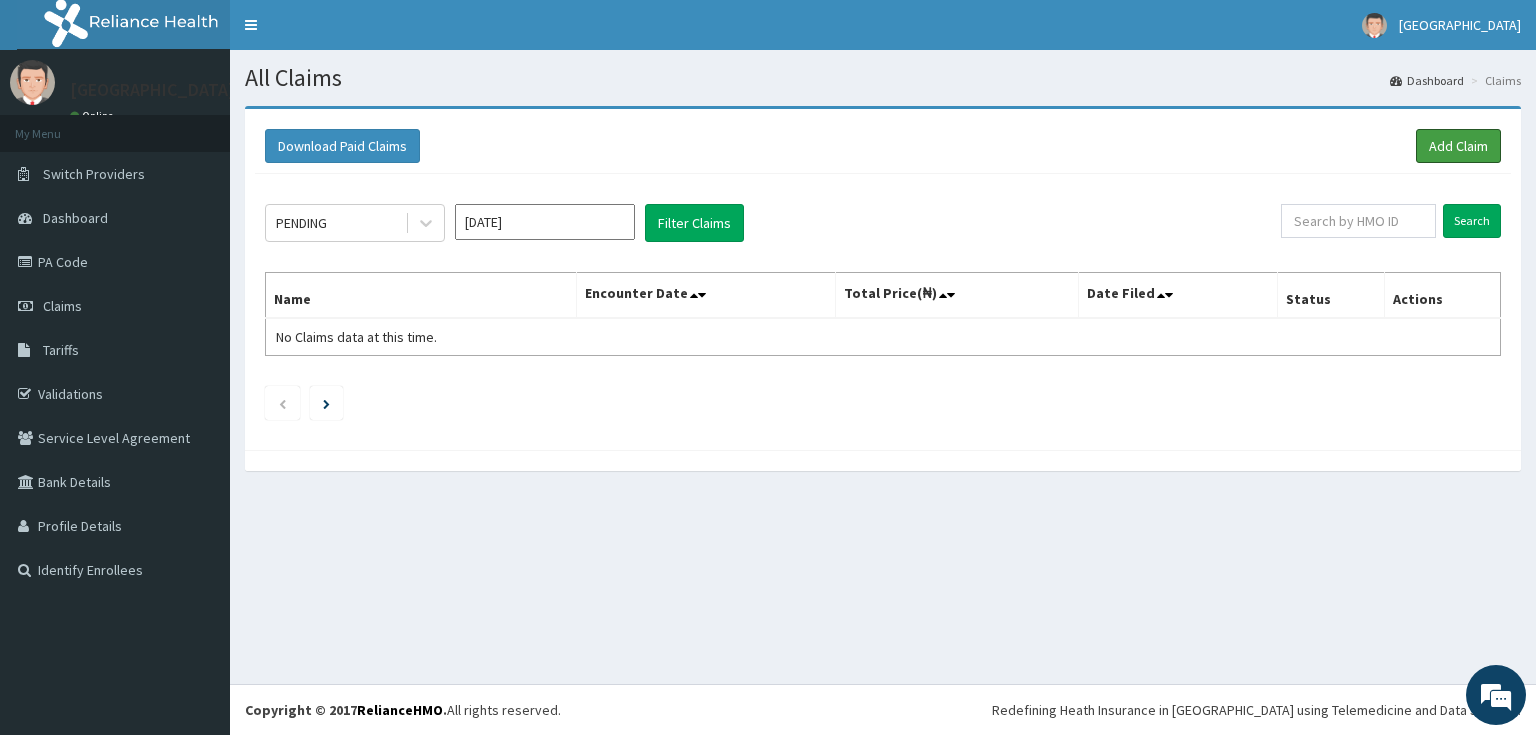 drag, startPoint x: 1450, startPoint y: 141, endPoint x: 1090, endPoint y: 204, distance: 365.47092 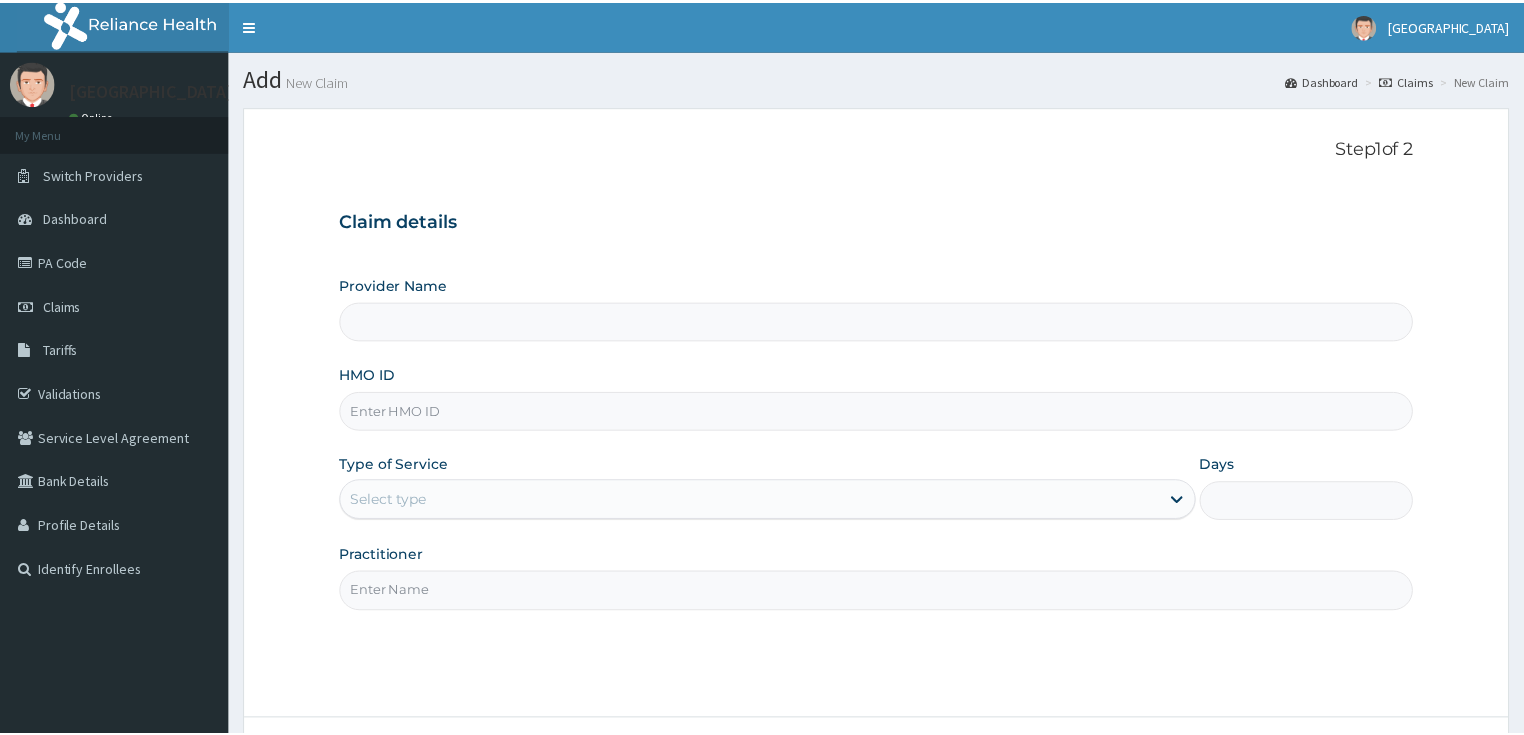scroll, scrollTop: 0, scrollLeft: 0, axis: both 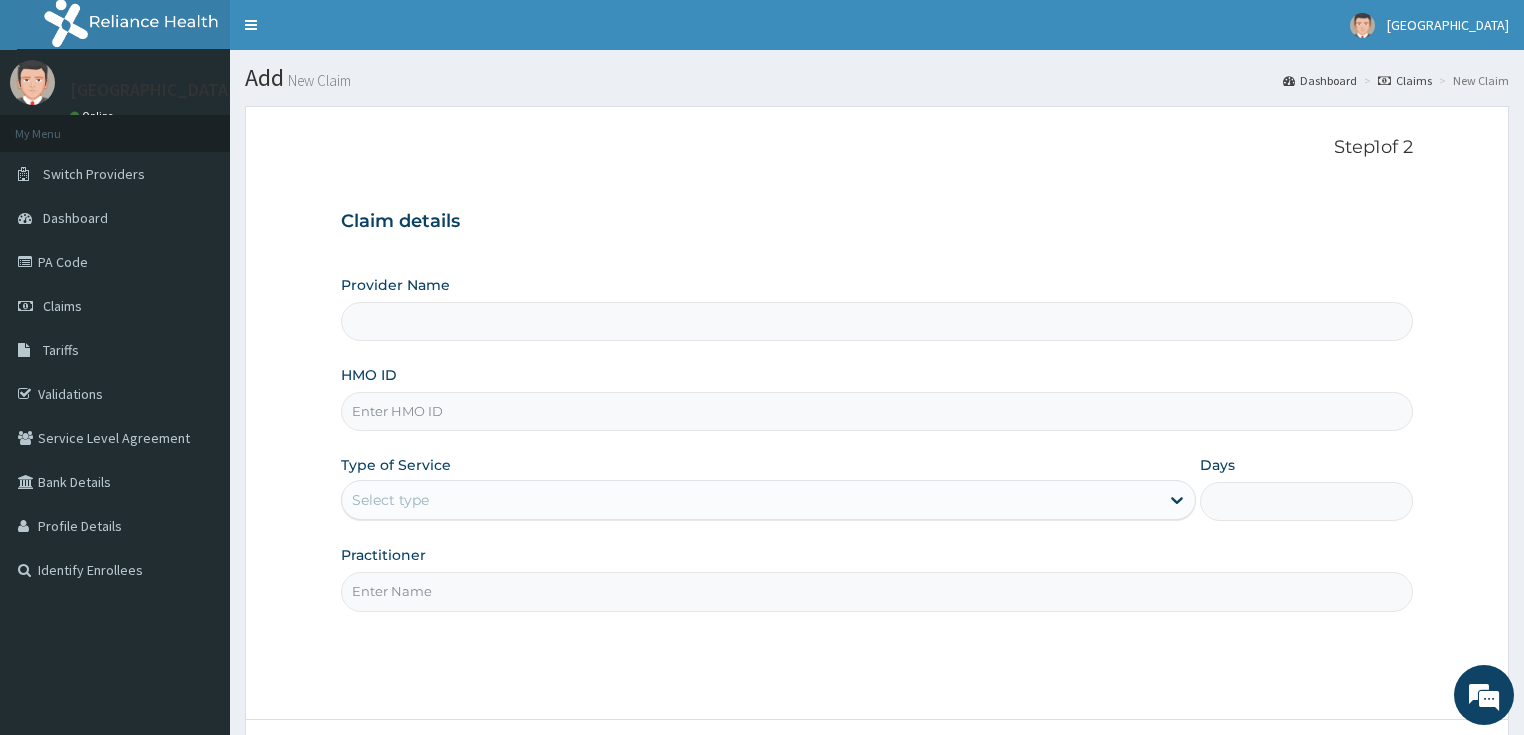 type on "[GEOGRAPHIC_DATA]" 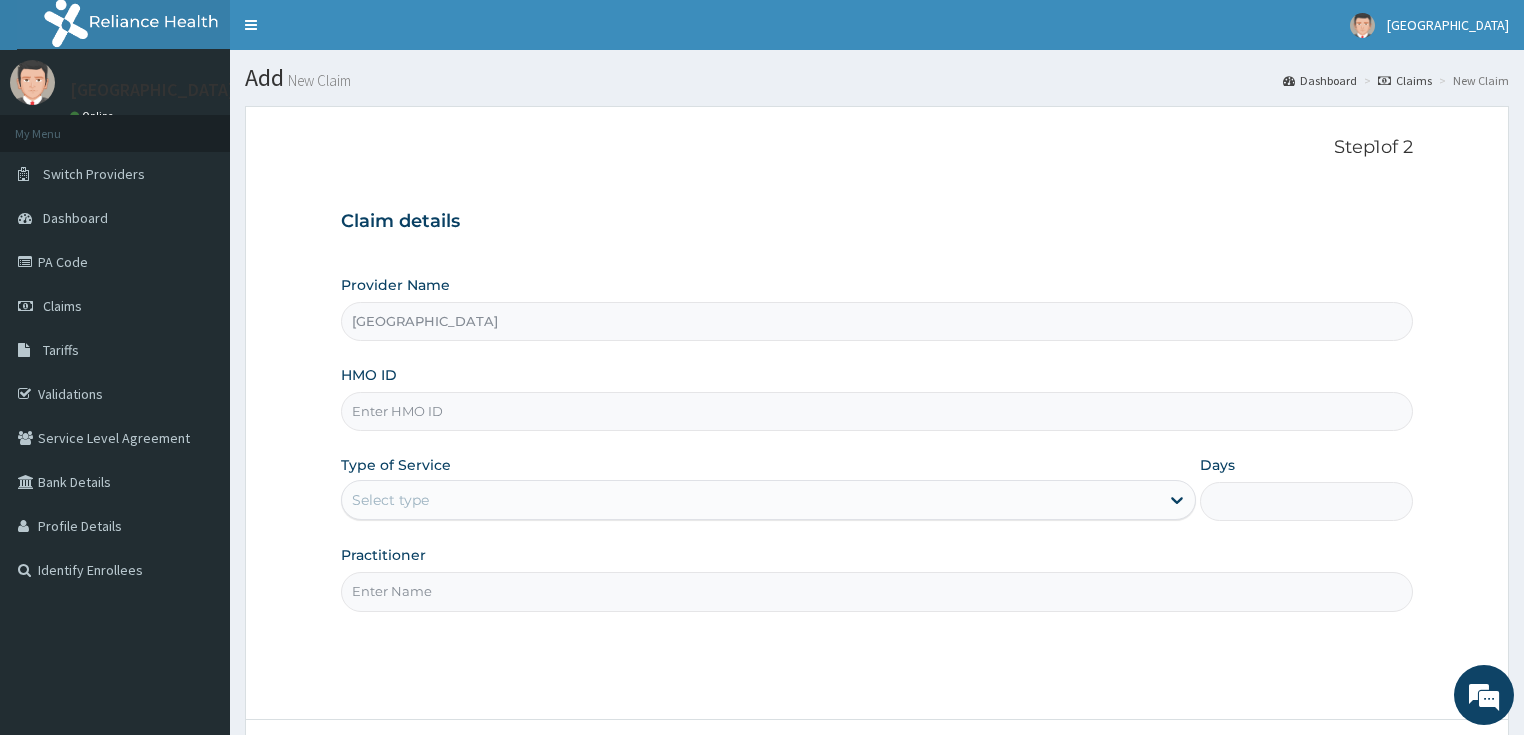 scroll, scrollTop: 0, scrollLeft: 0, axis: both 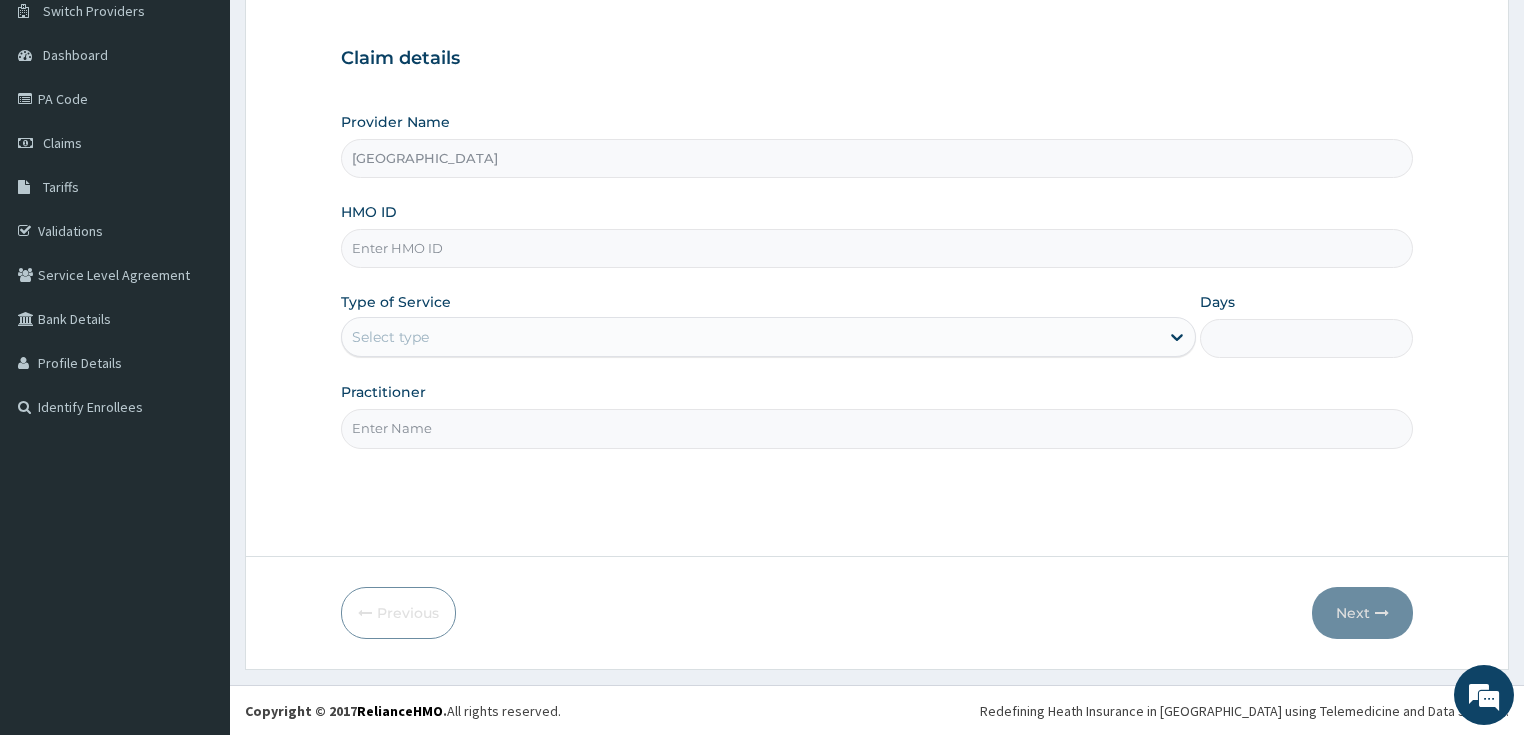 click on "HMO ID" at bounding box center (877, 248) 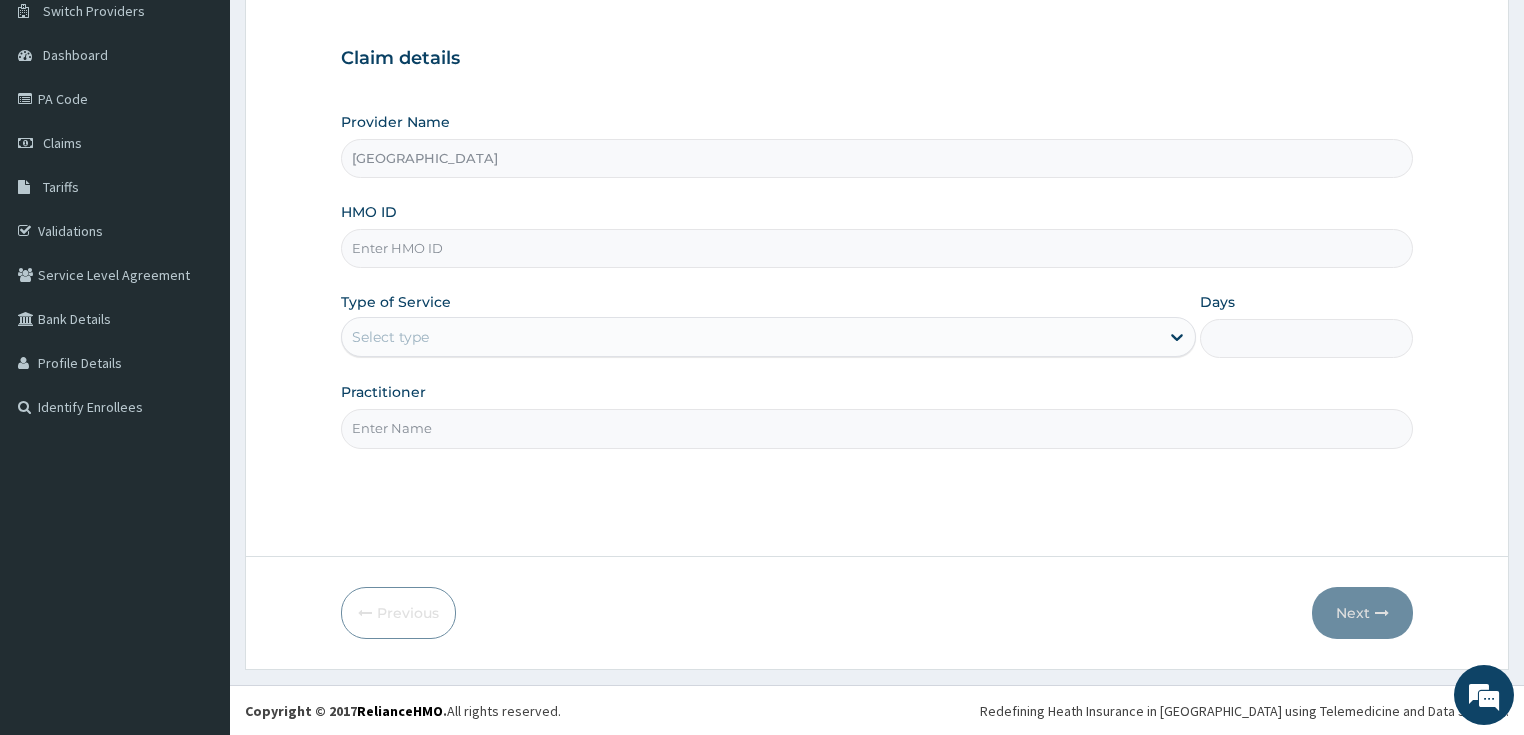 paste on "PA/09E73C" 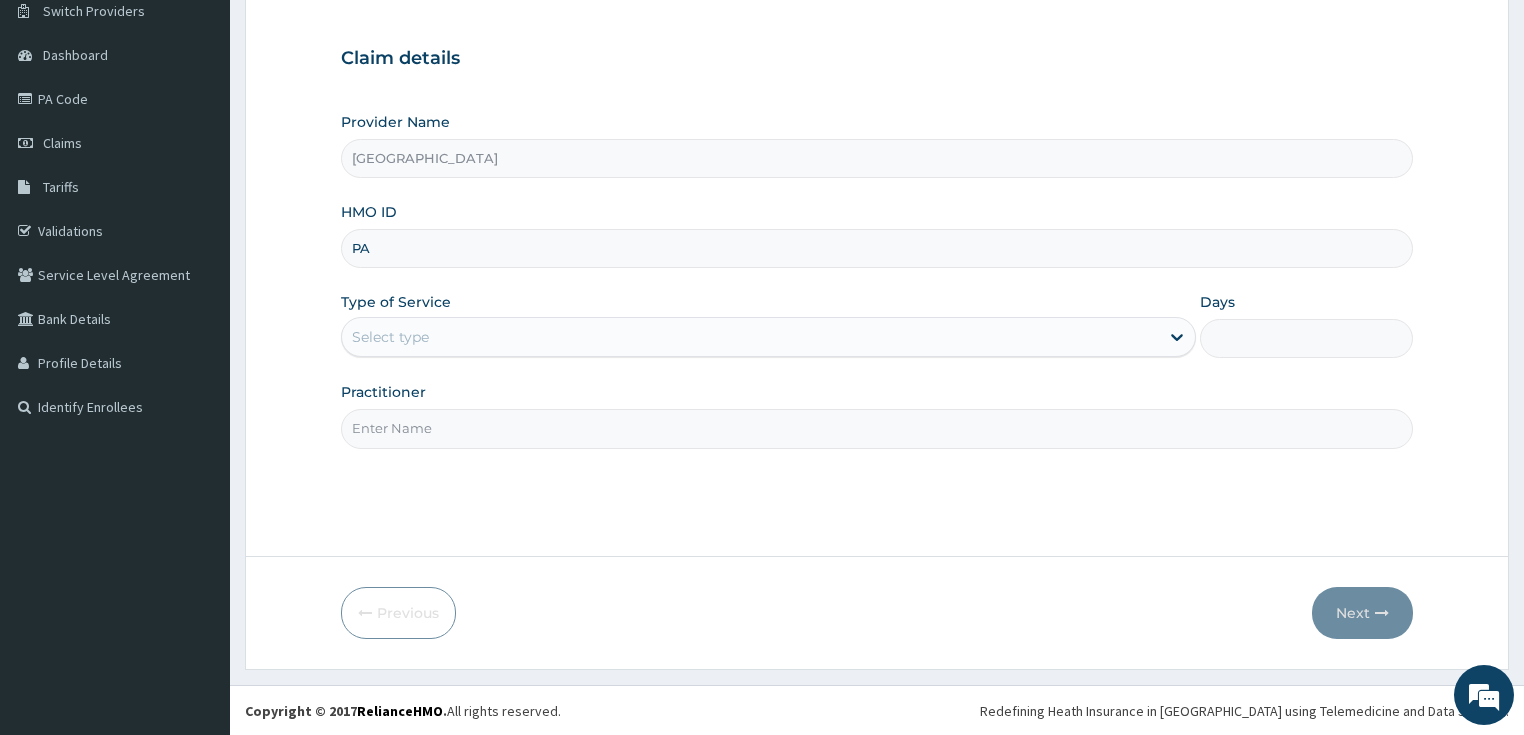 type on "P" 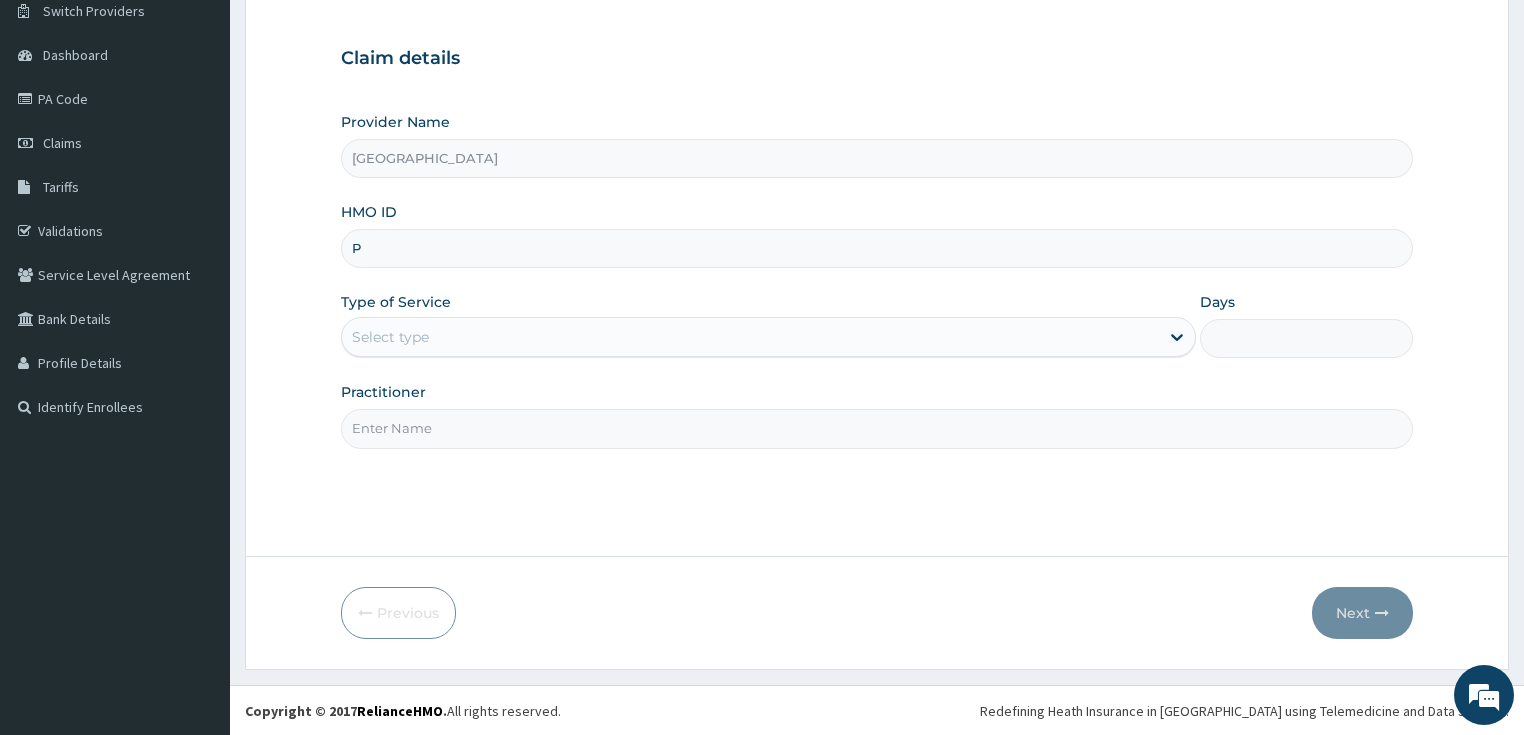 type 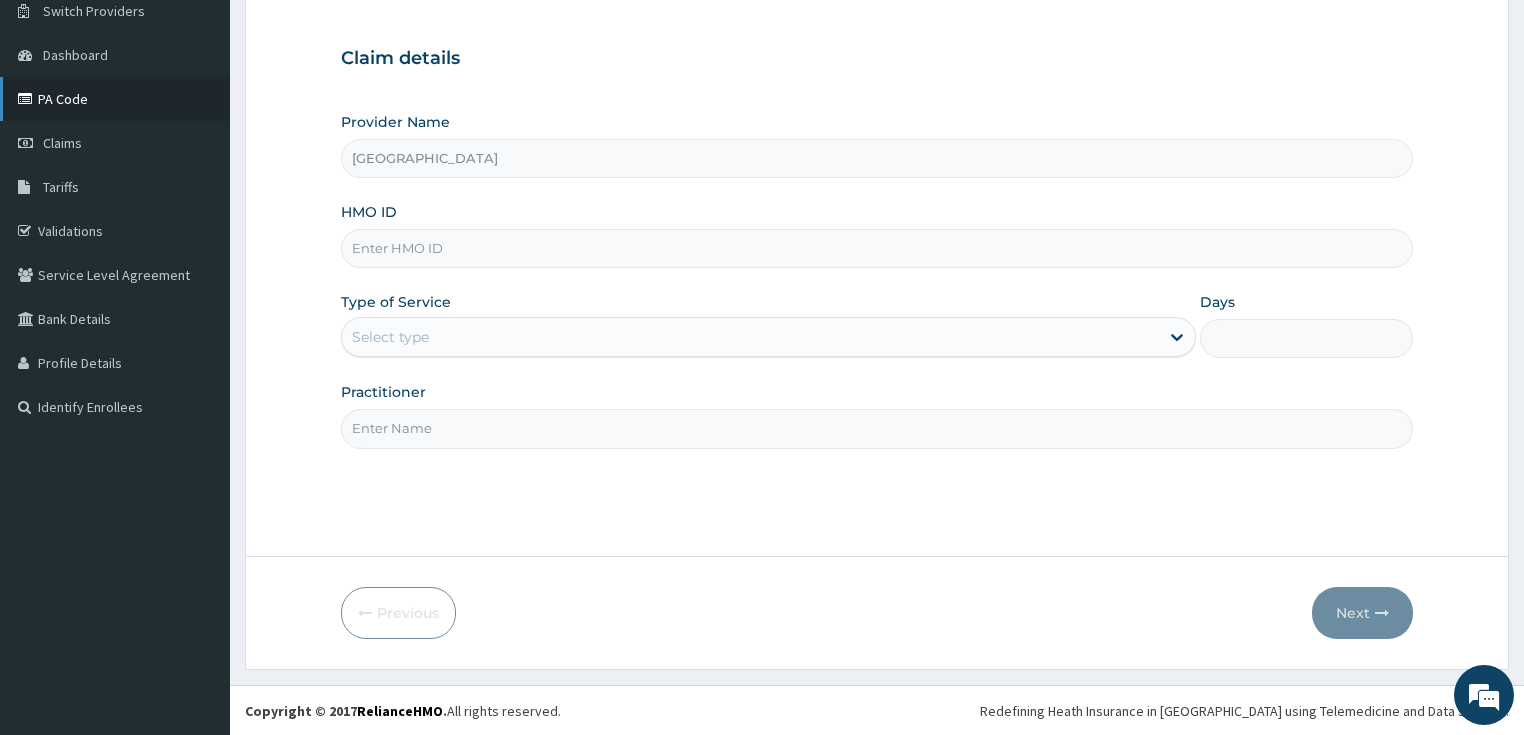 click on "PA Code" at bounding box center (115, 99) 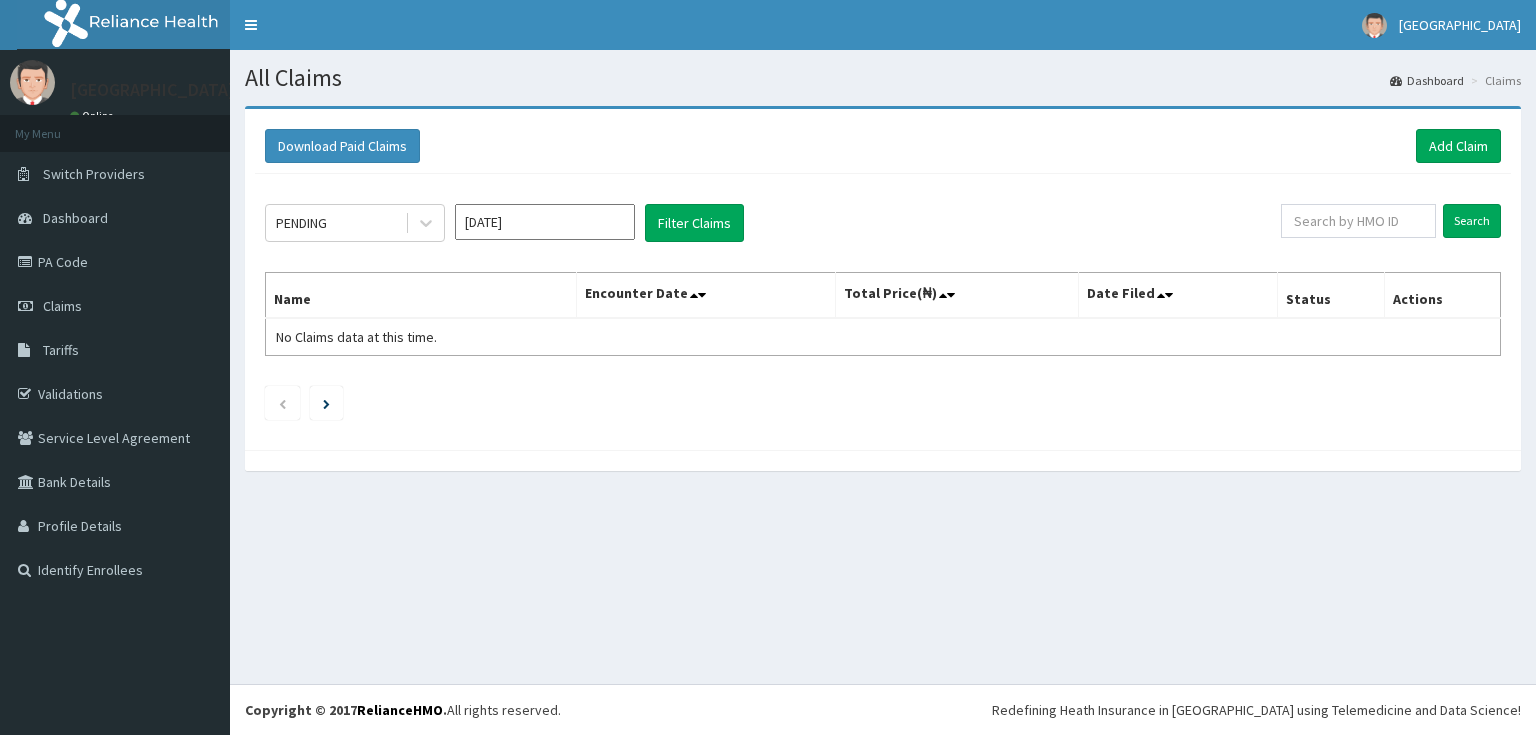 scroll, scrollTop: 0, scrollLeft: 0, axis: both 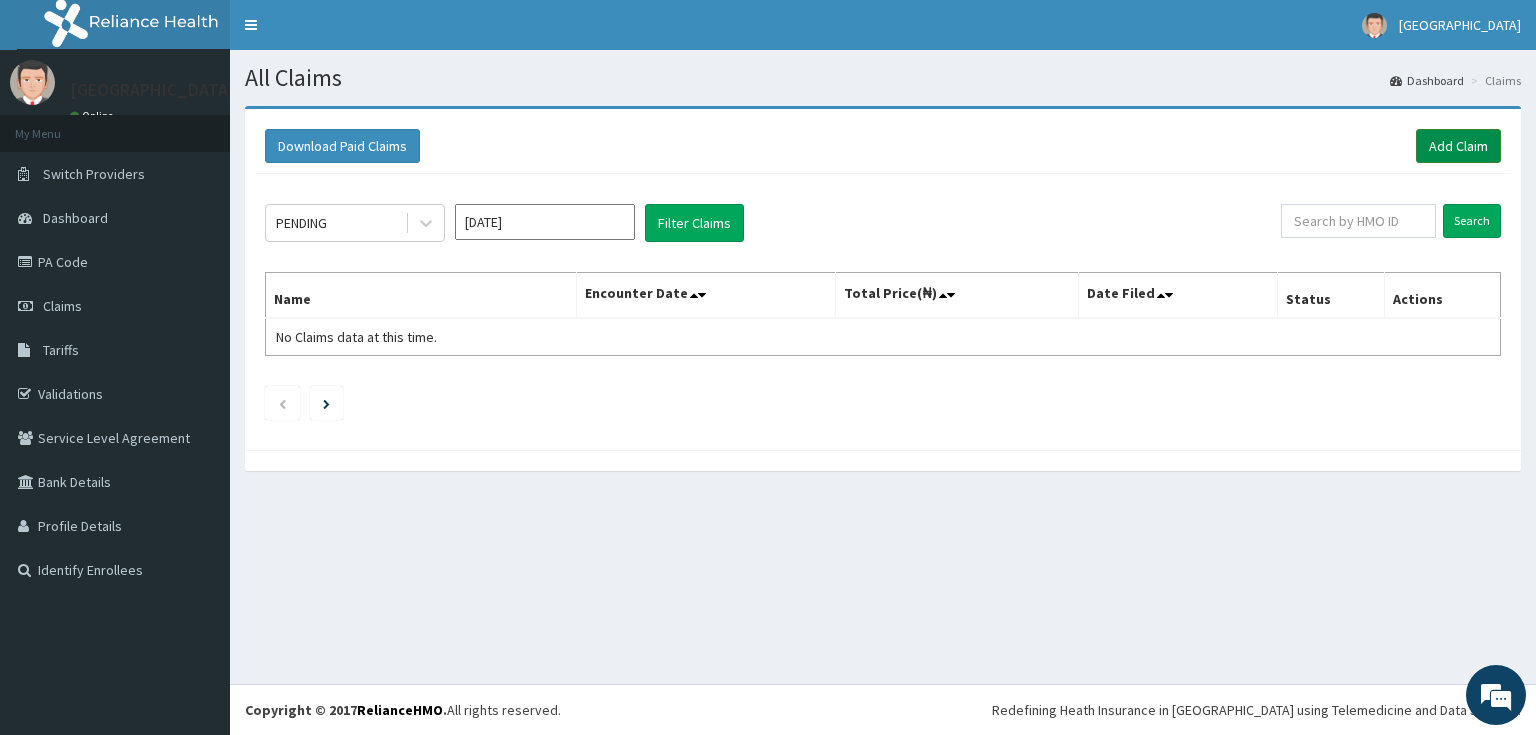 click on "Add Claim" at bounding box center (1458, 146) 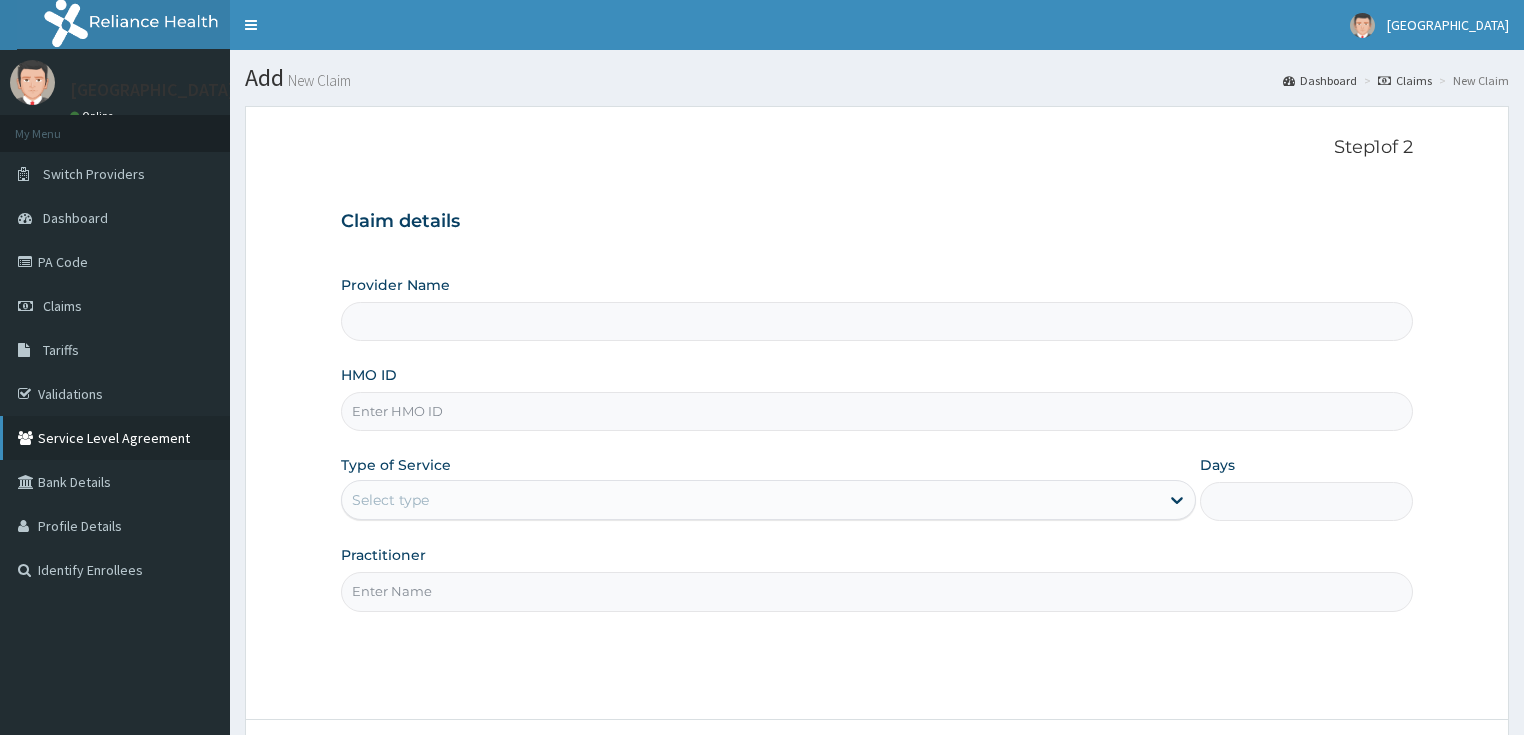 scroll, scrollTop: 0, scrollLeft: 0, axis: both 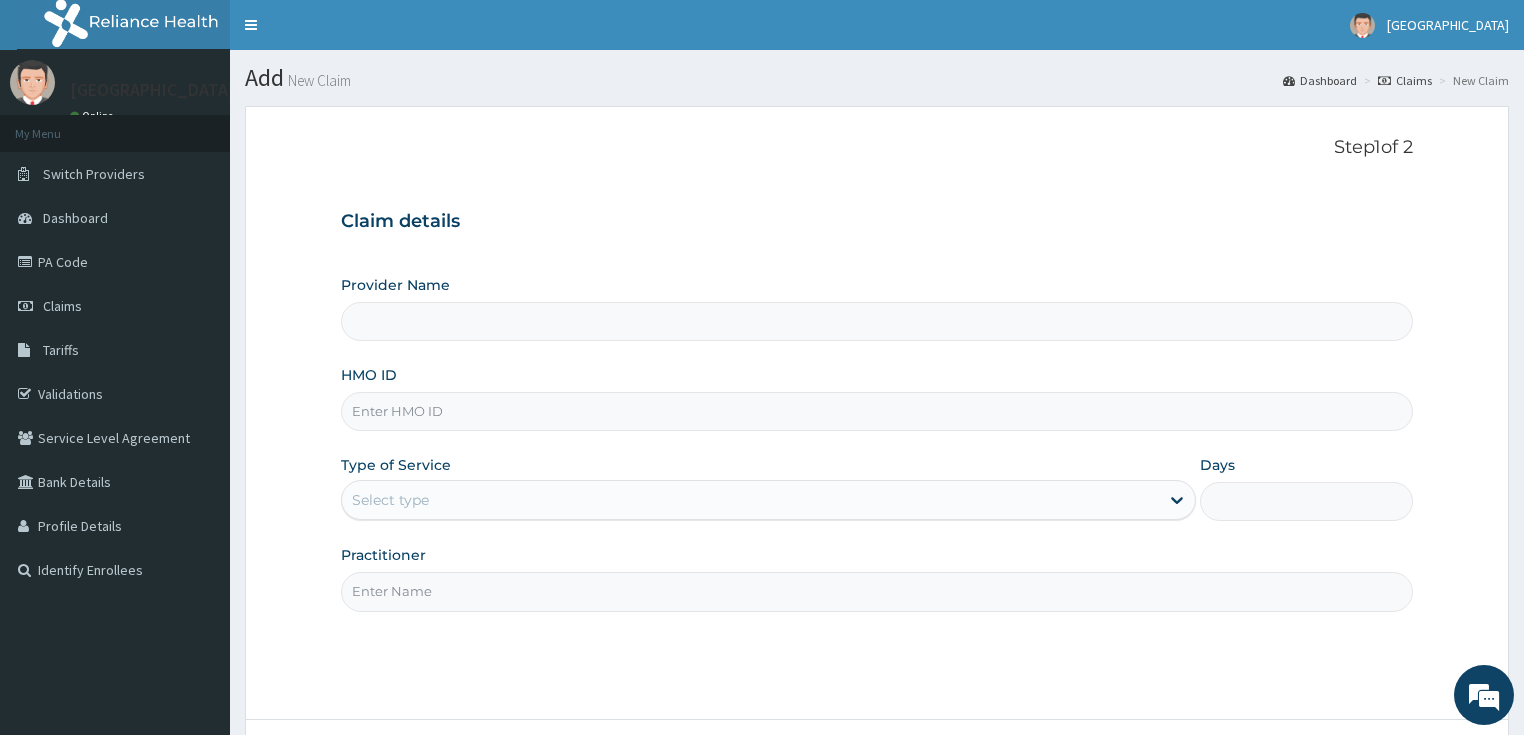 click on "HMO ID" at bounding box center [877, 411] 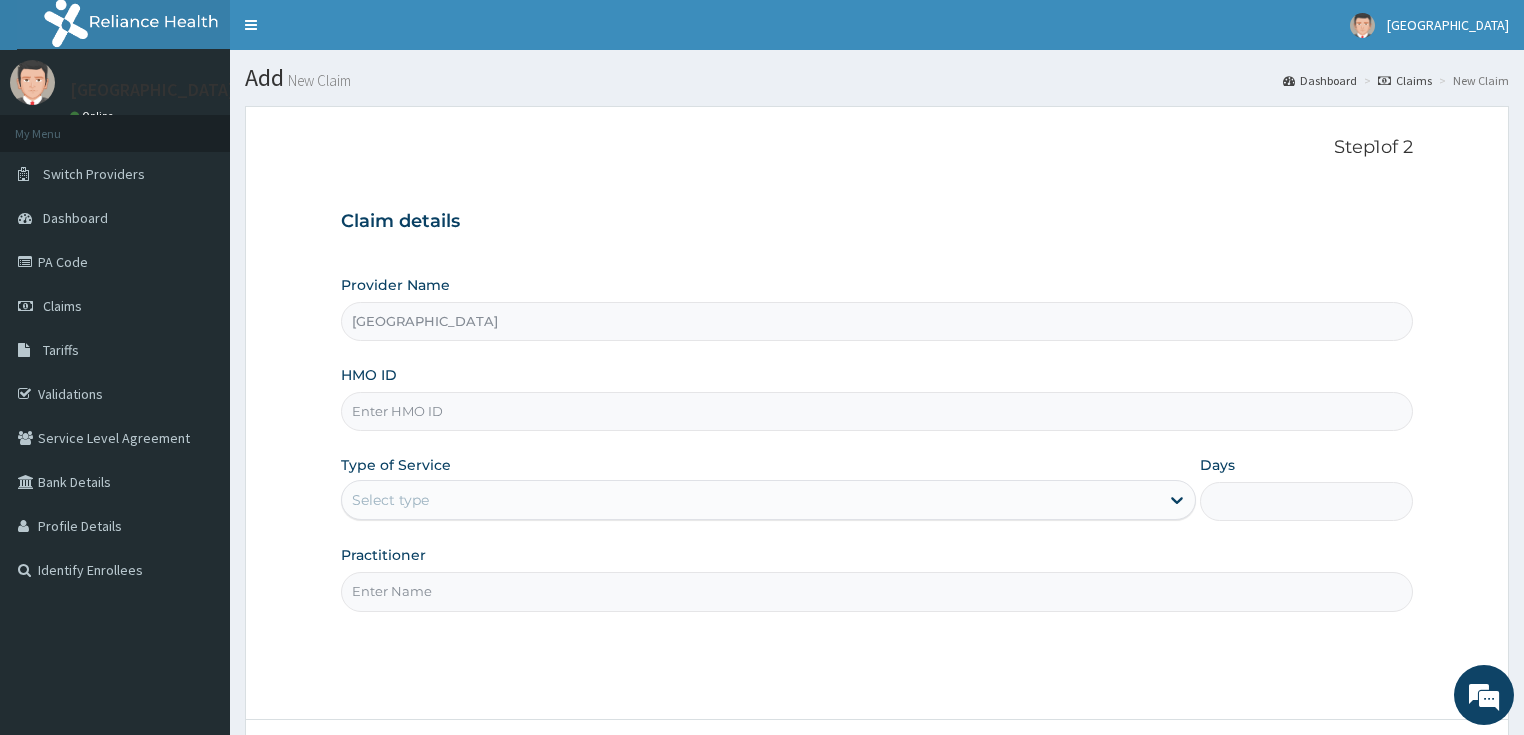 paste on "WON/10008/A" 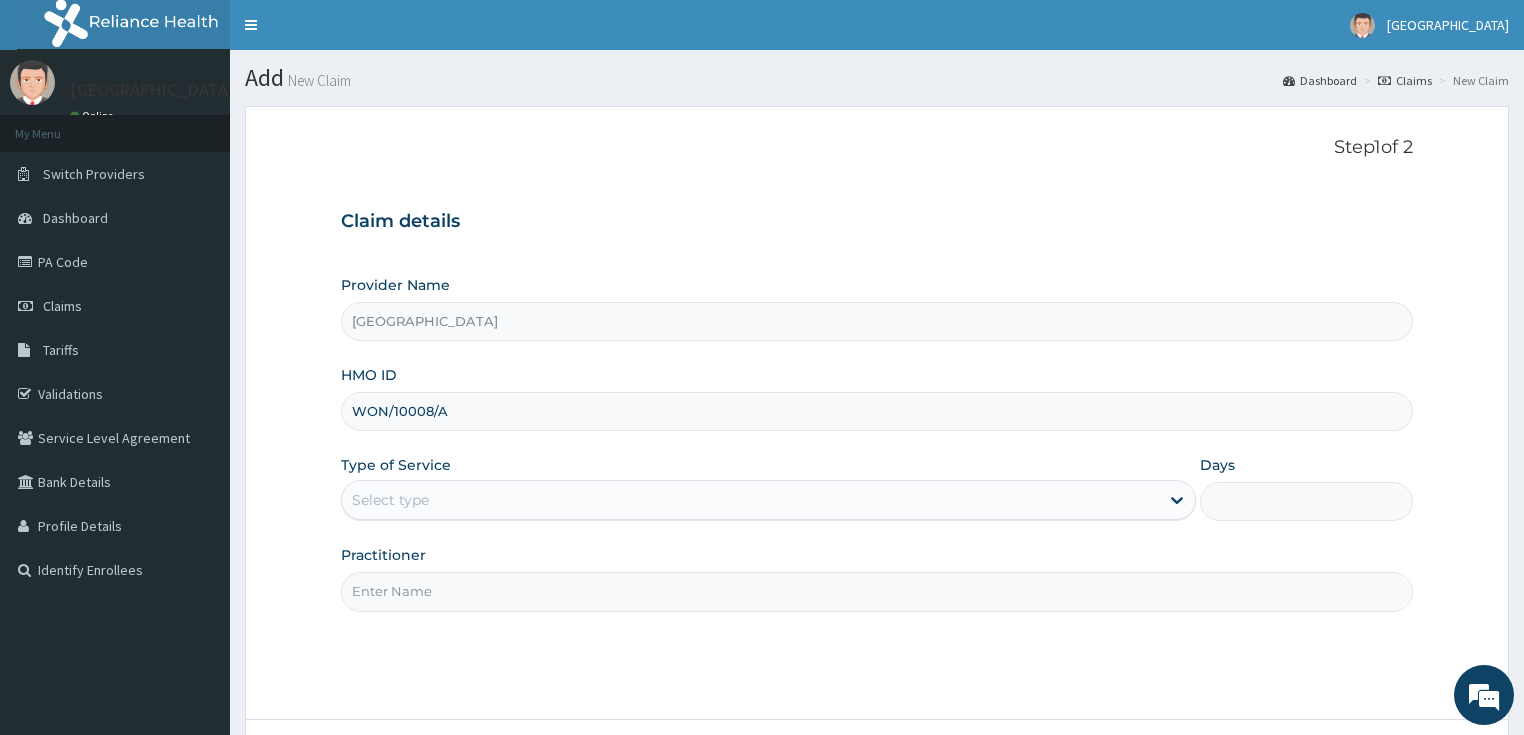 type on "WON/10008/A" 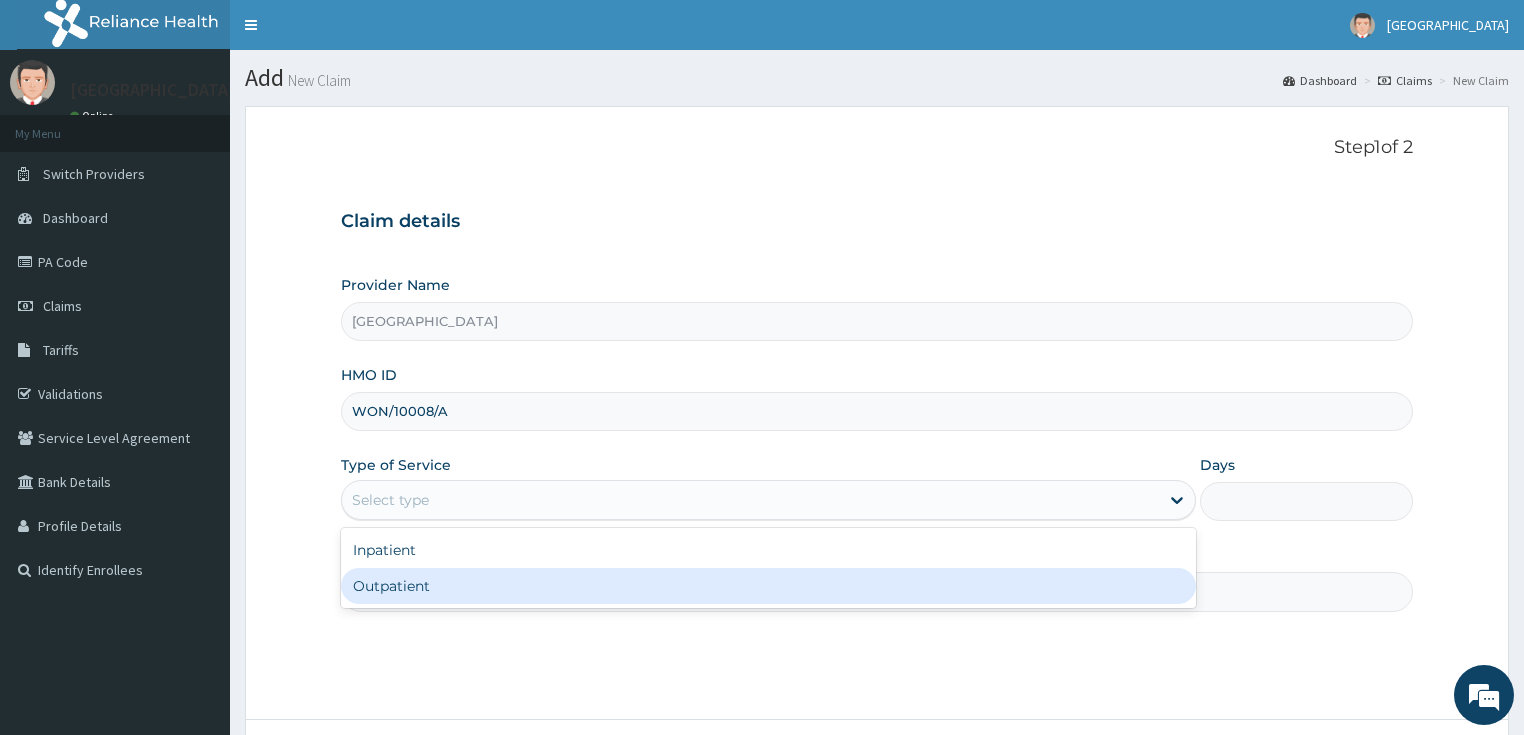 drag, startPoint x: 389, startPoint y: 583, endPoint x: 380, endPoint y: 576, distance: 11.401754 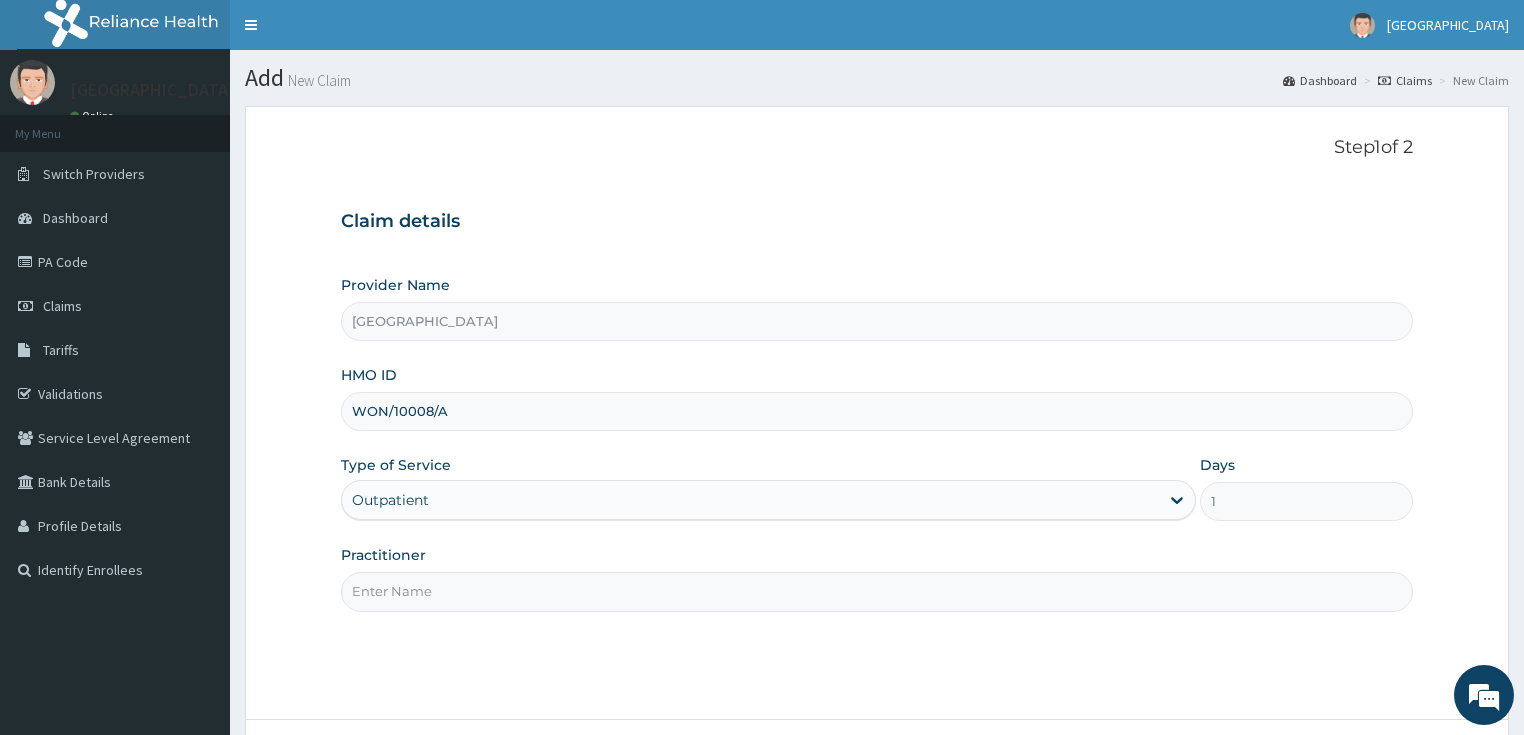 click on "Practitioner" at bounding box center (877, 591) 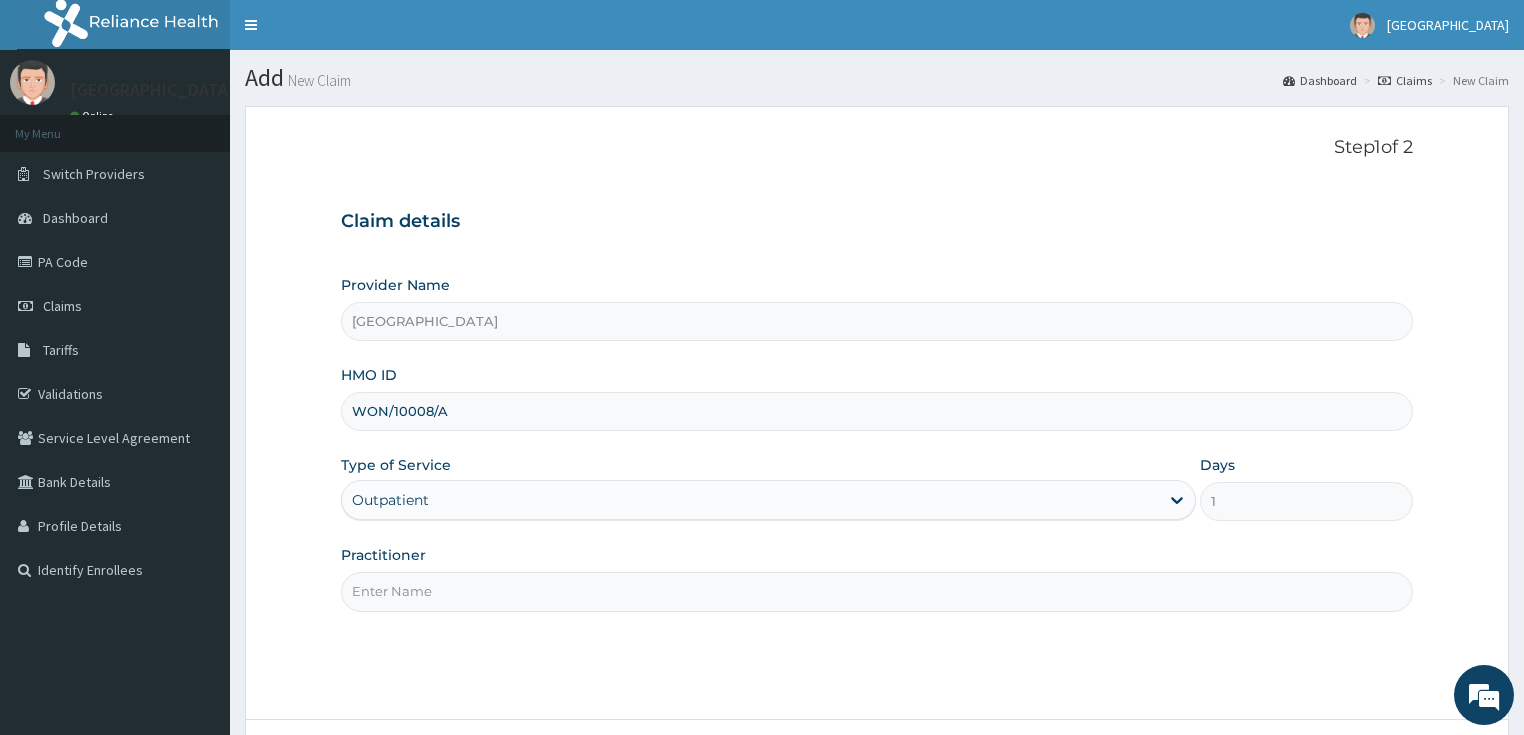 scroll, scrollTop: 0, scrollLeft: 0, axis: both 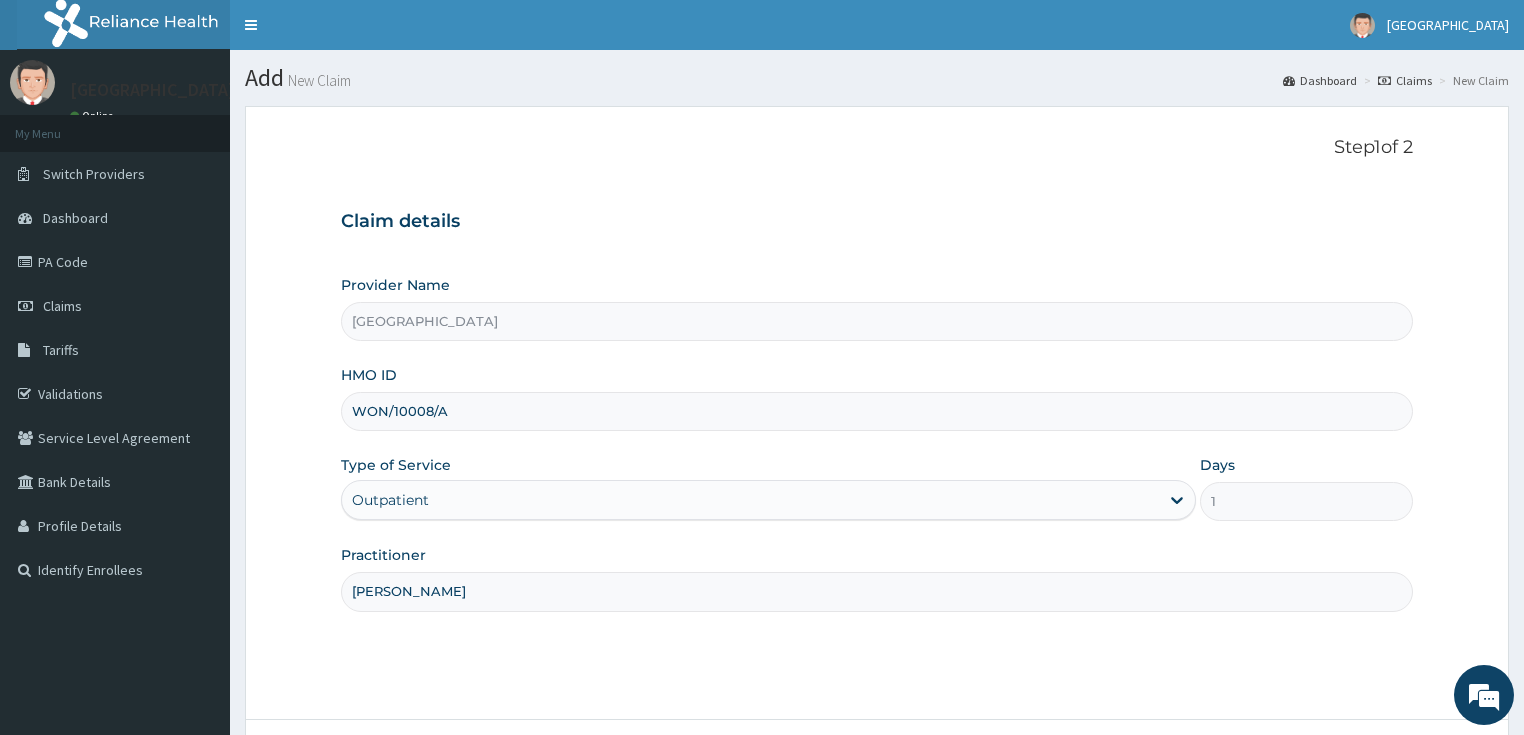 type on "DR OSITA" 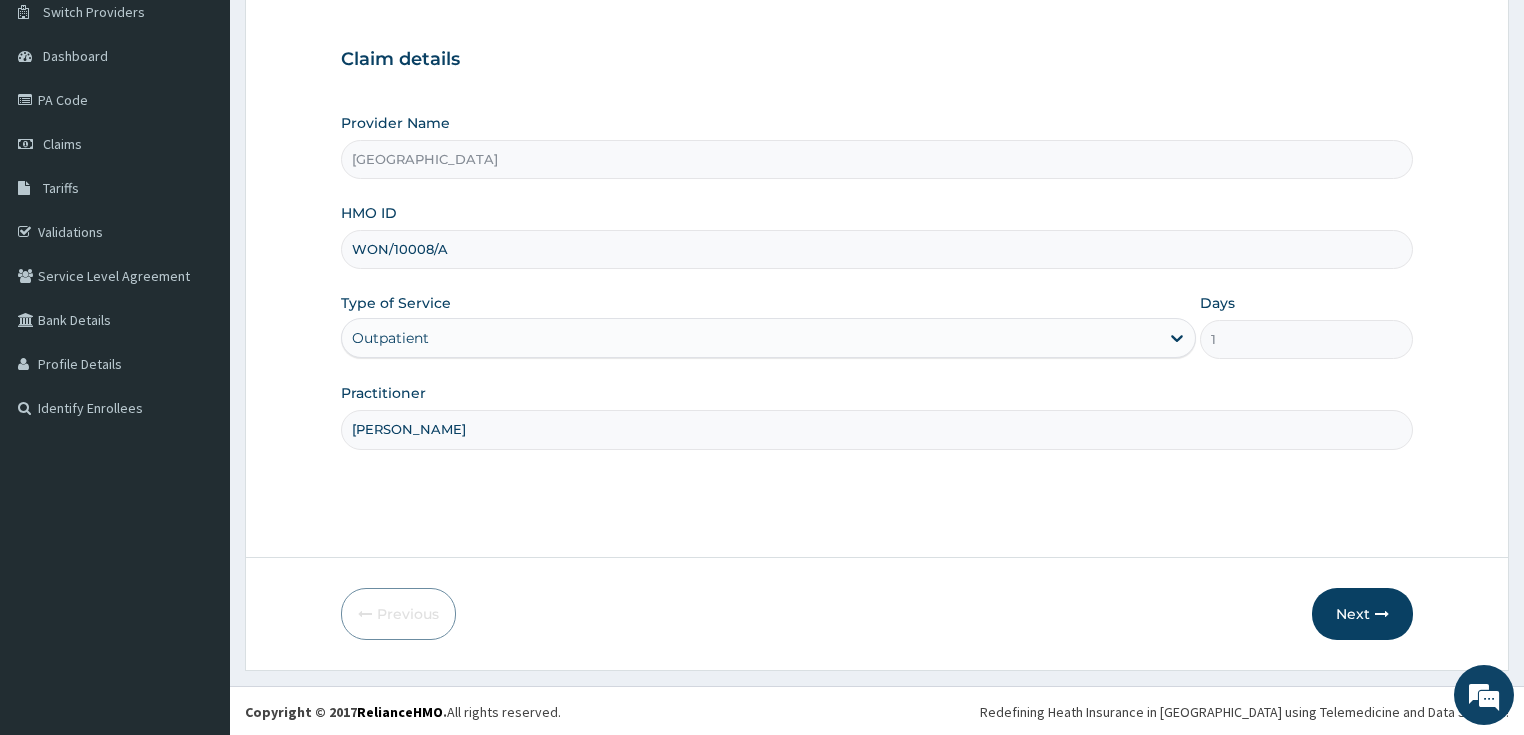 scroll, scrollTop: 163, scrollLeft: 0, axis: vertical 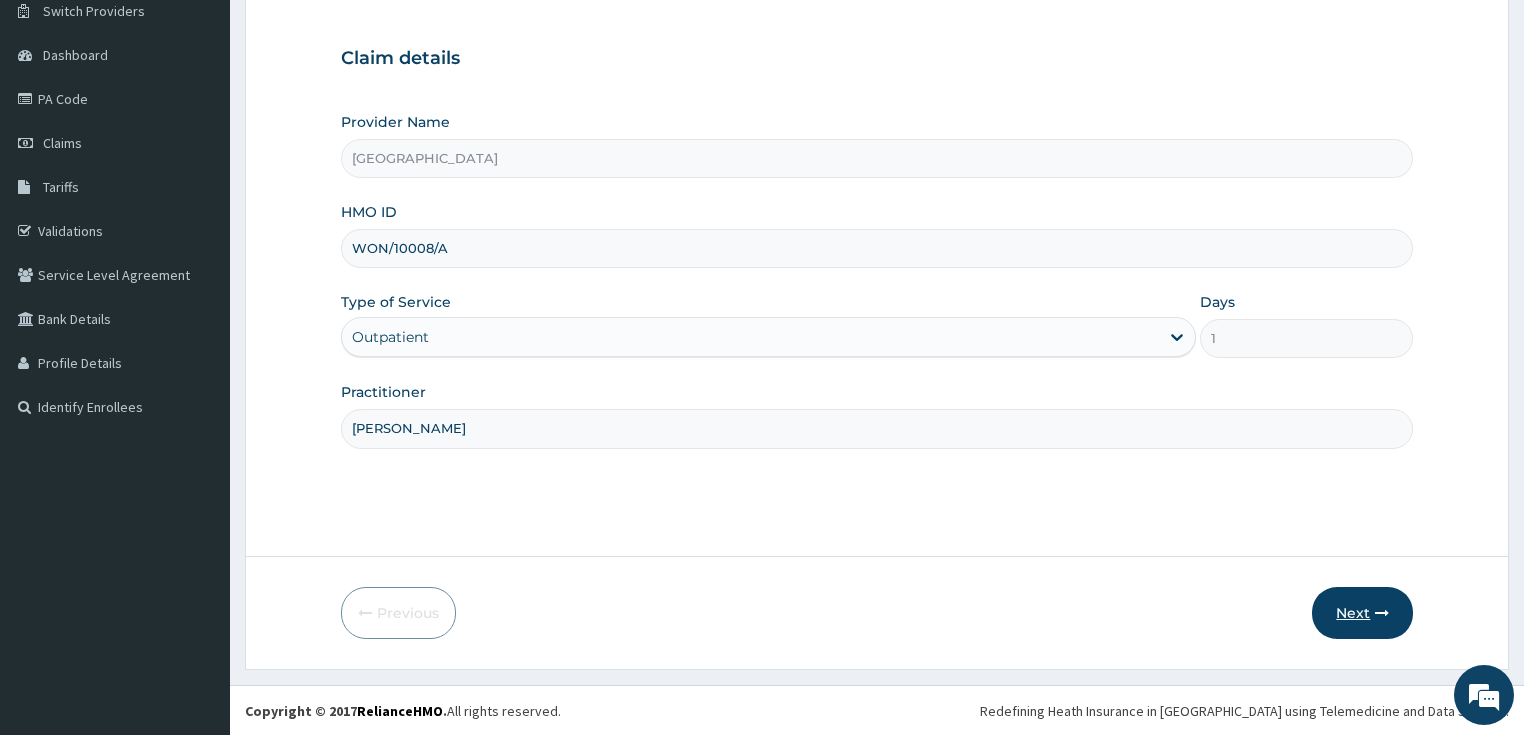 click on "Next" at bounding box center (1362, 613) 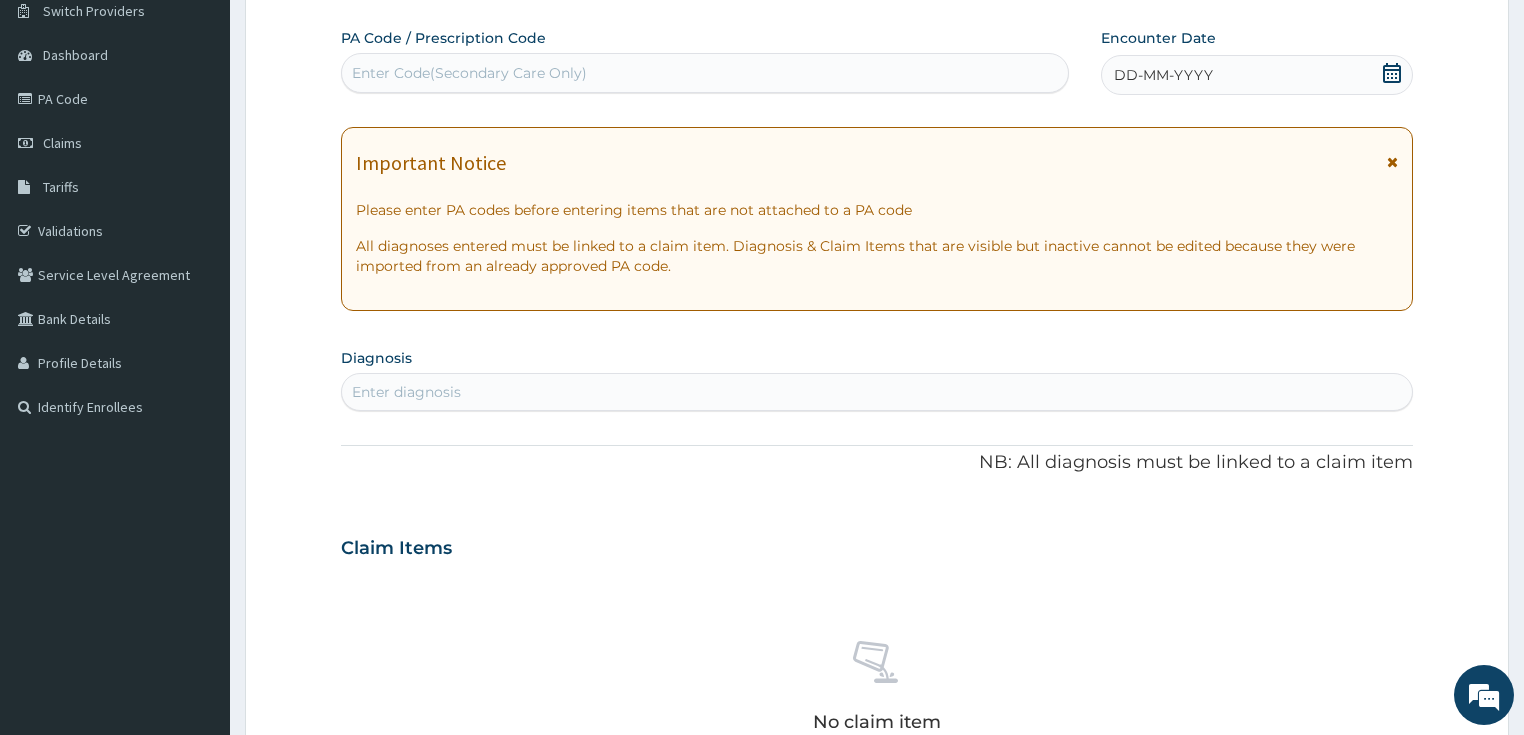 click on "Enter Code(Secondary Care Only)" at bounding box center [705, 73] 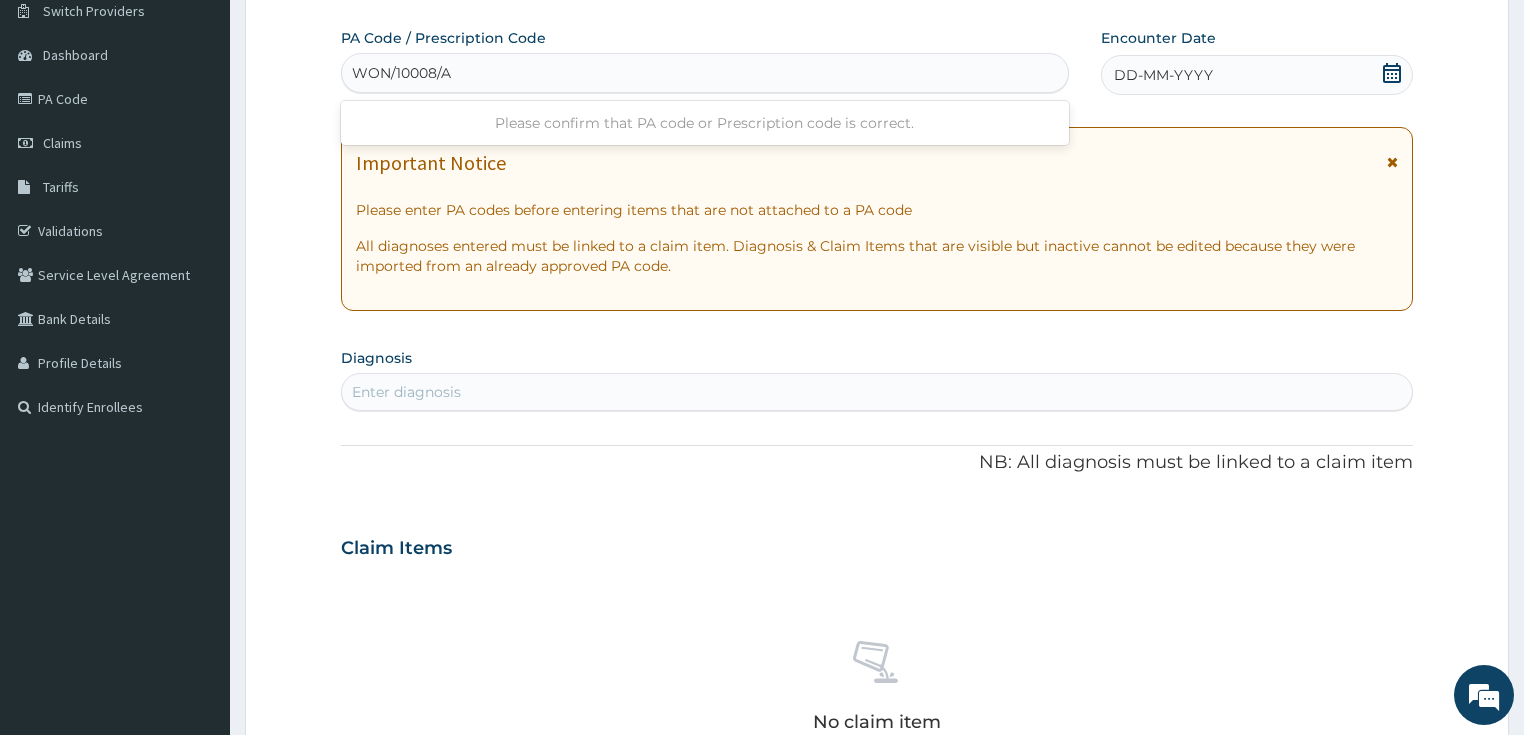 type on "WON/10008/A" 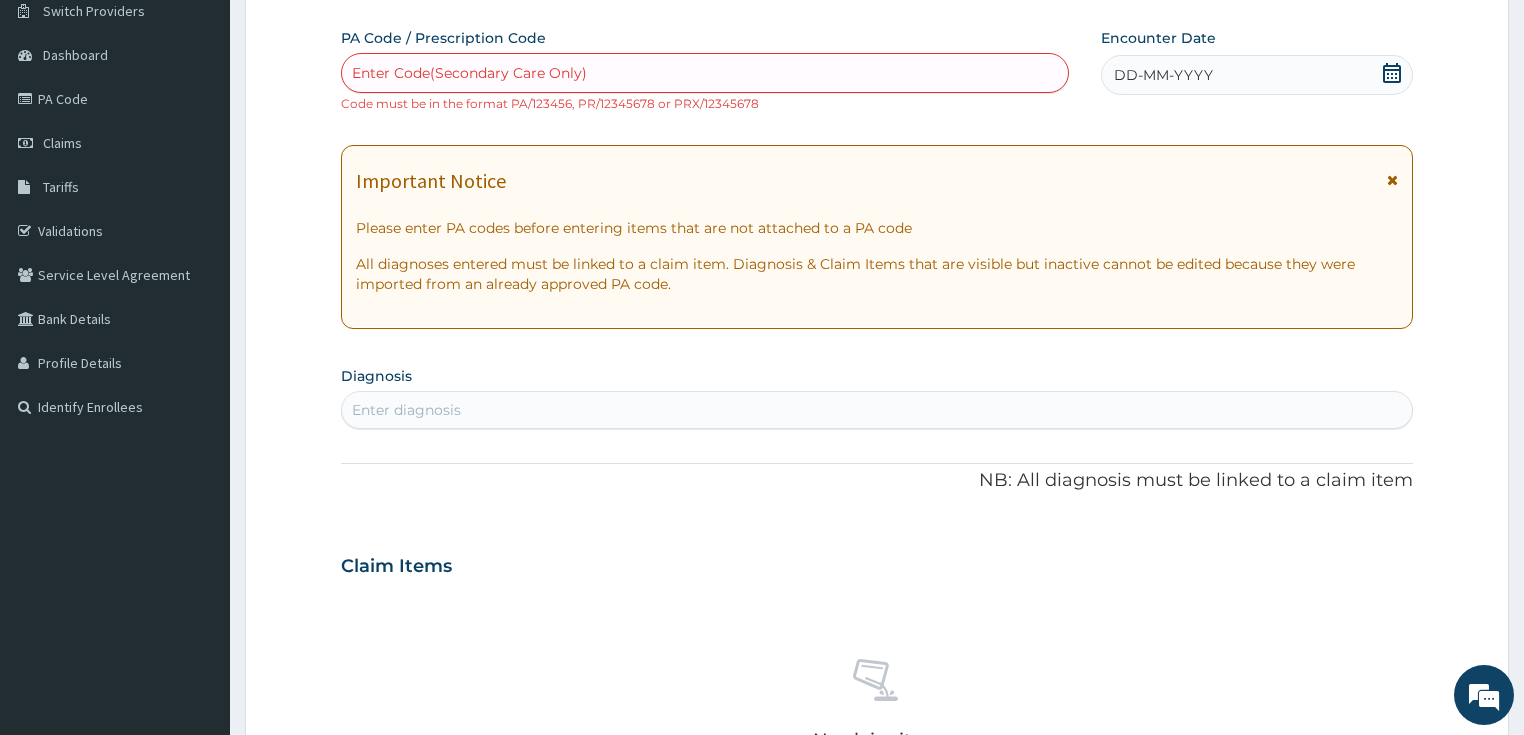click on "Enter Code(Secondary Care Only)" at bounding box center (469, 73) 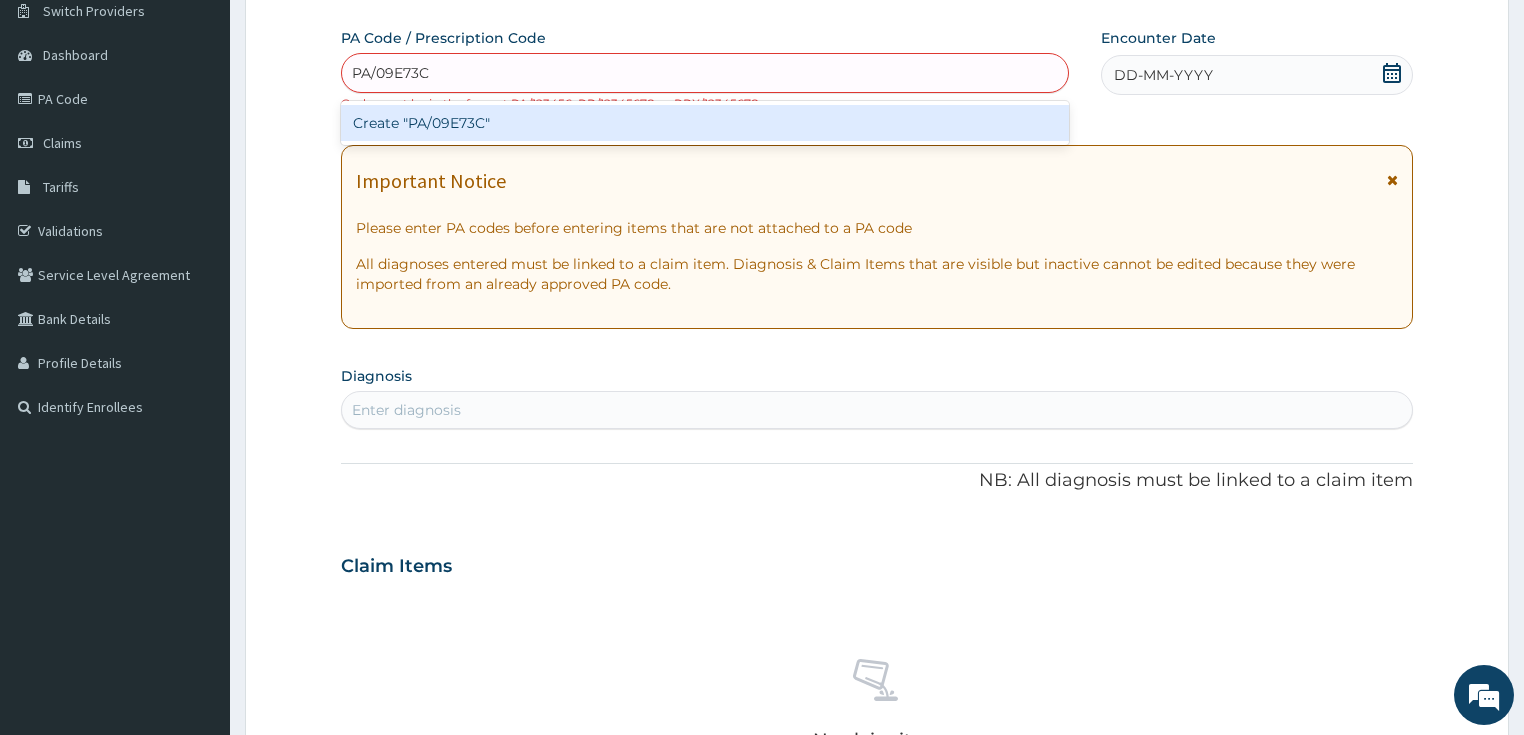 click on "Create "PA/09E73C"" at bounding box center (705, 123) 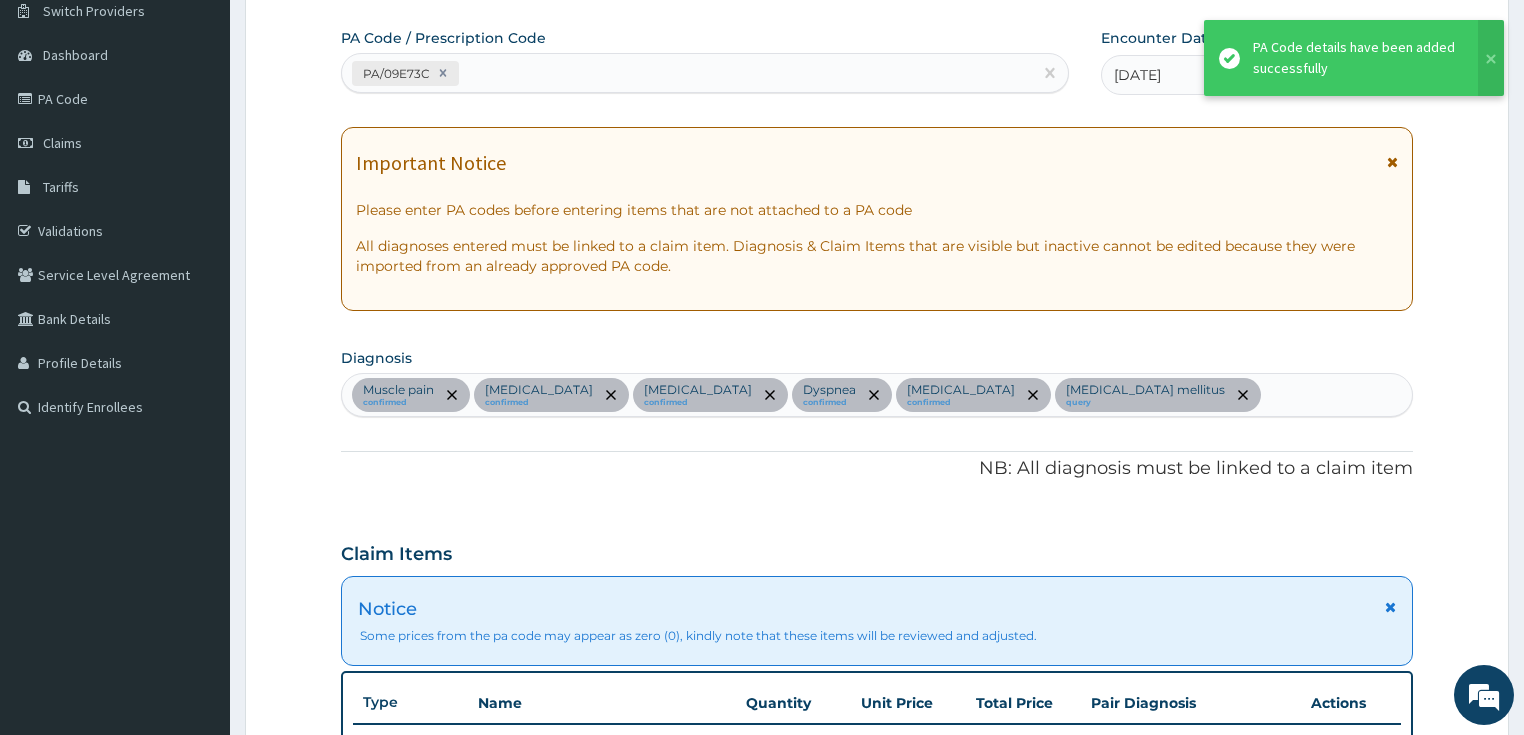 scroll, scrollTop: 944, scrollLeft: 0, axis: vertical 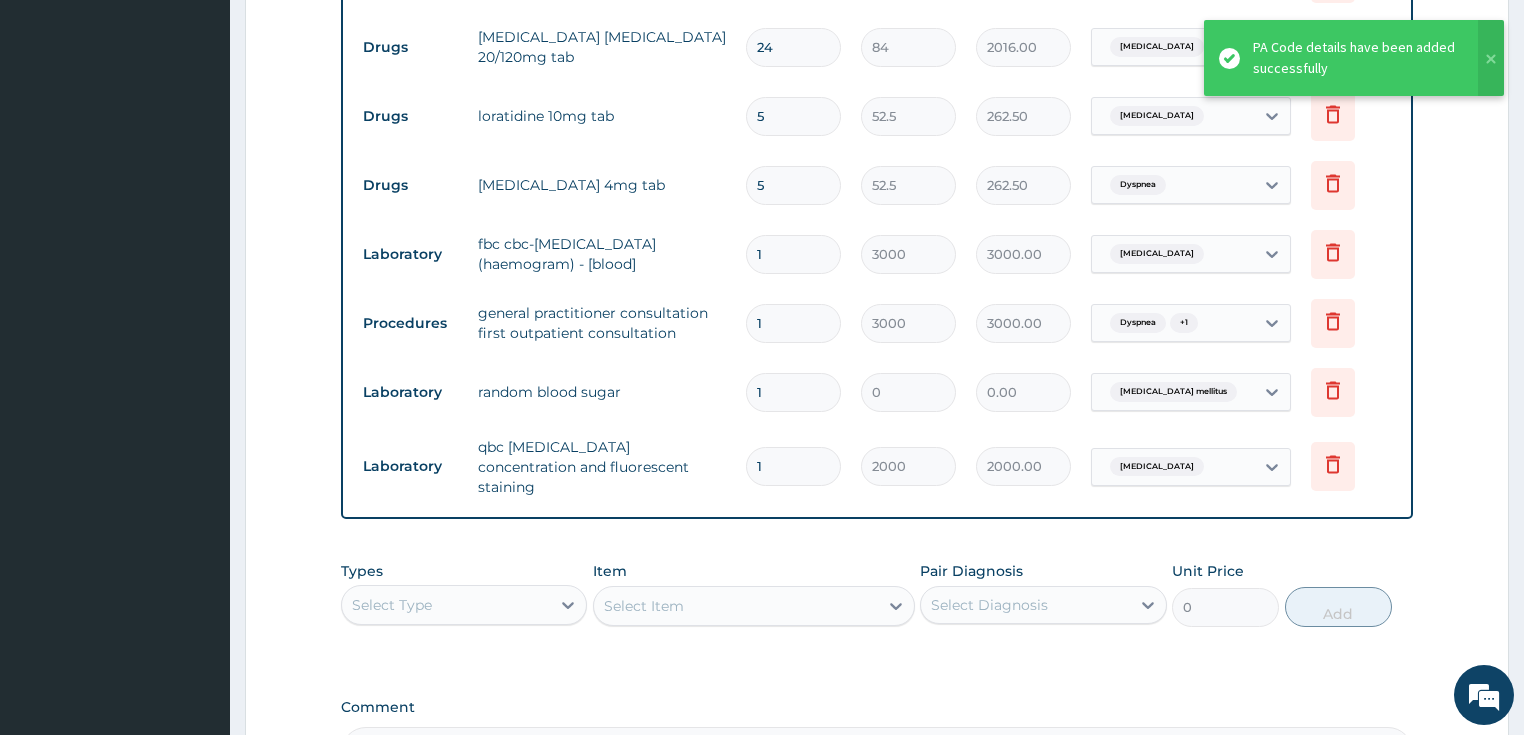 click on "Select Type" at bounding box center [446, 605] 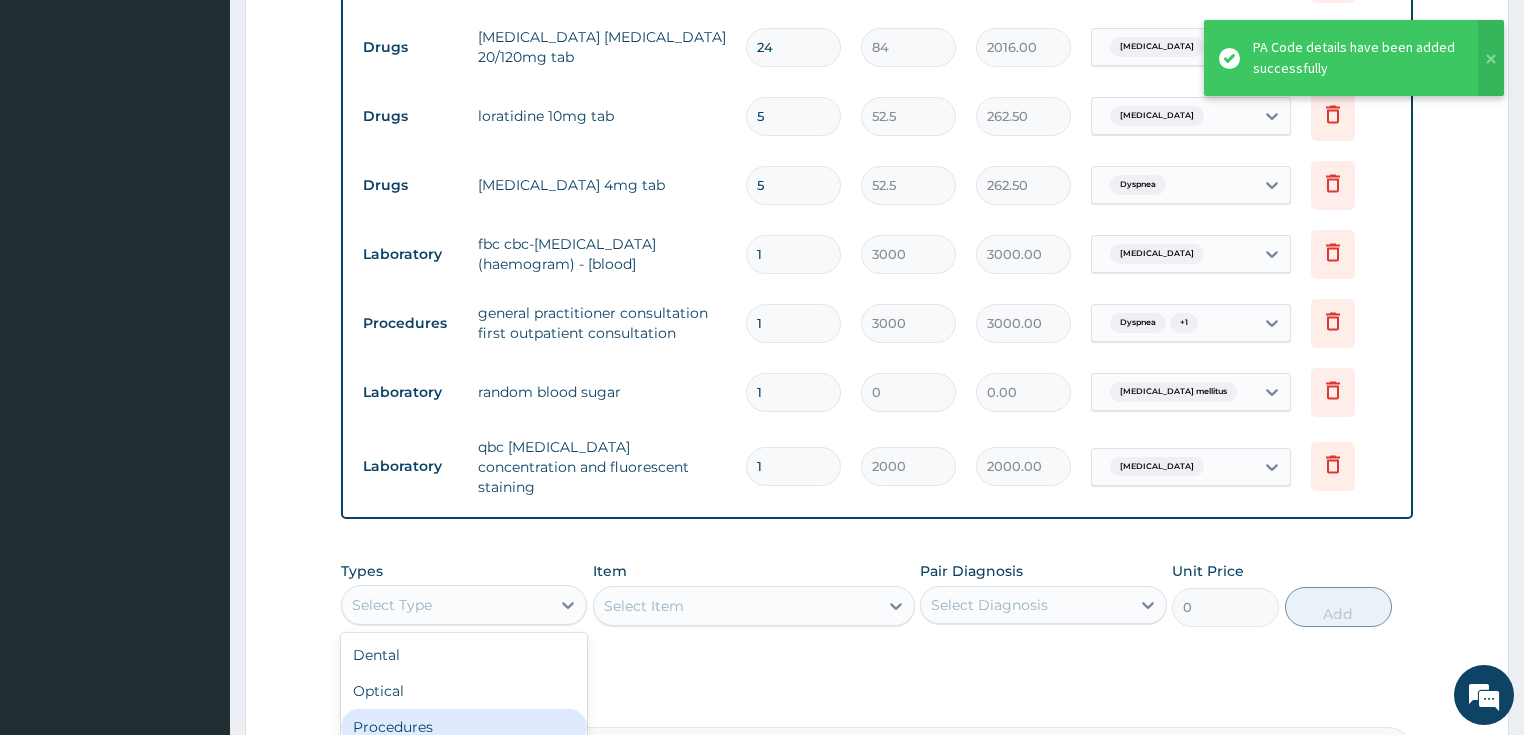 scroll, scrollTop: 68, scrollLeft: 0, axis: vertical 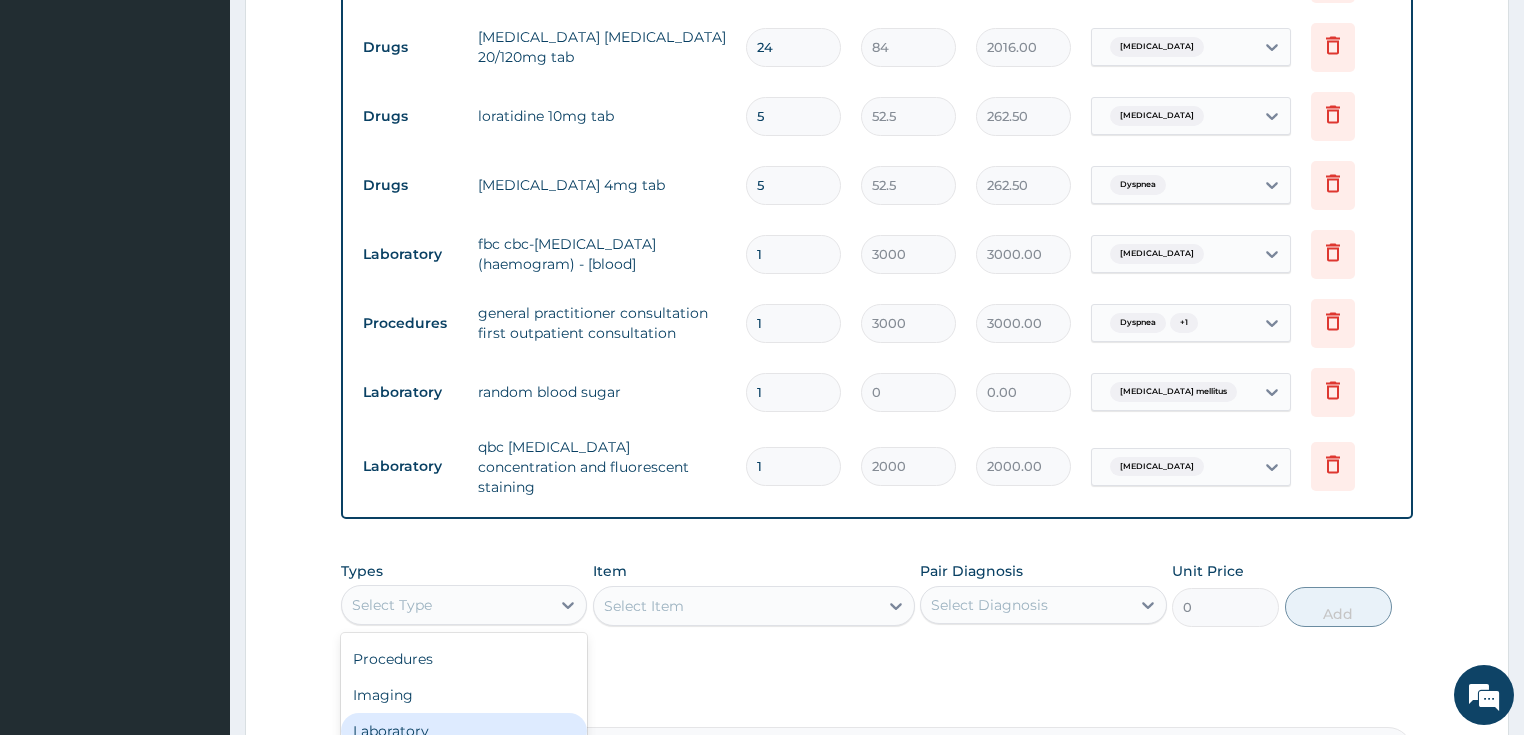 click on "Laboratory" at bounding box center (464, 731) 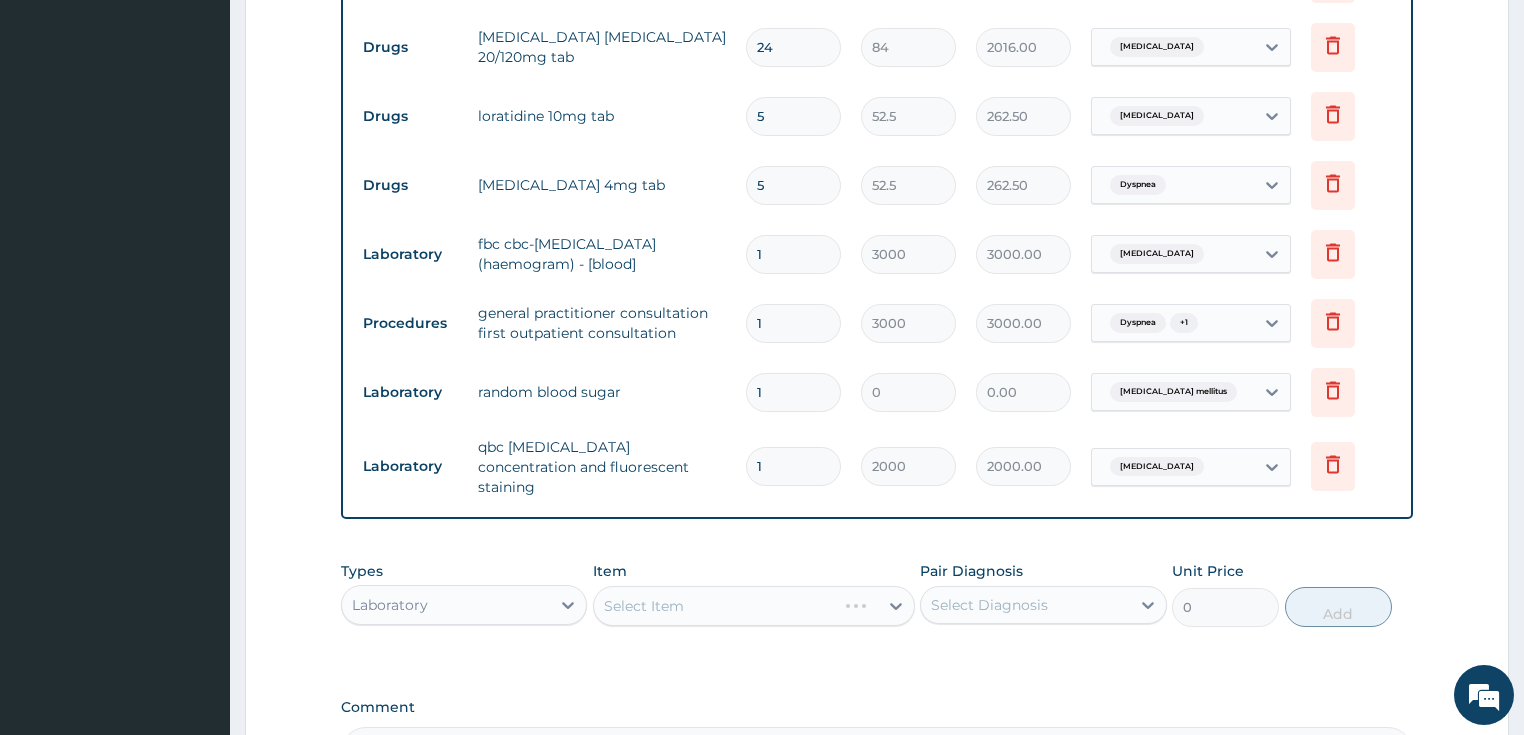 click on "Select Item" at bounding box center (754, 606) 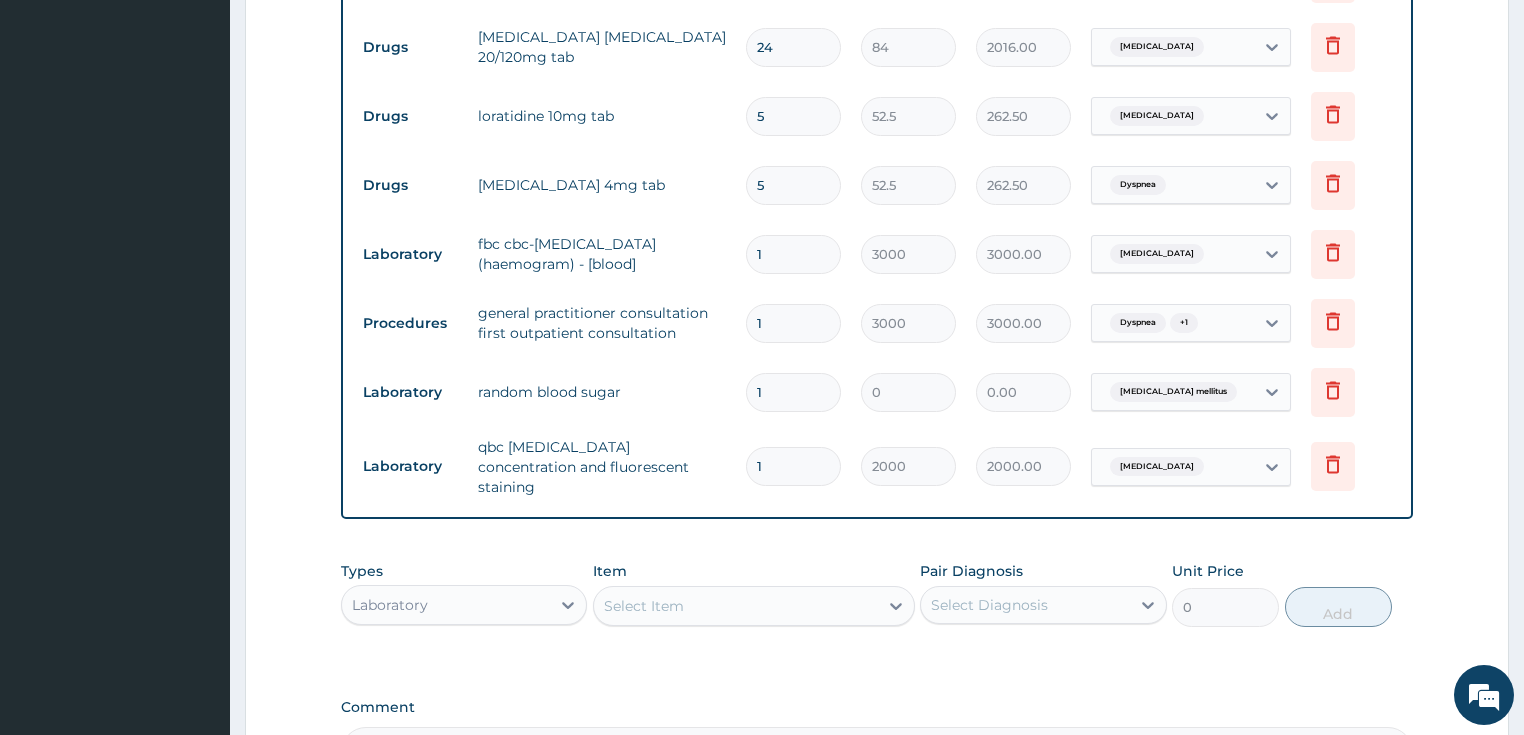 click on "Select Item" at bounding box center [736, 606] 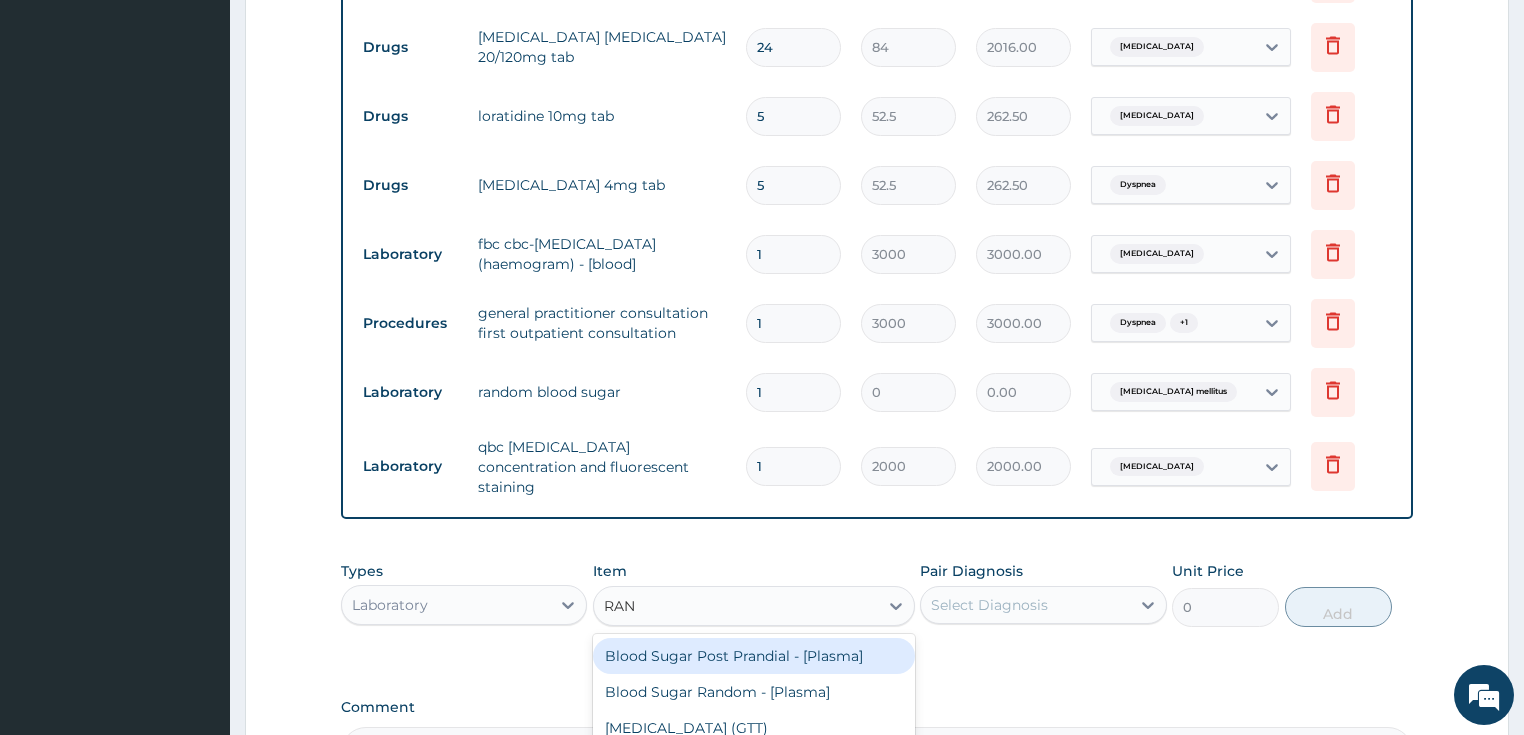 type on "RAND" 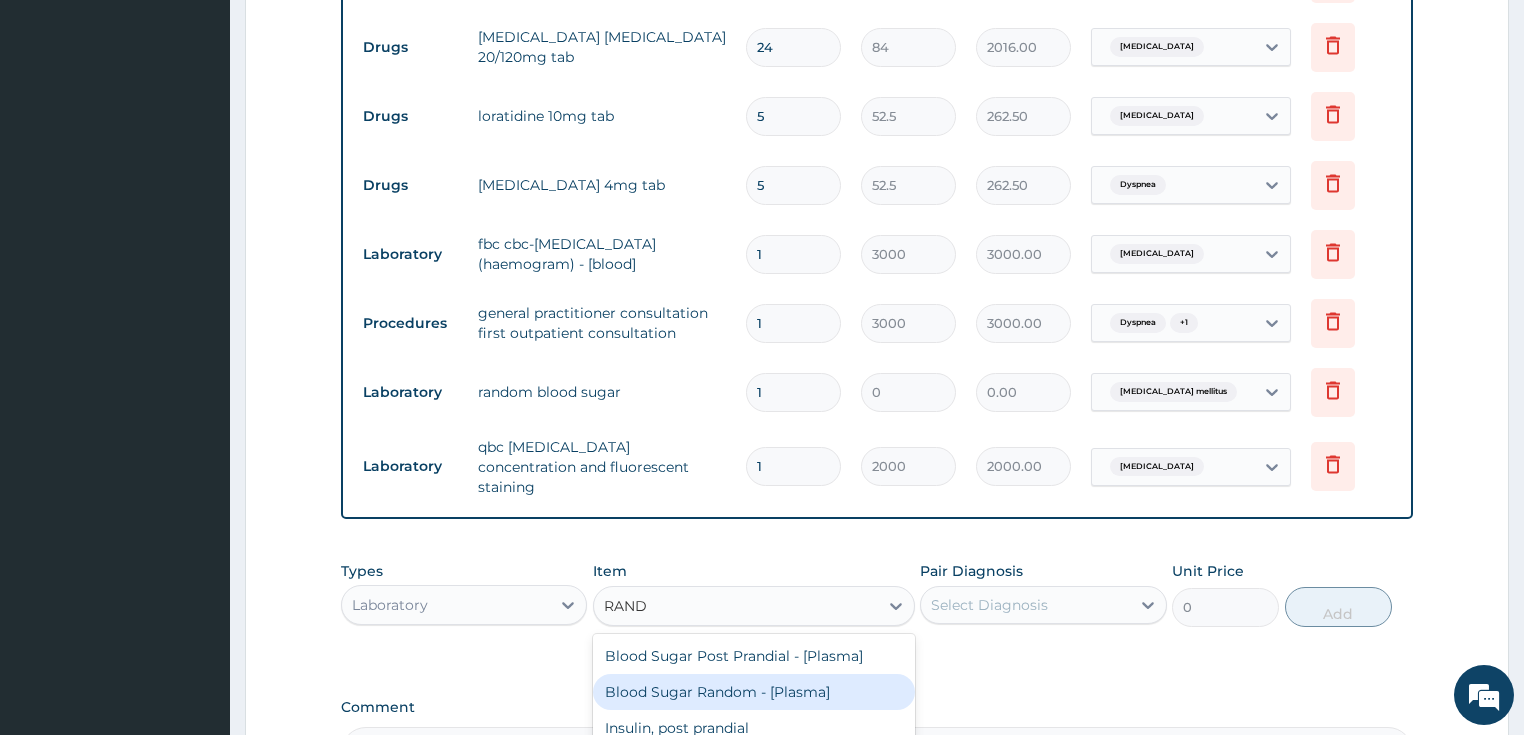 click on "Blood Sugar Random - [Plasma]" at bounding box center (754, 692) 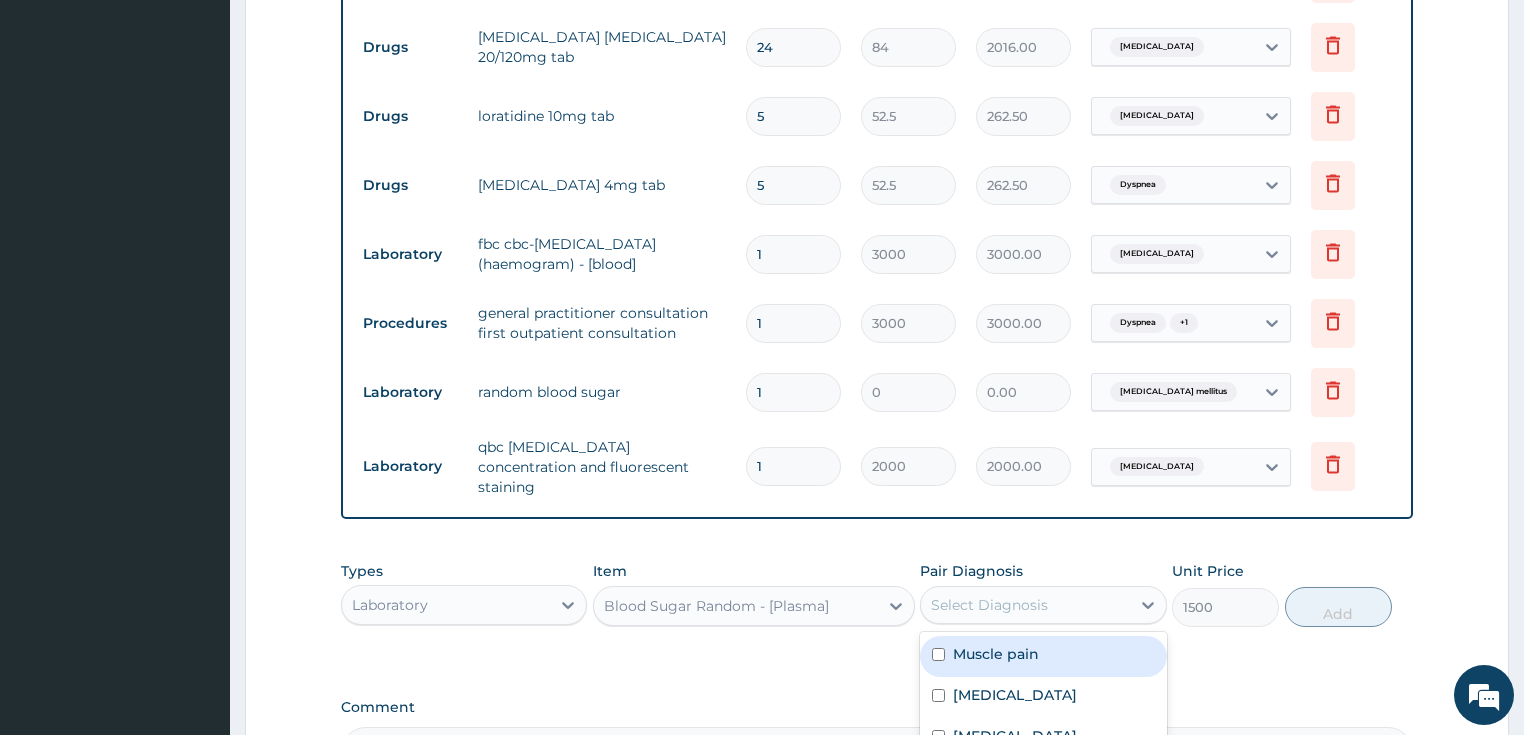 click on "Select Diagnosis" at bounding box center [989, 605] 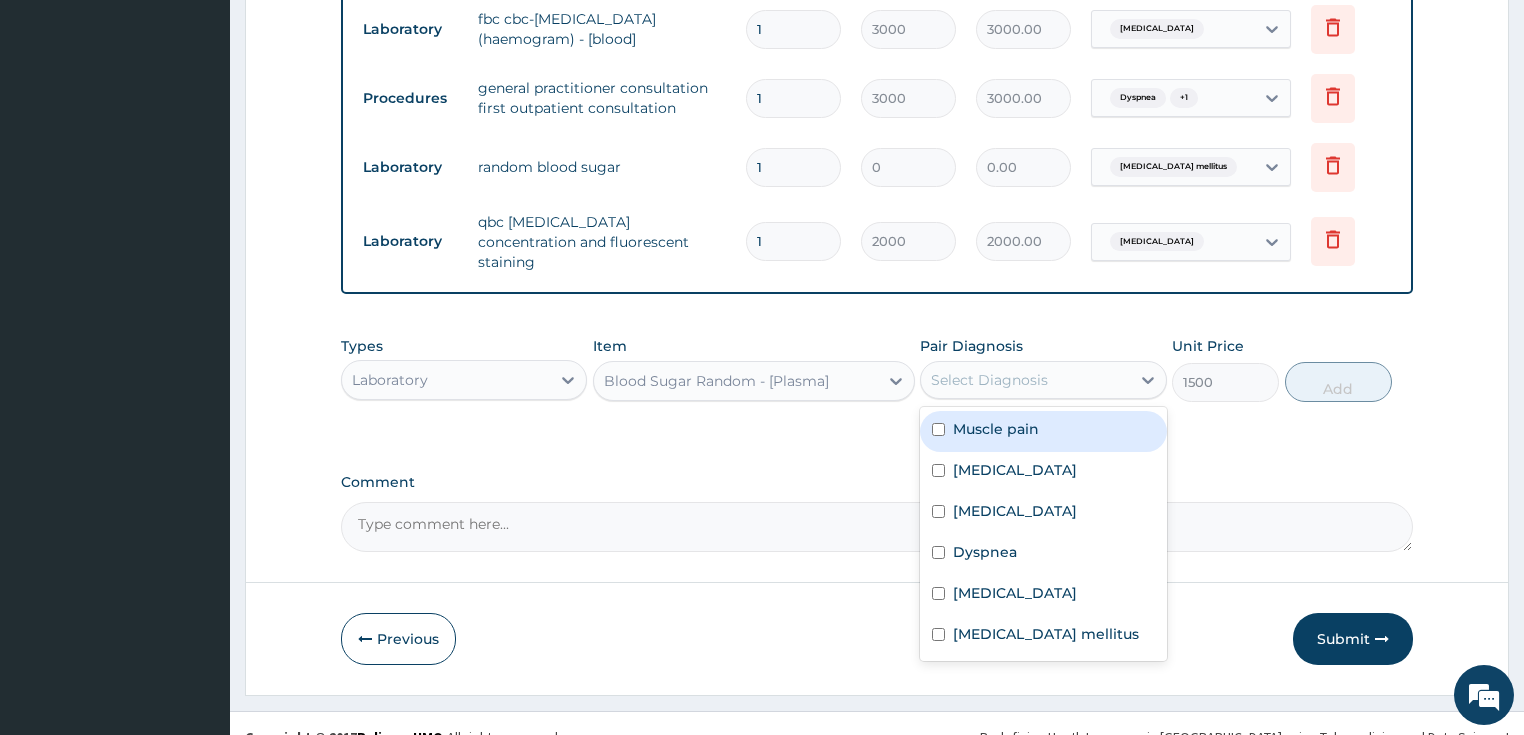 scroll, scrollTop: 1179, scrollLeft: 0, axis: vertical 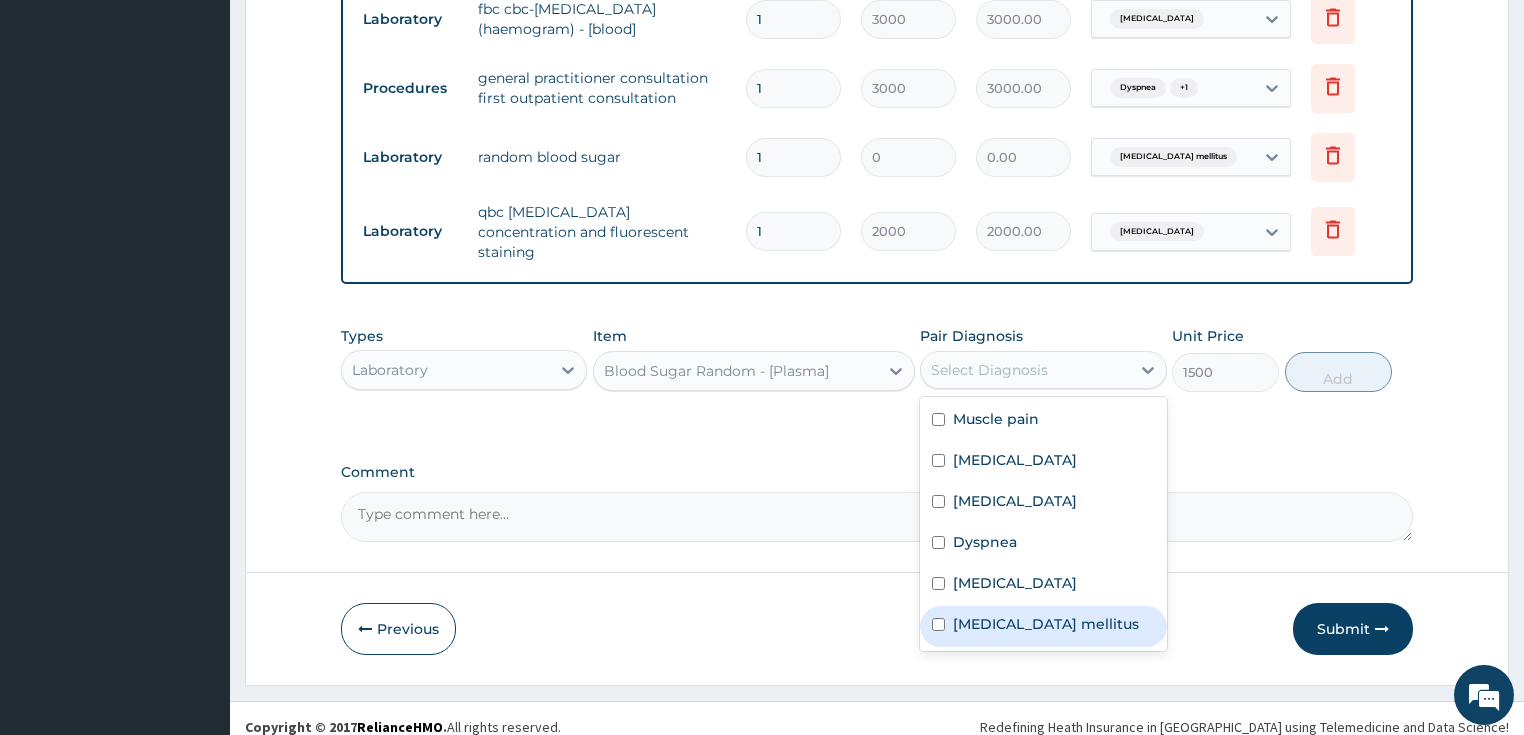 click on "Diabetes mellitus" at bounding box center [1046, 624] 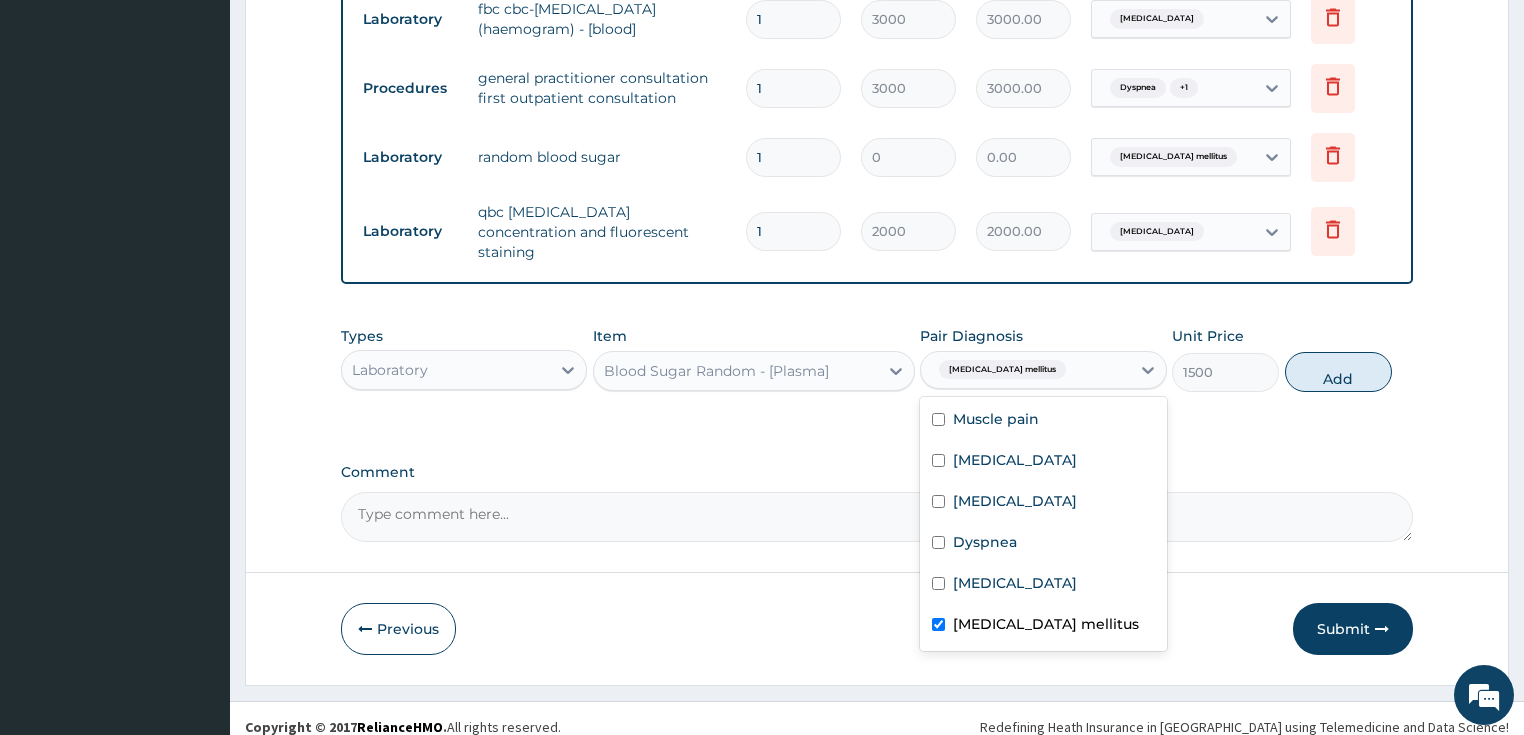 checkbox on "true" 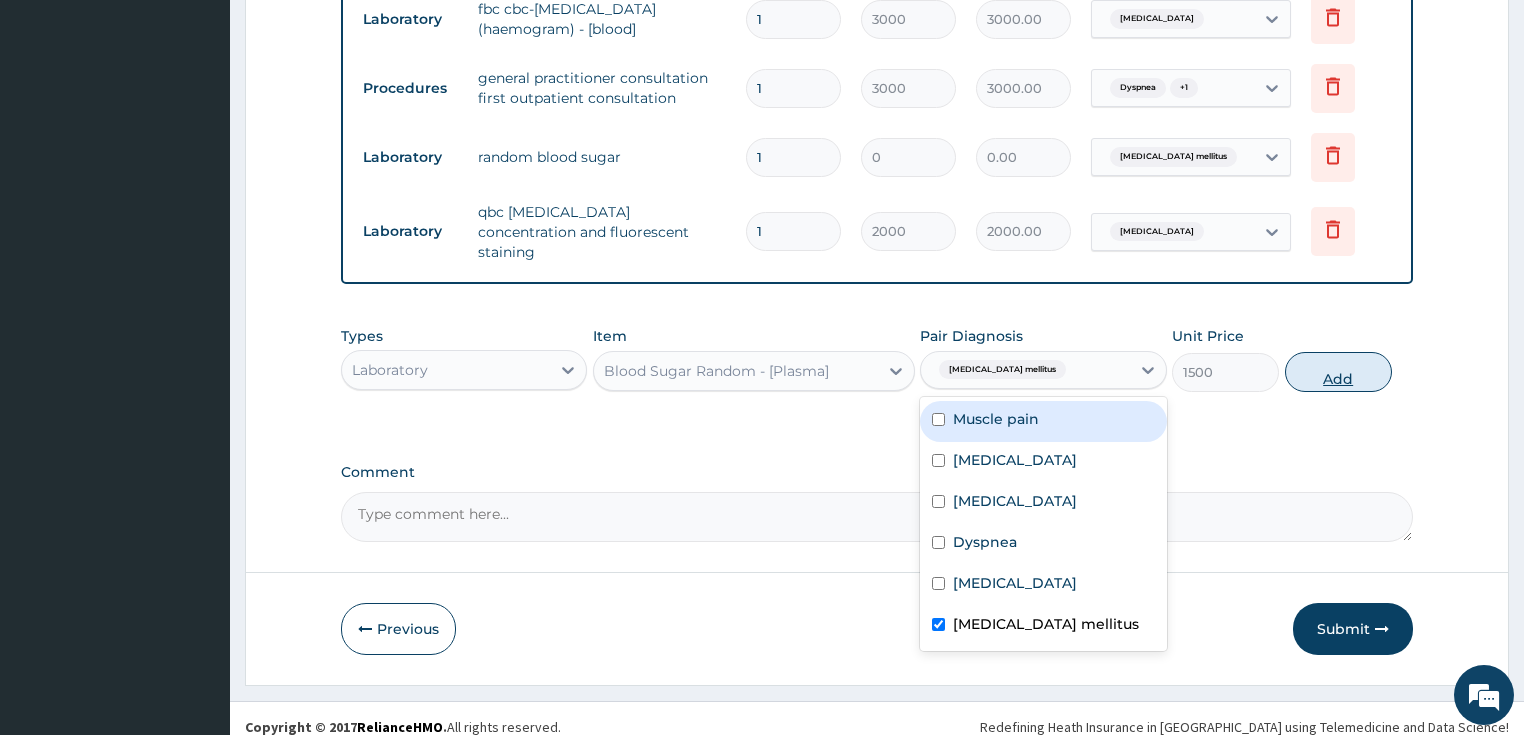 click on "Add" at bounding box center (1338, 372) 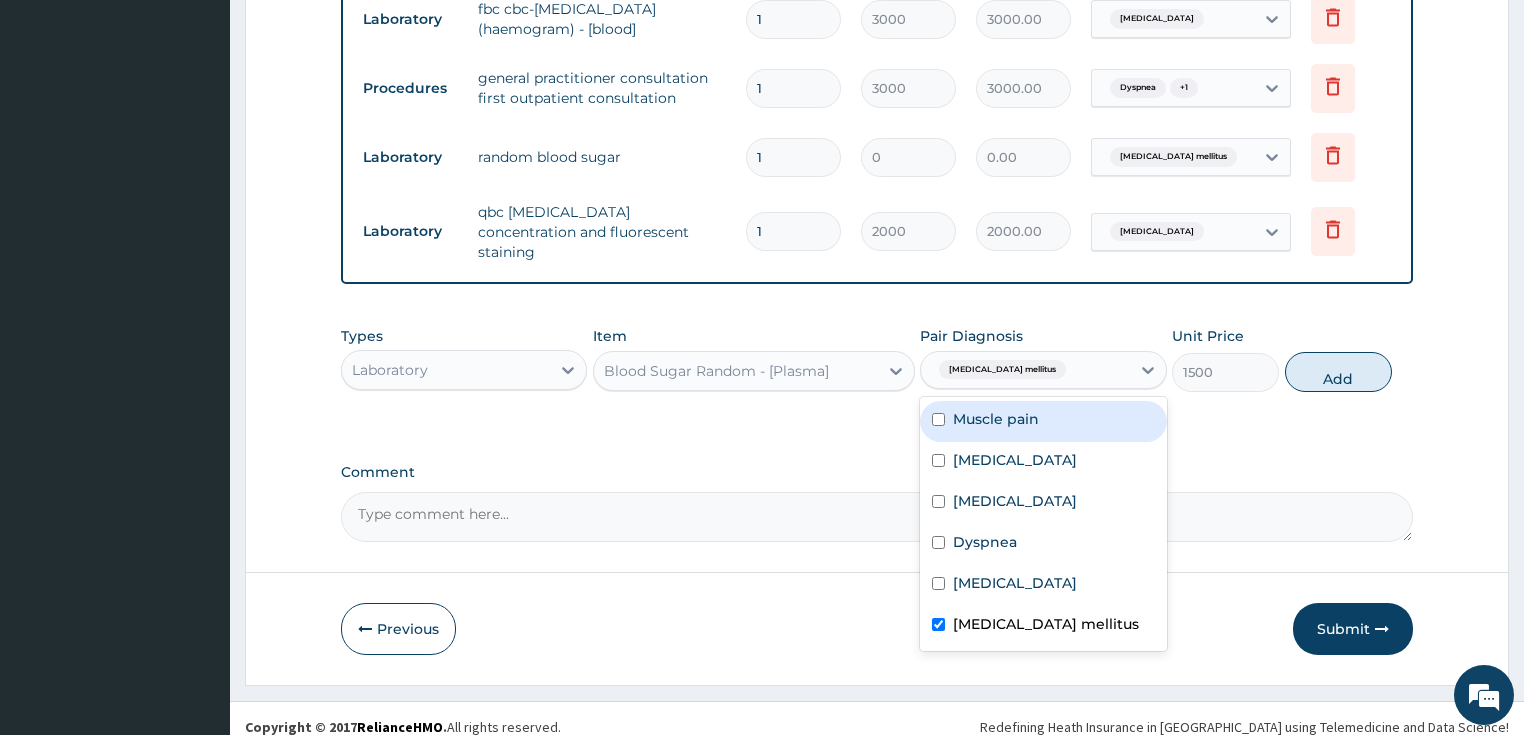 type on "0" 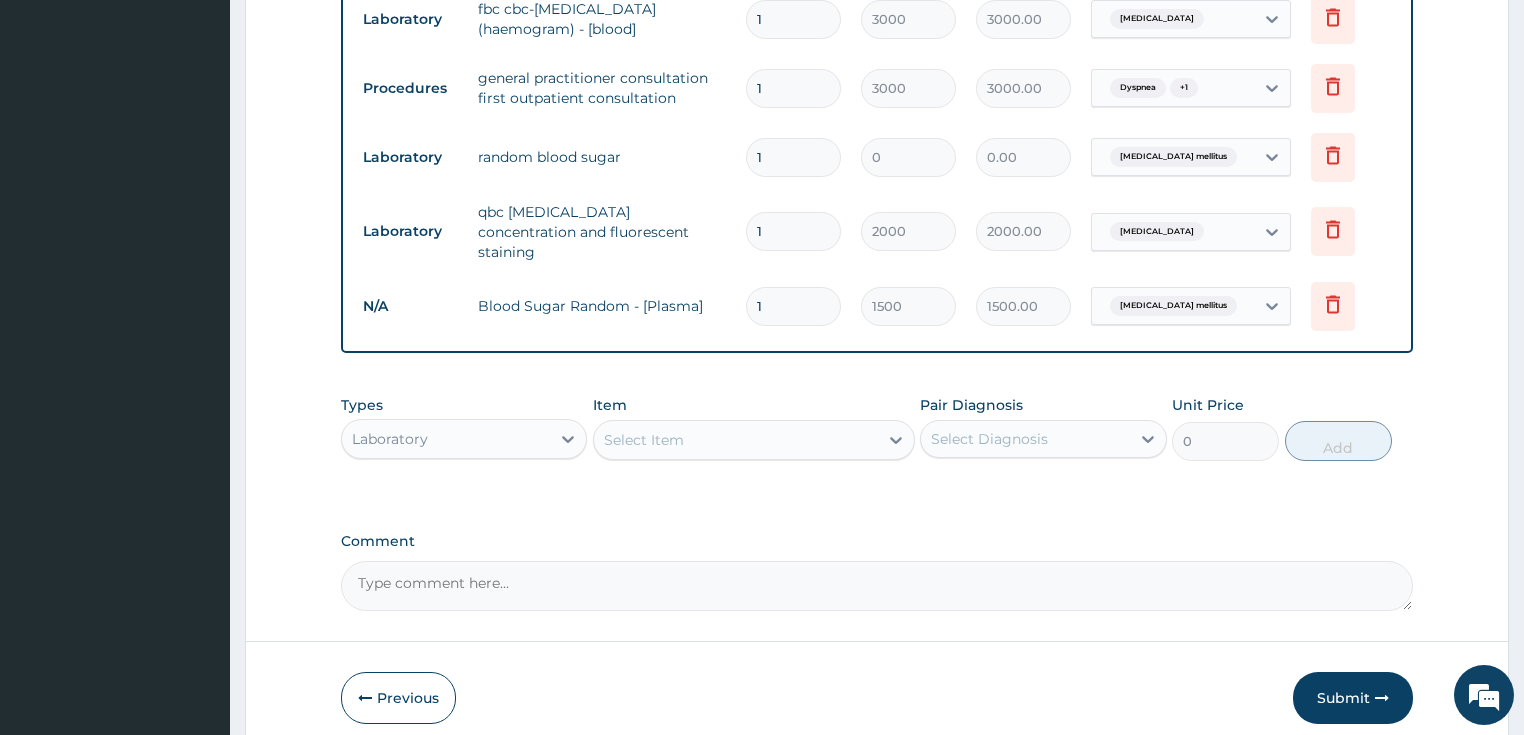 scroll, scrollTop: 1099, scrollLeft: 0, axis: vertical 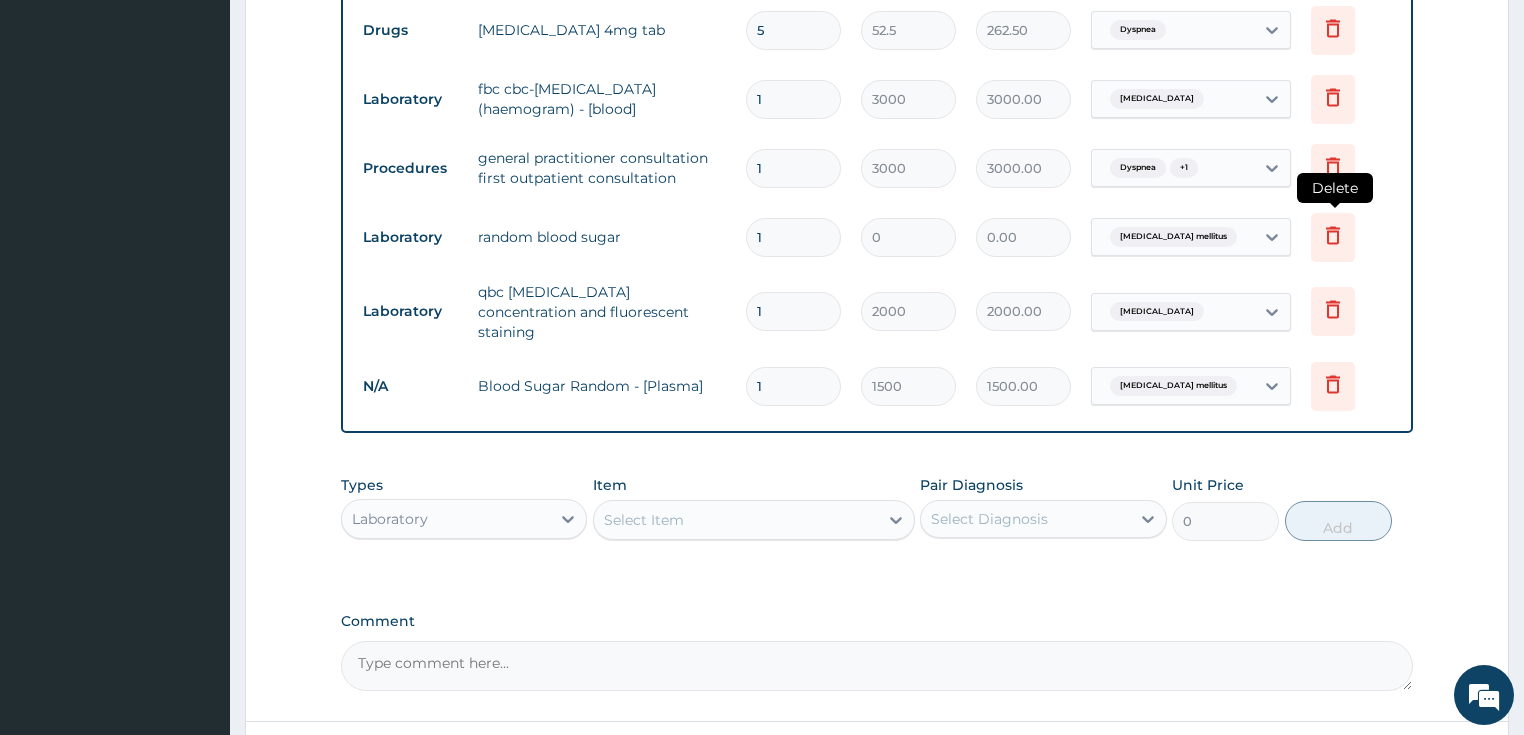click 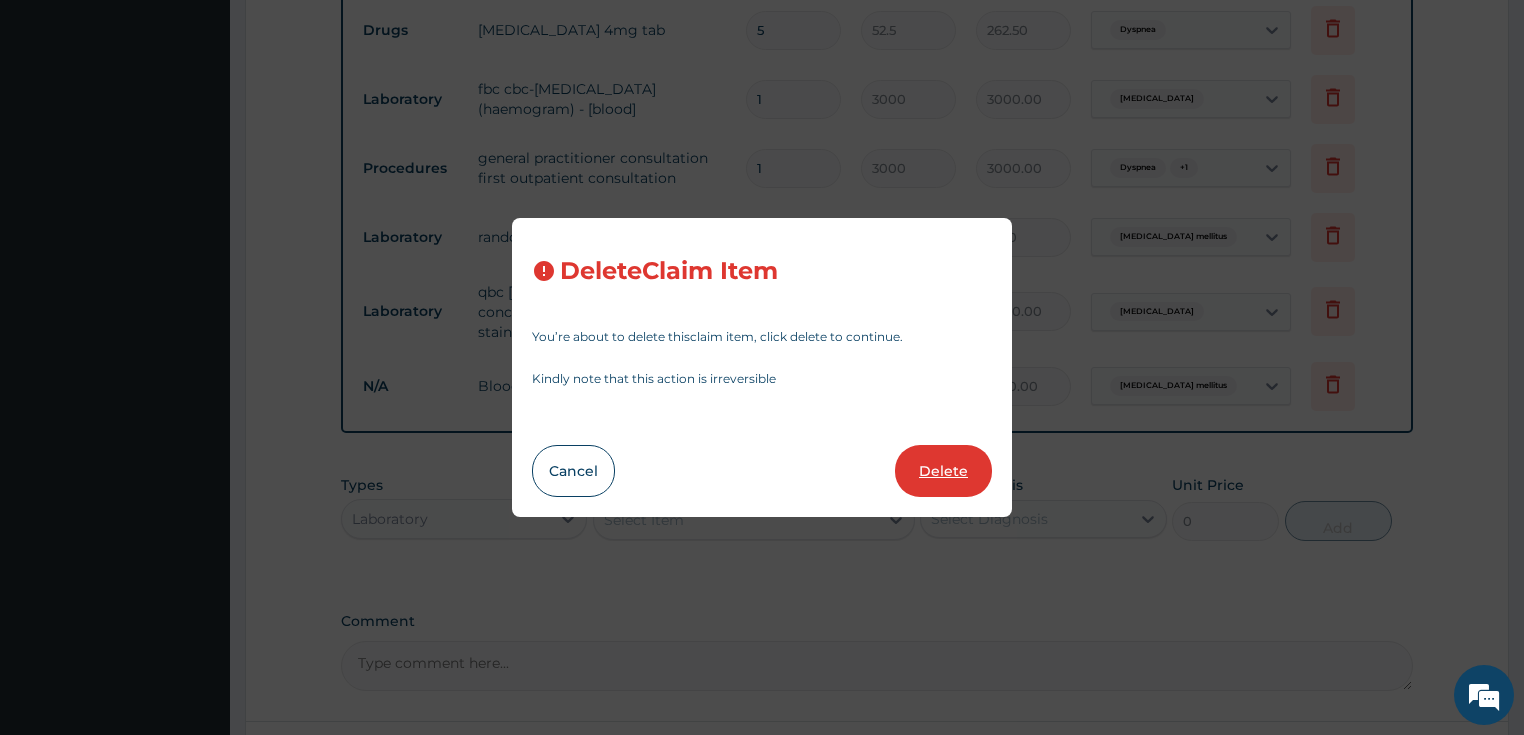 click on "Delete" at bounding box center (943, 471) 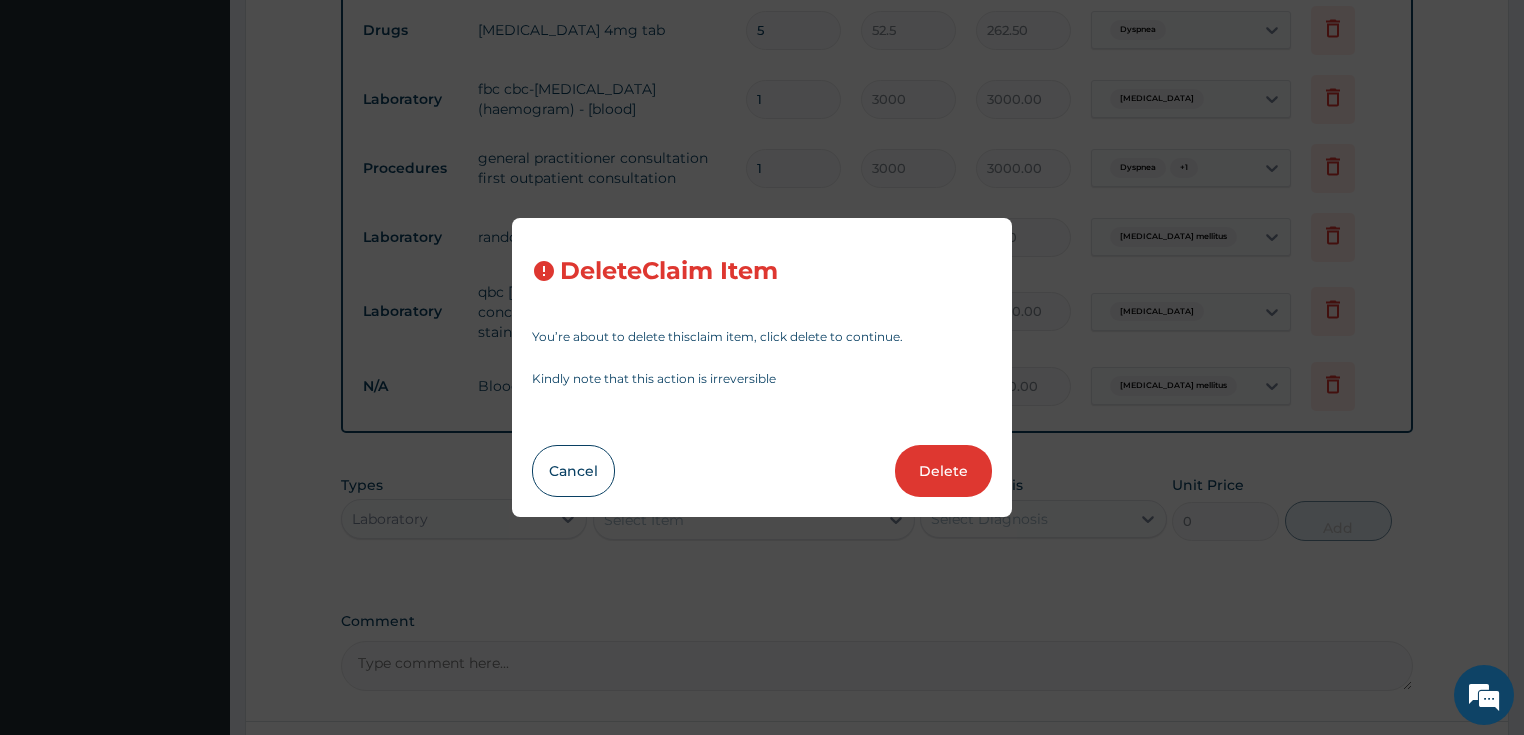 type on "2000" 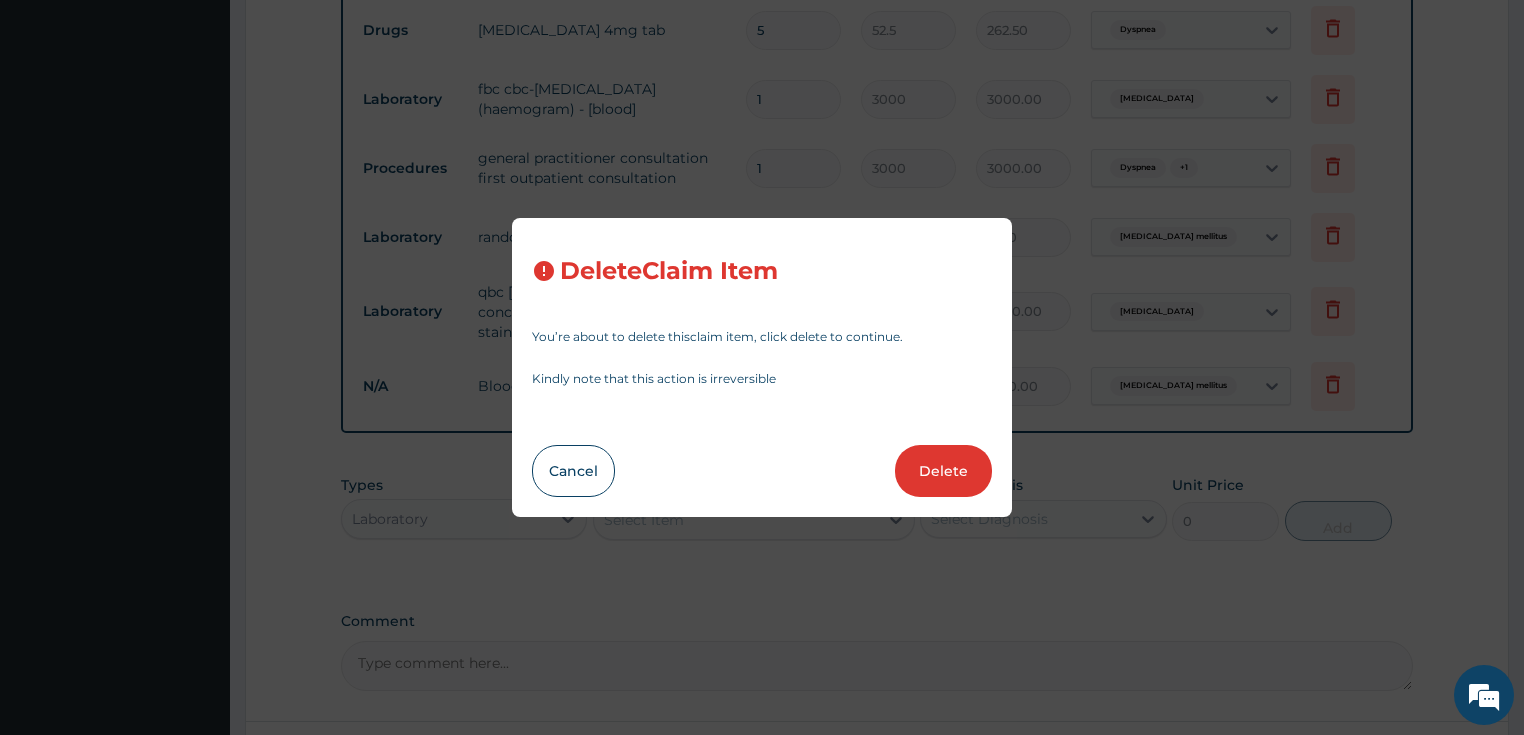 type on "2000.00" 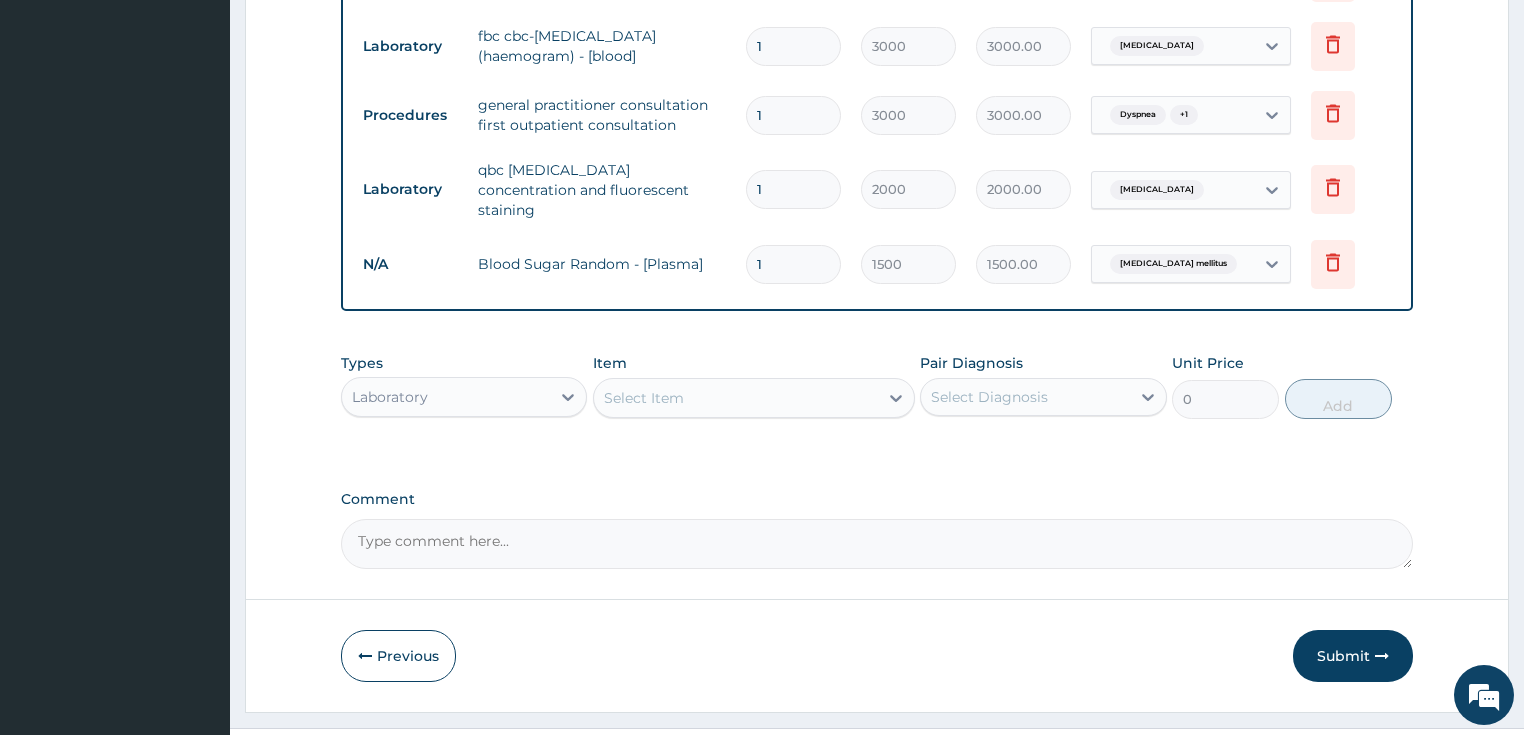 scroll, scrollTop: 1090, scrollLeft: 0, axis: vertical 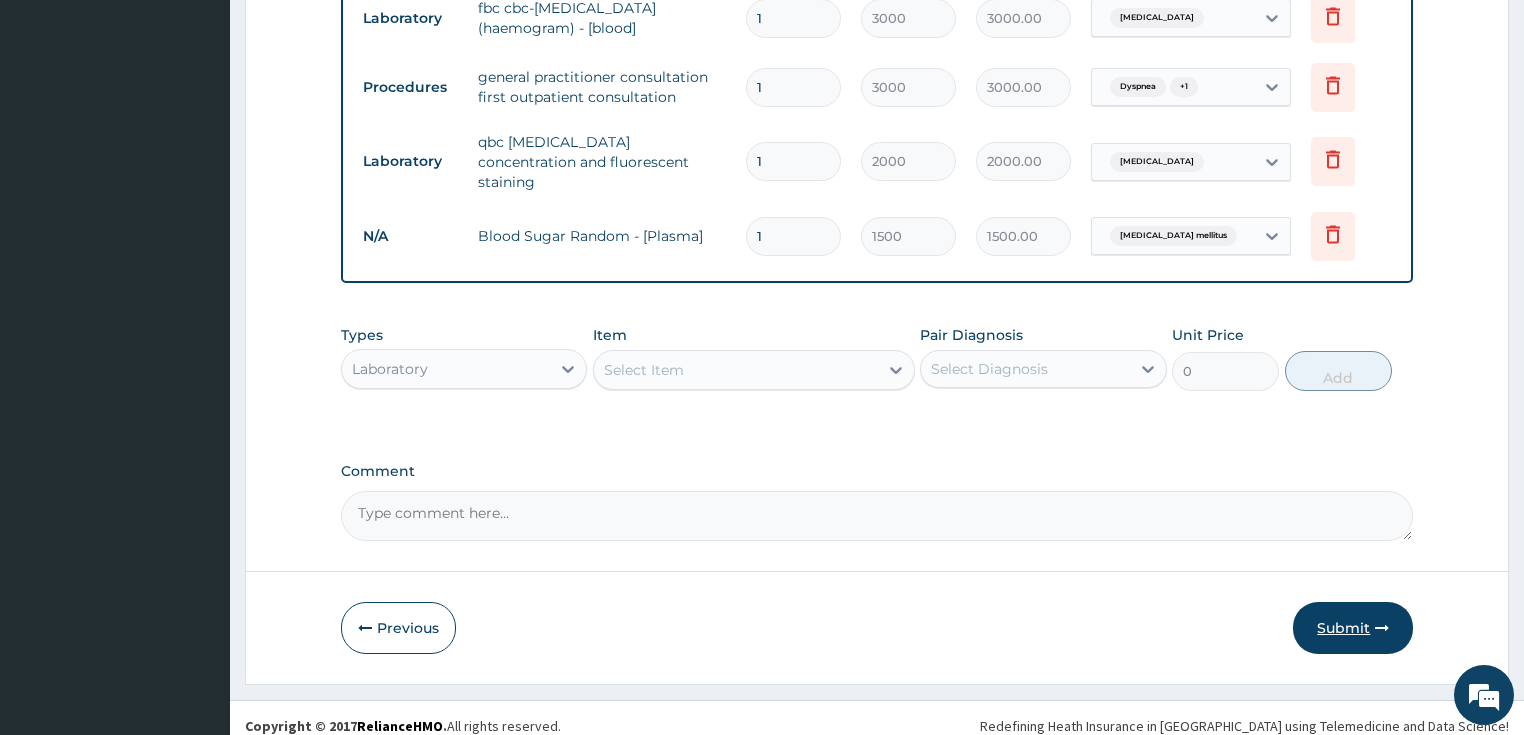 click on "Submit" at bounding box center (1353, 628) 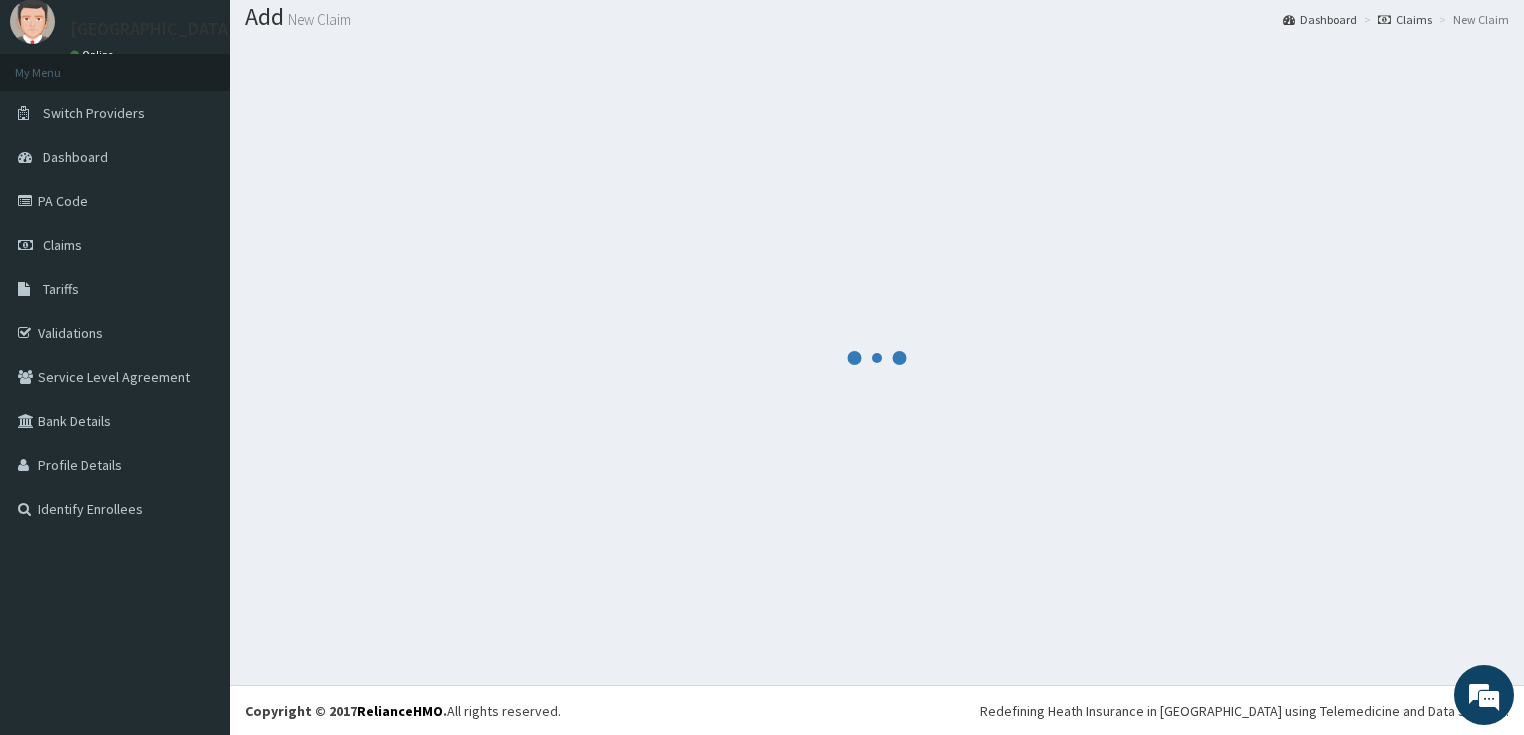 scroll, scrollTop: 1090, scrollLeft: 0, axis: vertical 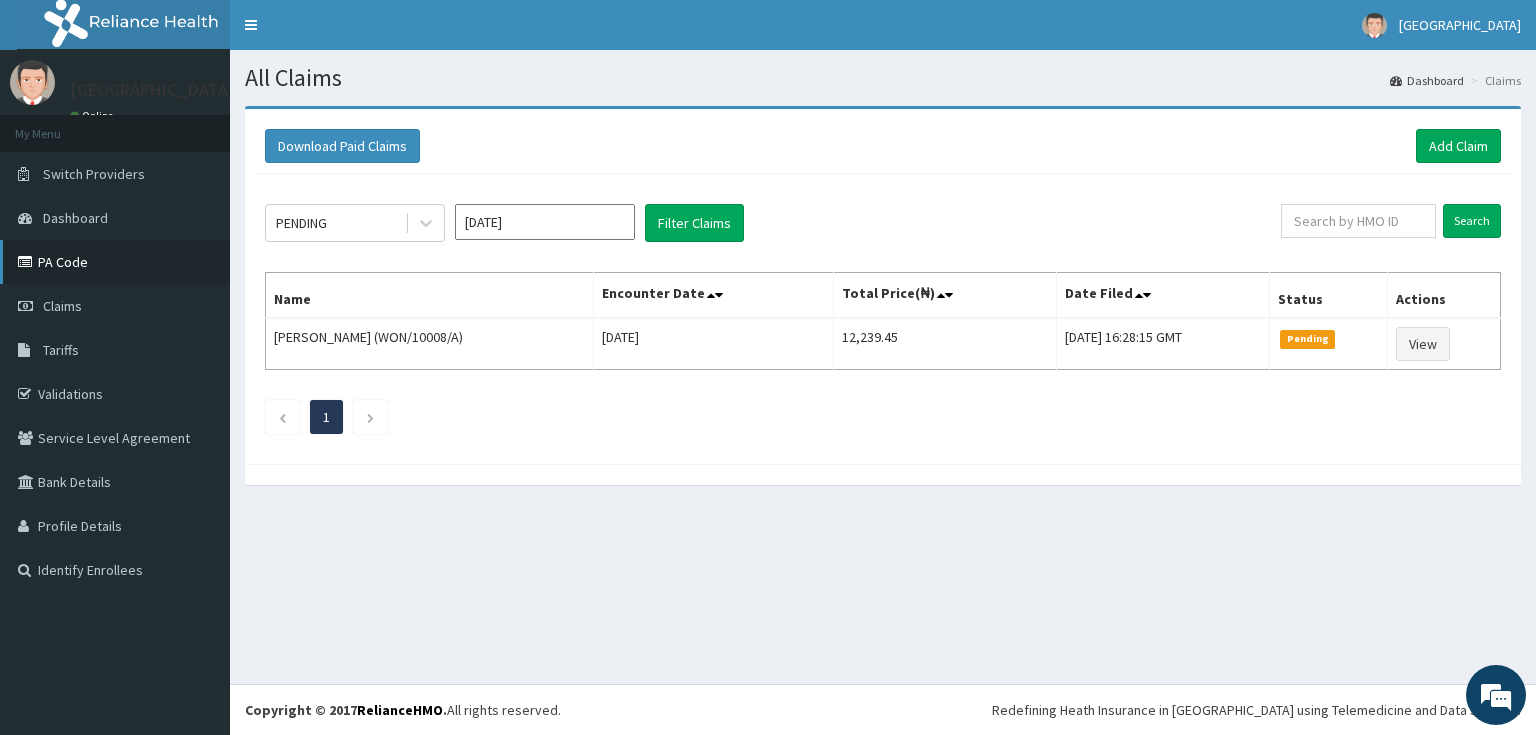 click on "PA Code" at bounding box center (115, 262) 